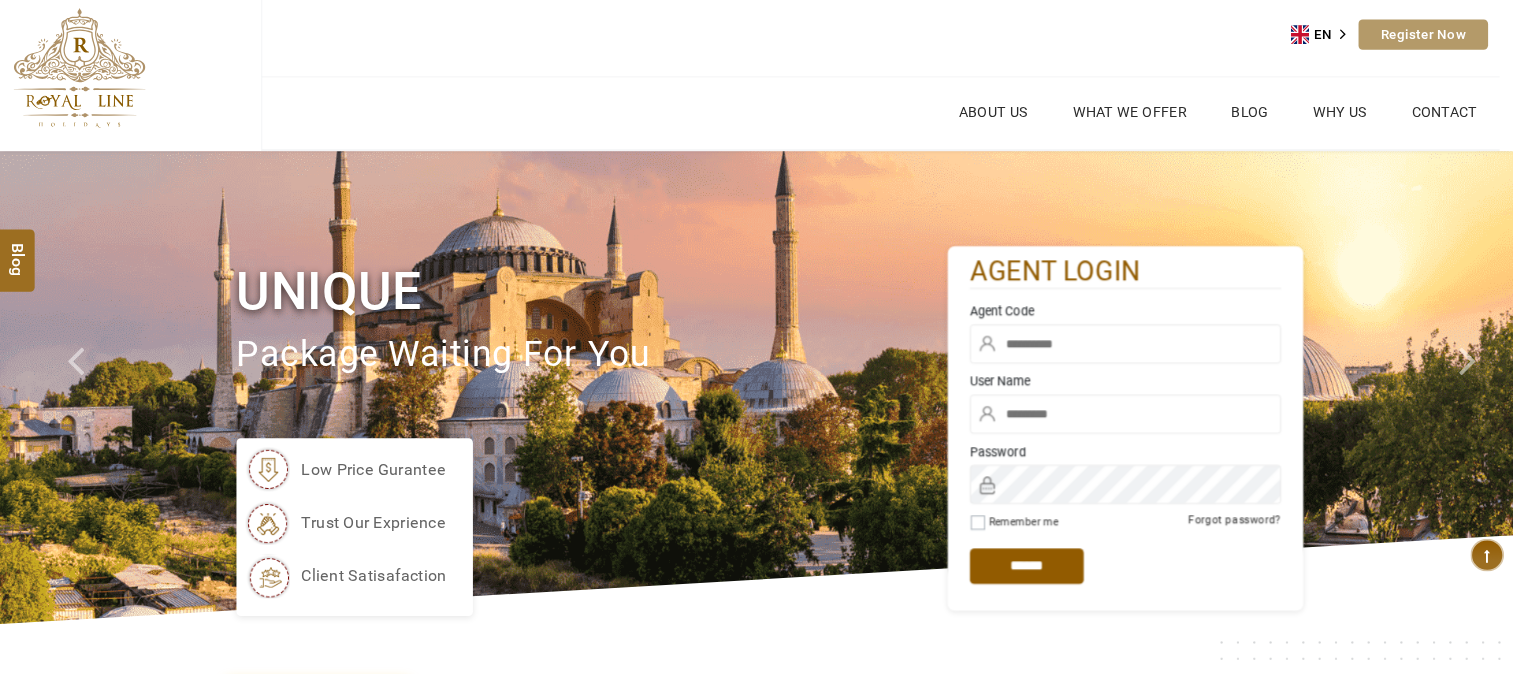 scroll, scrollTop: 0, scrollLeft: 0, axis: both 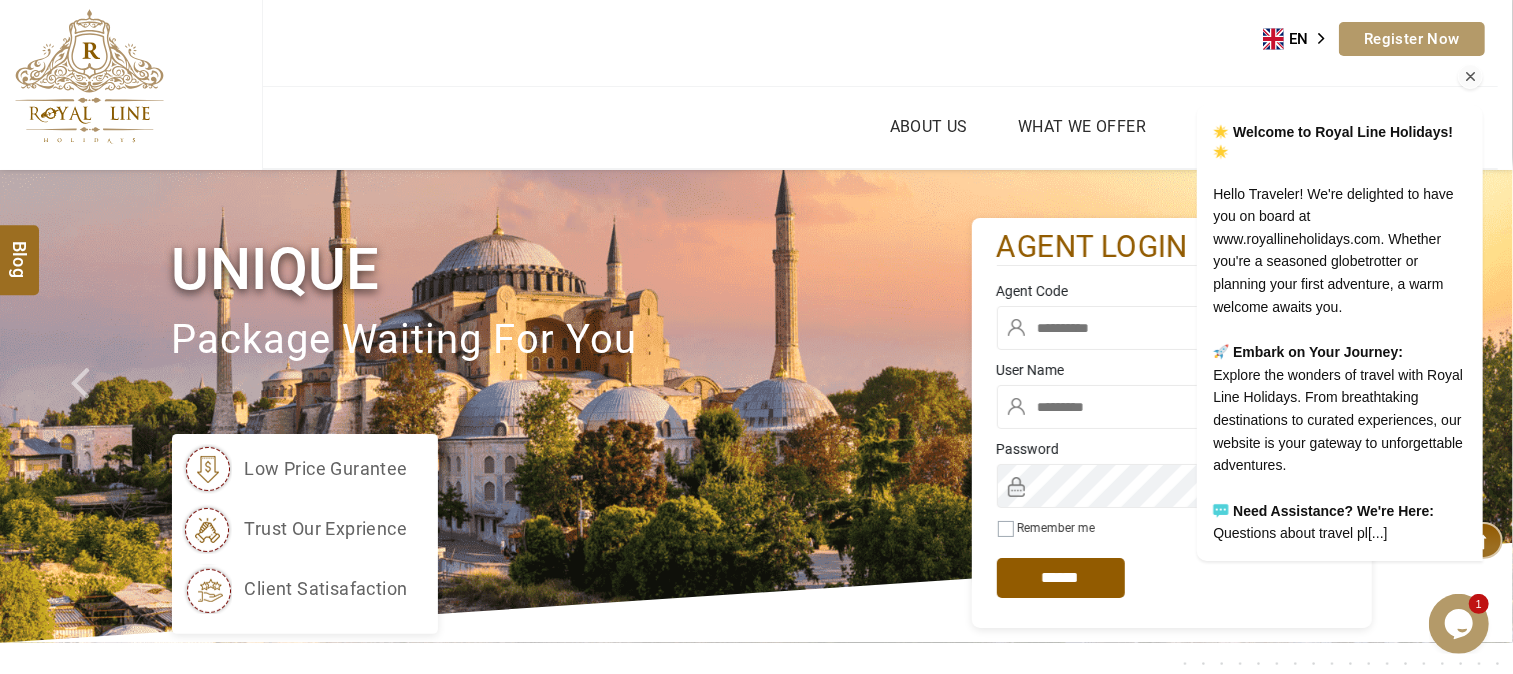 click at bounding box center (1470, 78) 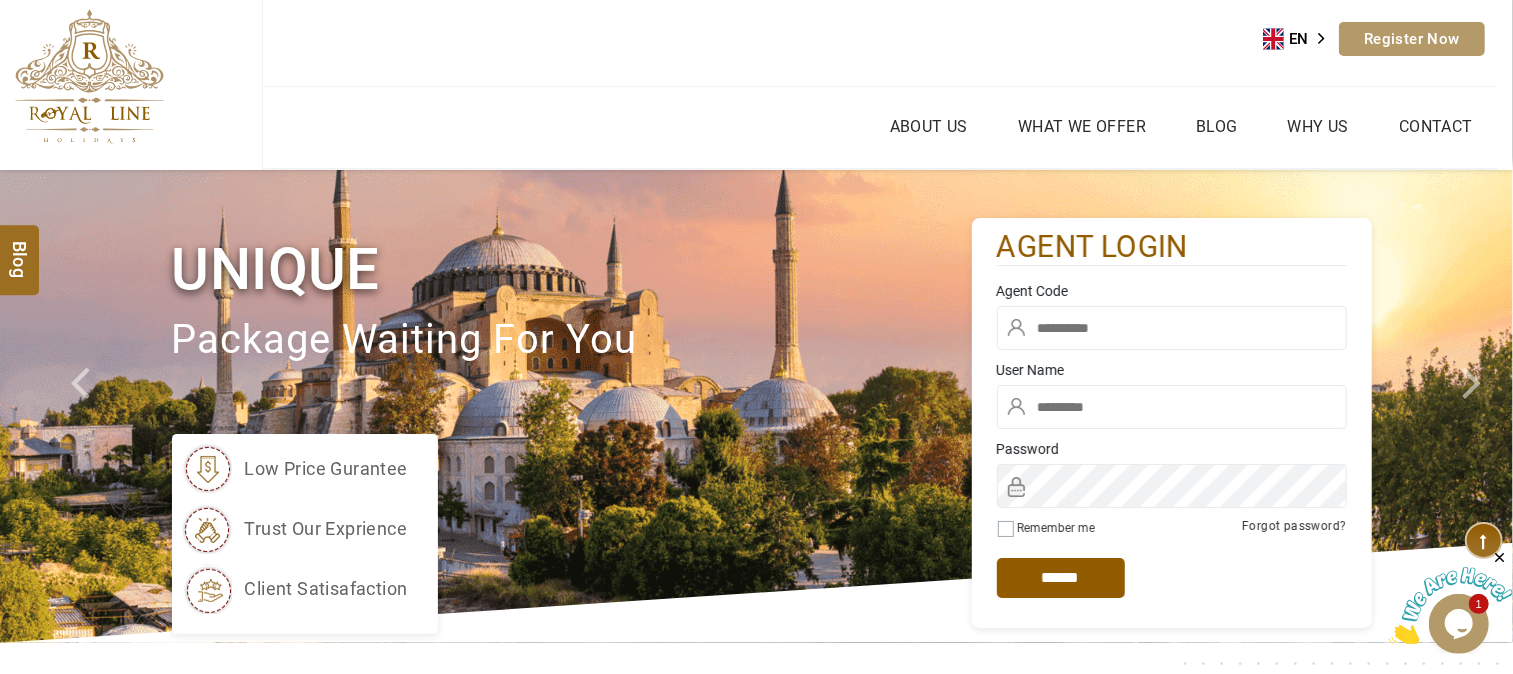 type on "*****" 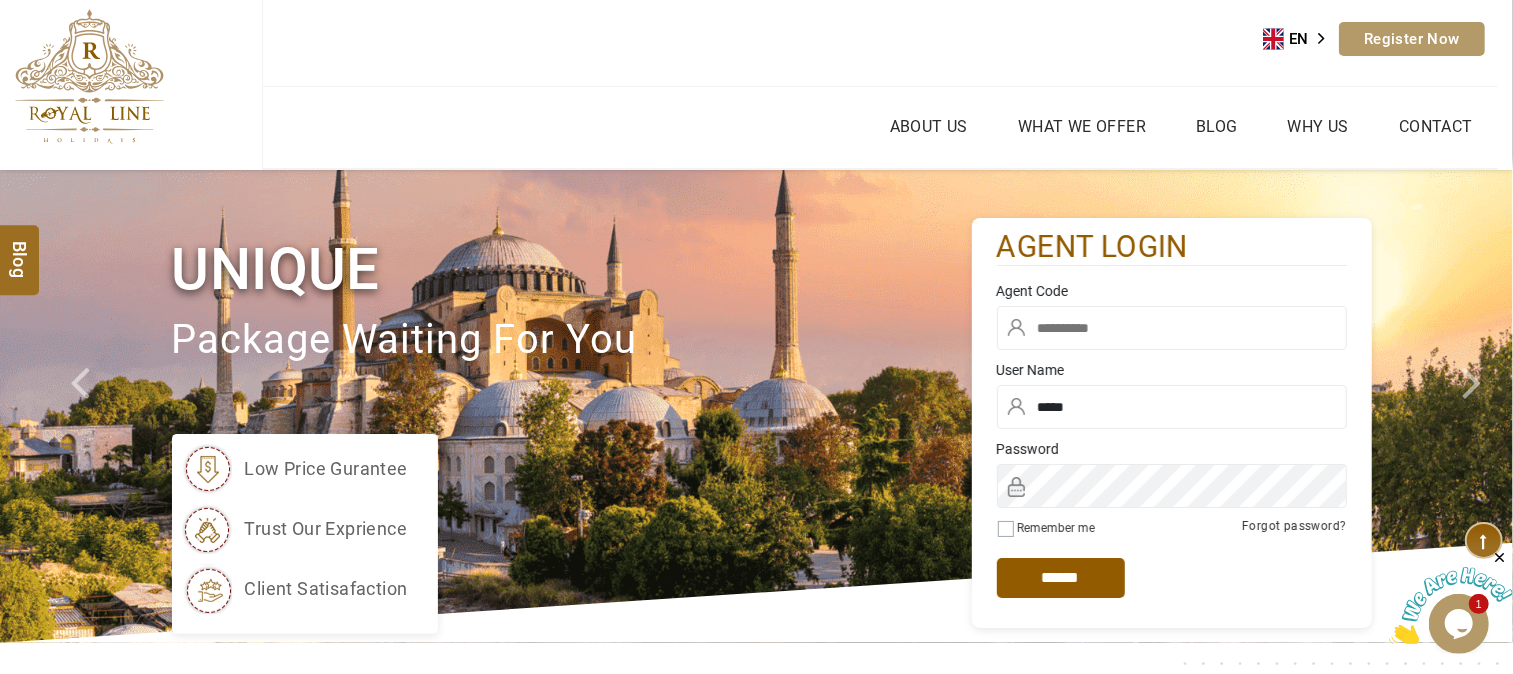 click at bounding box center [1172, 328] 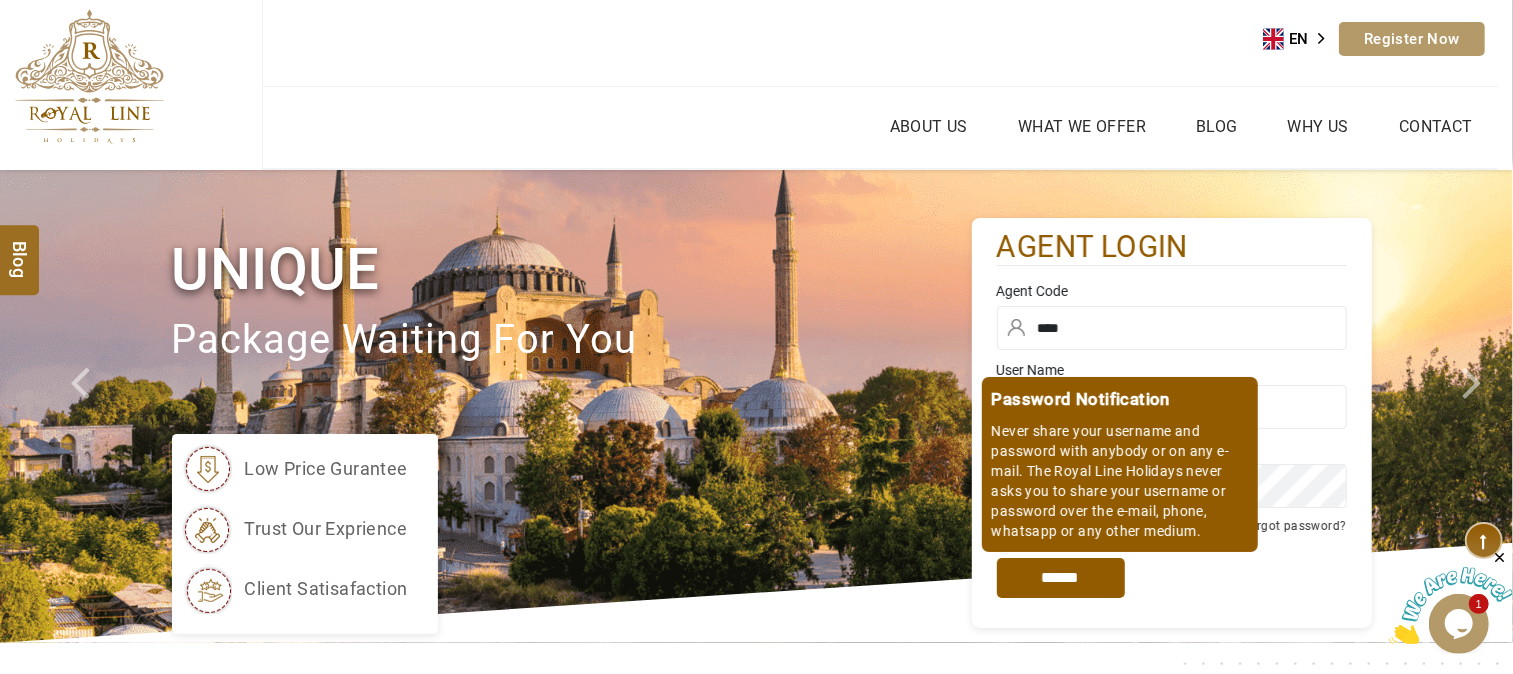 type on "****" 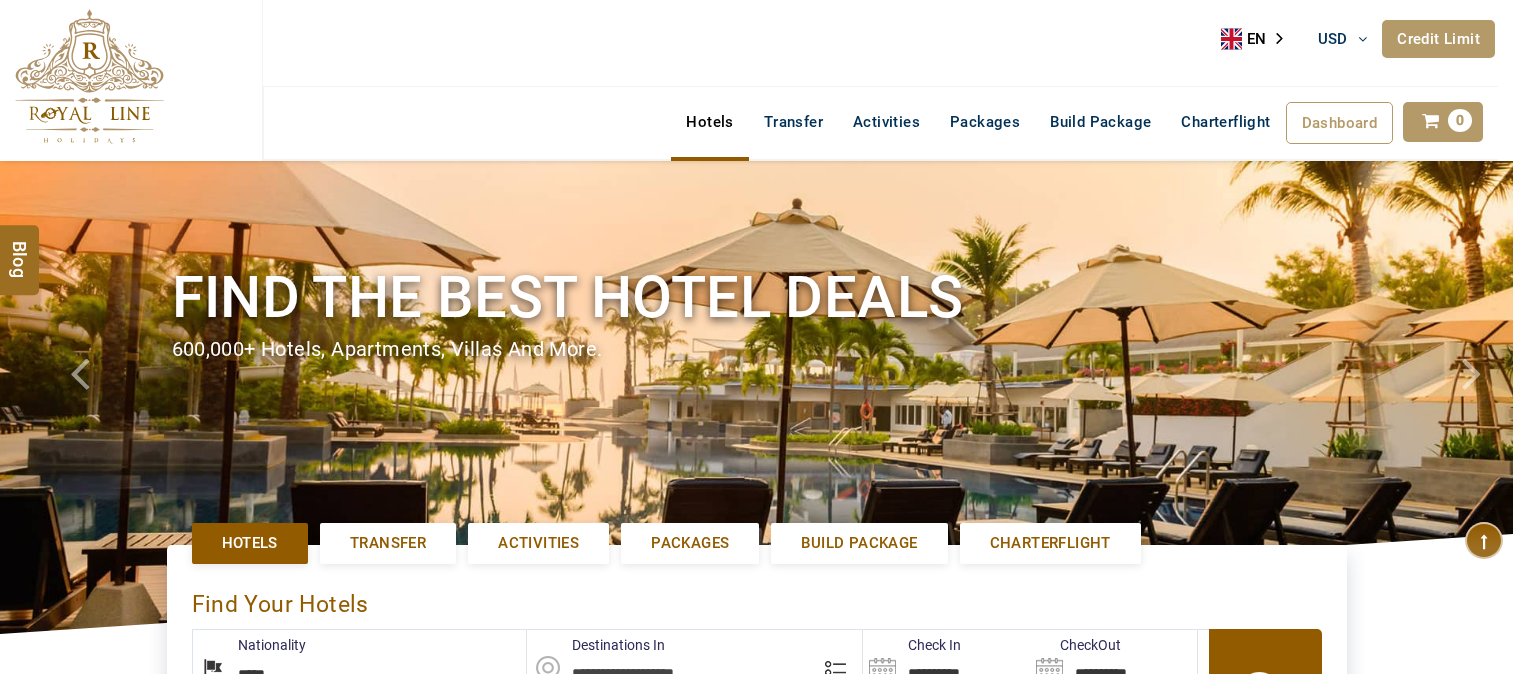 select on "*****" 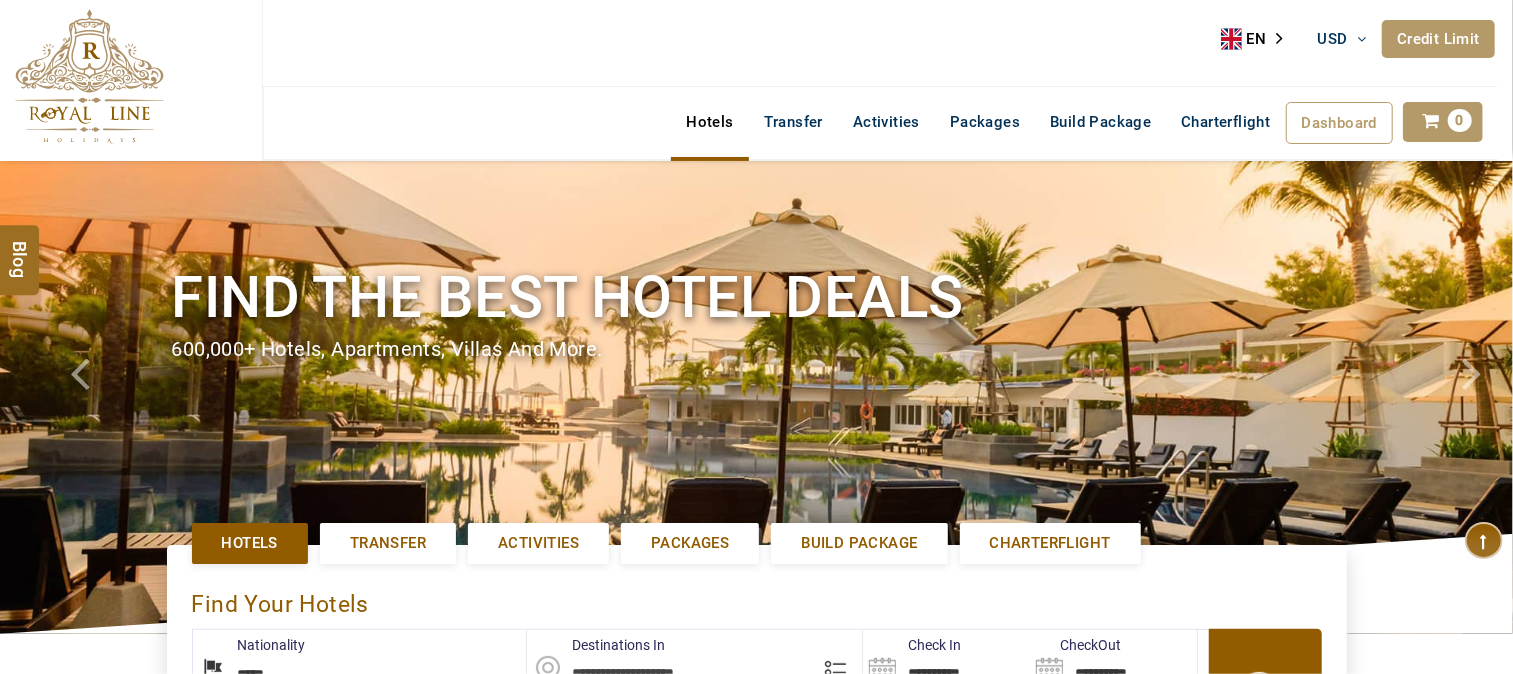 type on "**********" 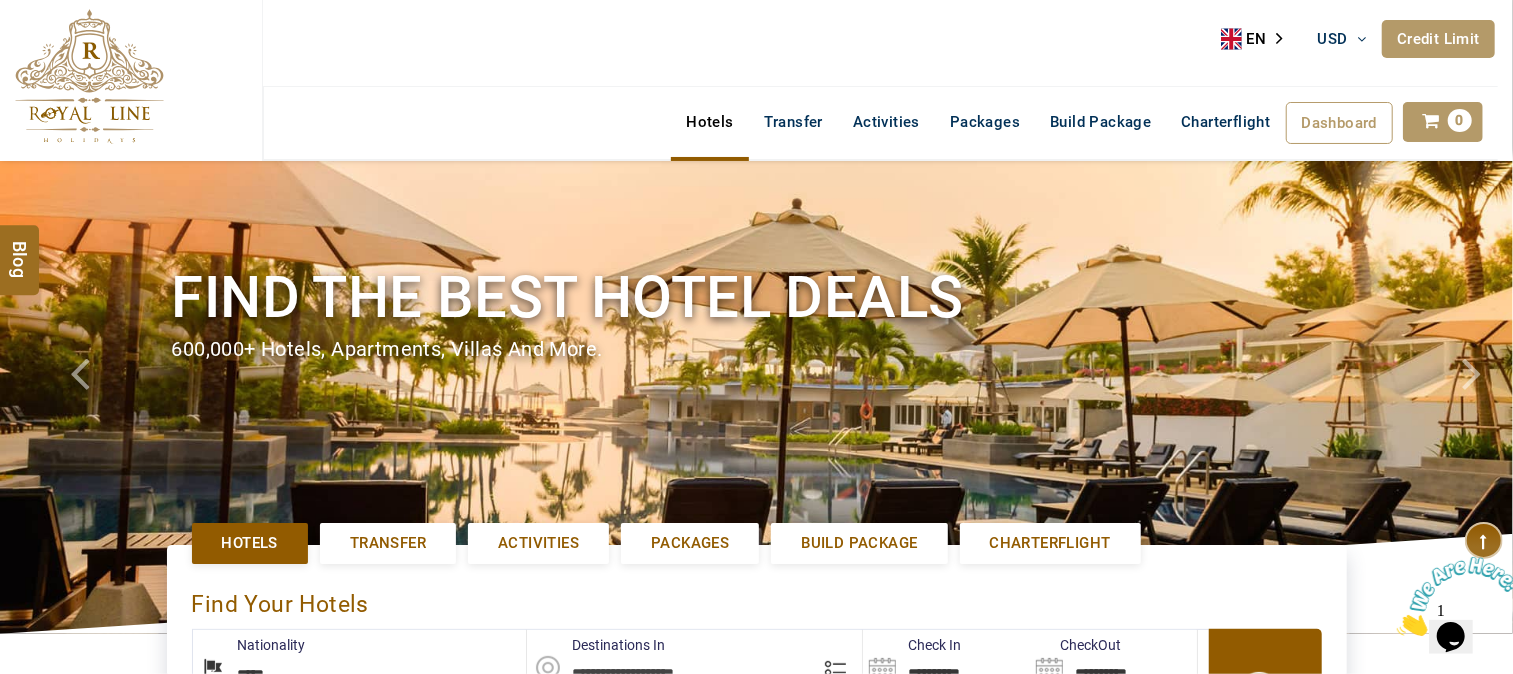 scroll, scrollTop: 0, scrollLeft: 0, axis: both 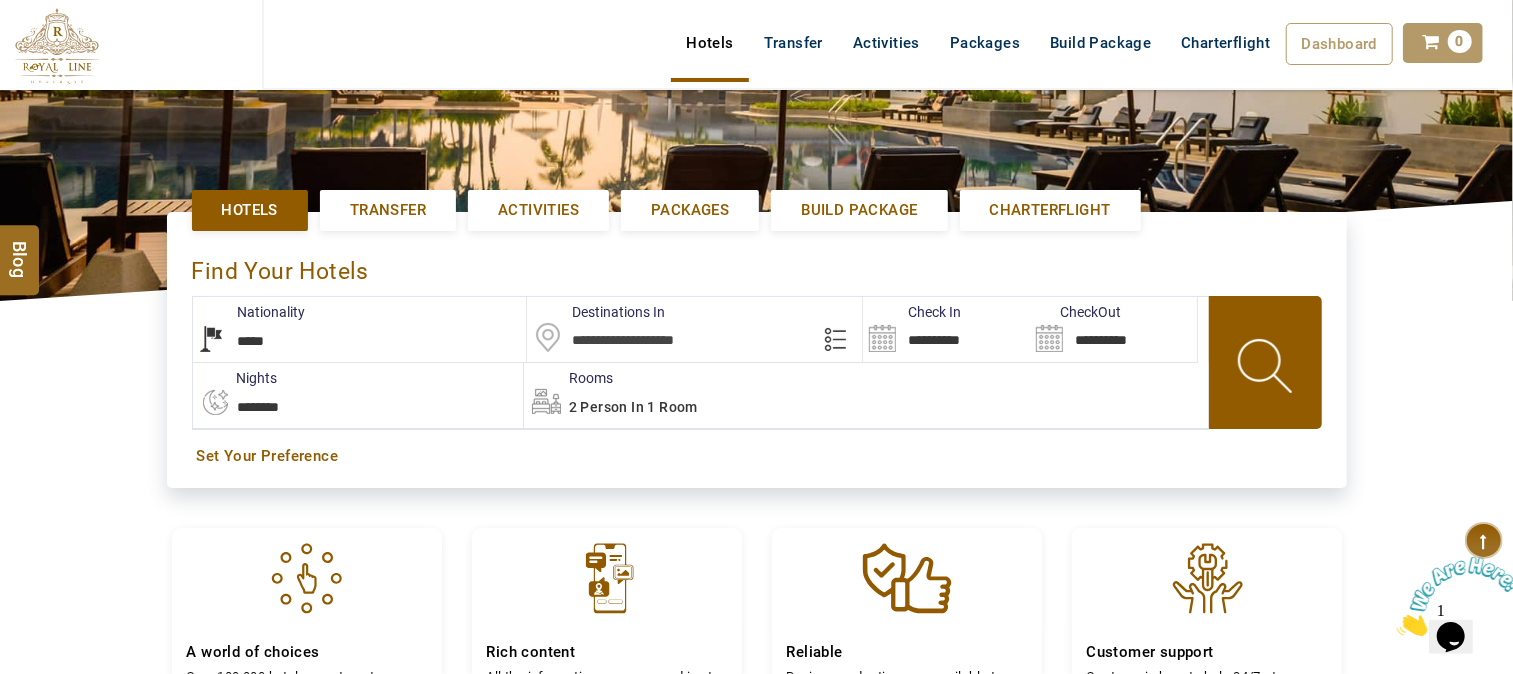 click at bounding box center [694, 329] 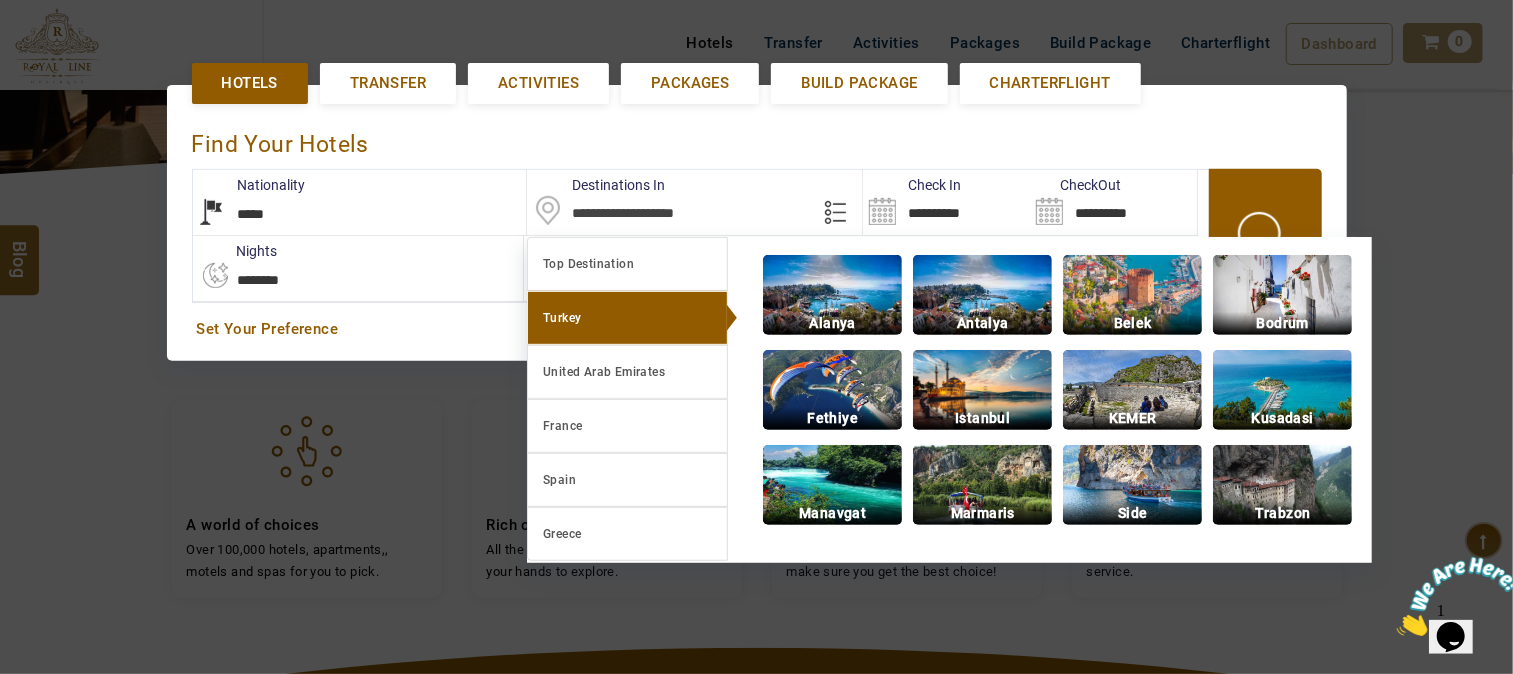 scroll, scrollTop: 461, scrollLeft: 0, axis: vertical 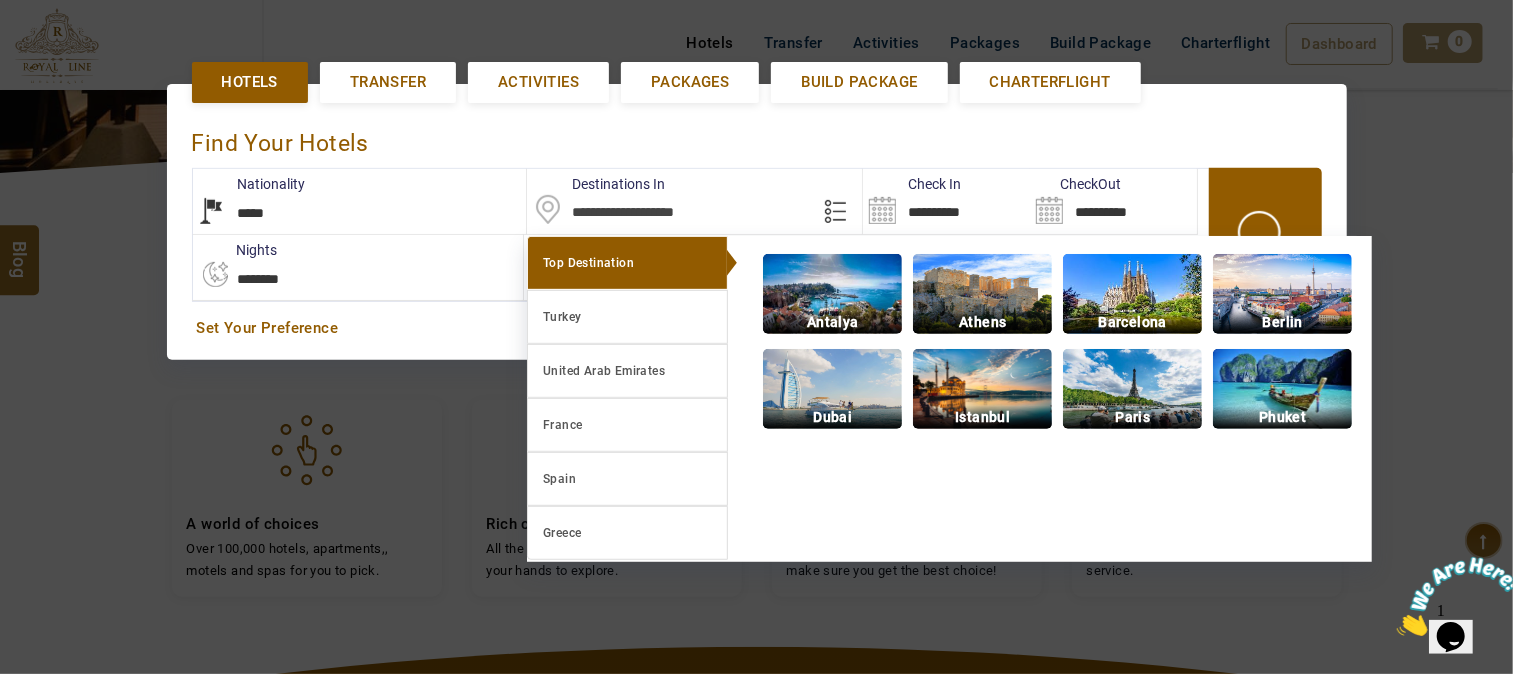 paste on "*****" 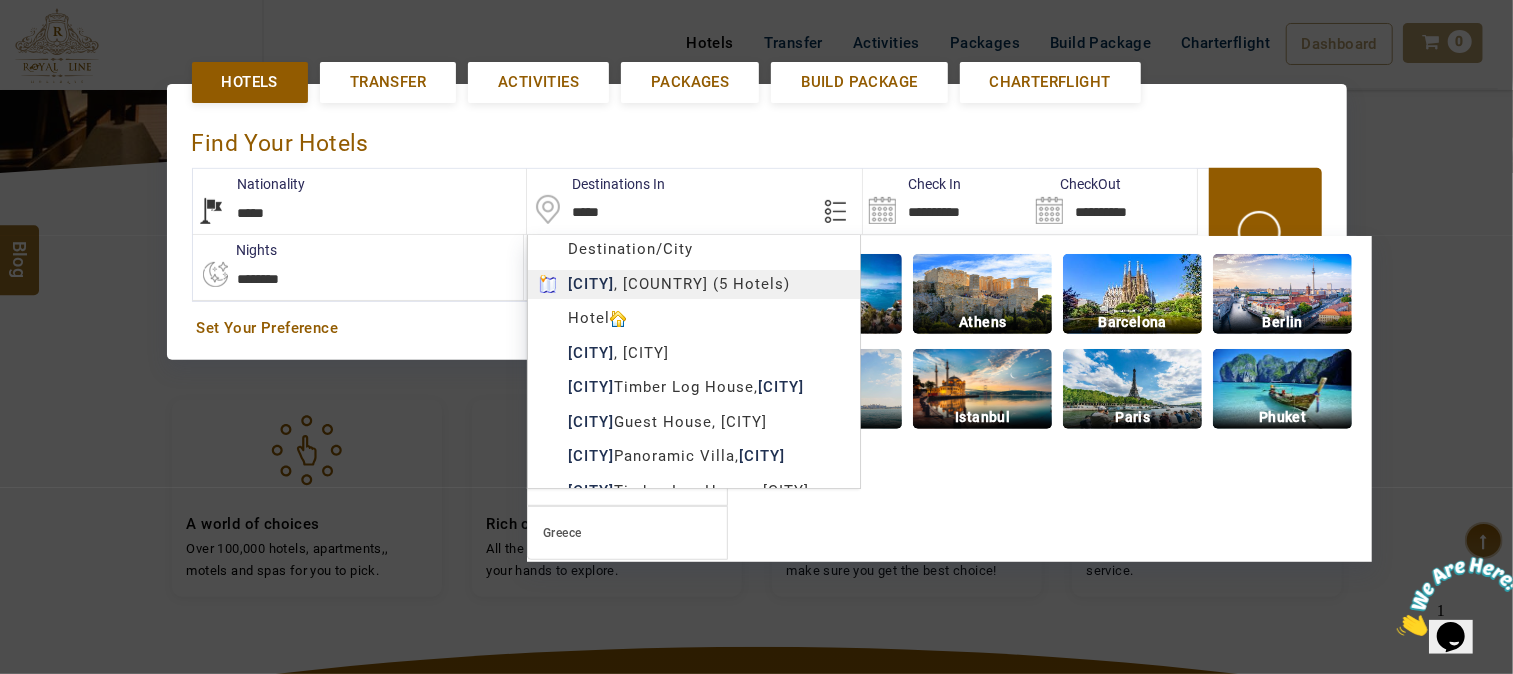 type on "*****" 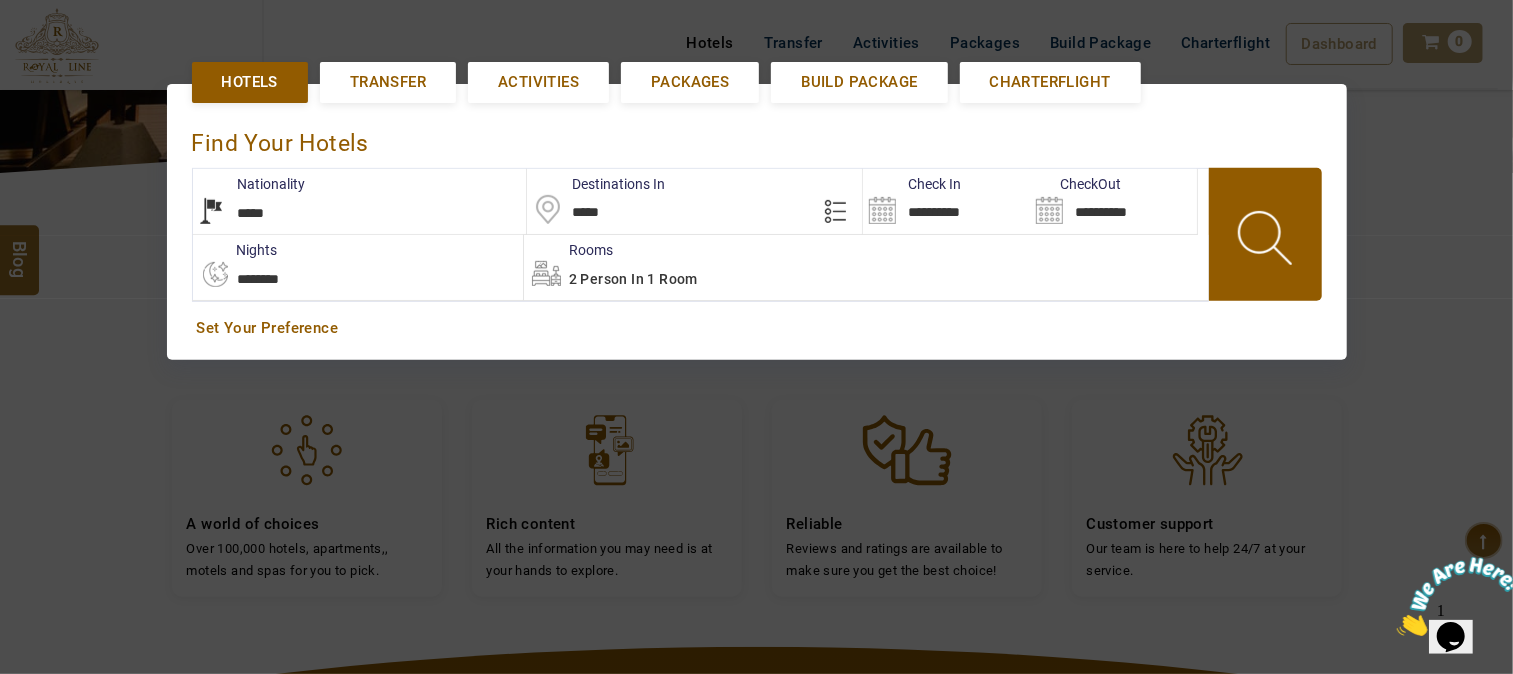 click on "ANKIT USD AED  AED EUR  € USD  $ INR  ₹ THB  ฿ IDR  Rp BHD  BHD TRY  ₺ Credit Limit EN HE AR ES PT ZH Helpline
+971 55 344 0168 Register Now +971 55 344 0168 info@royallineholidays.com About Us What we Offer Blog Why Us Contact Hotels  Transfer Activities Packages Build Package Charterflight Dashboard My Profile My Booking My Reports My Quotation Sign Out 0 Points Redeem Now To Redeem 540 Points Future Points  60   Points Credit Limit Credit Limit USD 10000.00 70% Complete Used USD 9076.00 Available USD 924.00 Setting  Looks like you haven't added anything to your cart yet Countinue Shopping ***** ****** Please Wait.. Blog demo
Remember me Forgot
password? LOG IN Don't have an account?   Register Now My Booking View/ Print/Cancel Your Booking without Signing in Submit demo
In A Few Moment, You Will Be Celebrating Best Hotel options galore ! Check In   CheckOut Rooms Rooms Please Wait Find the best hotel deals 600,000+ hotels, apartments, villas and more. Hotels" at bounding box center (756, 355) 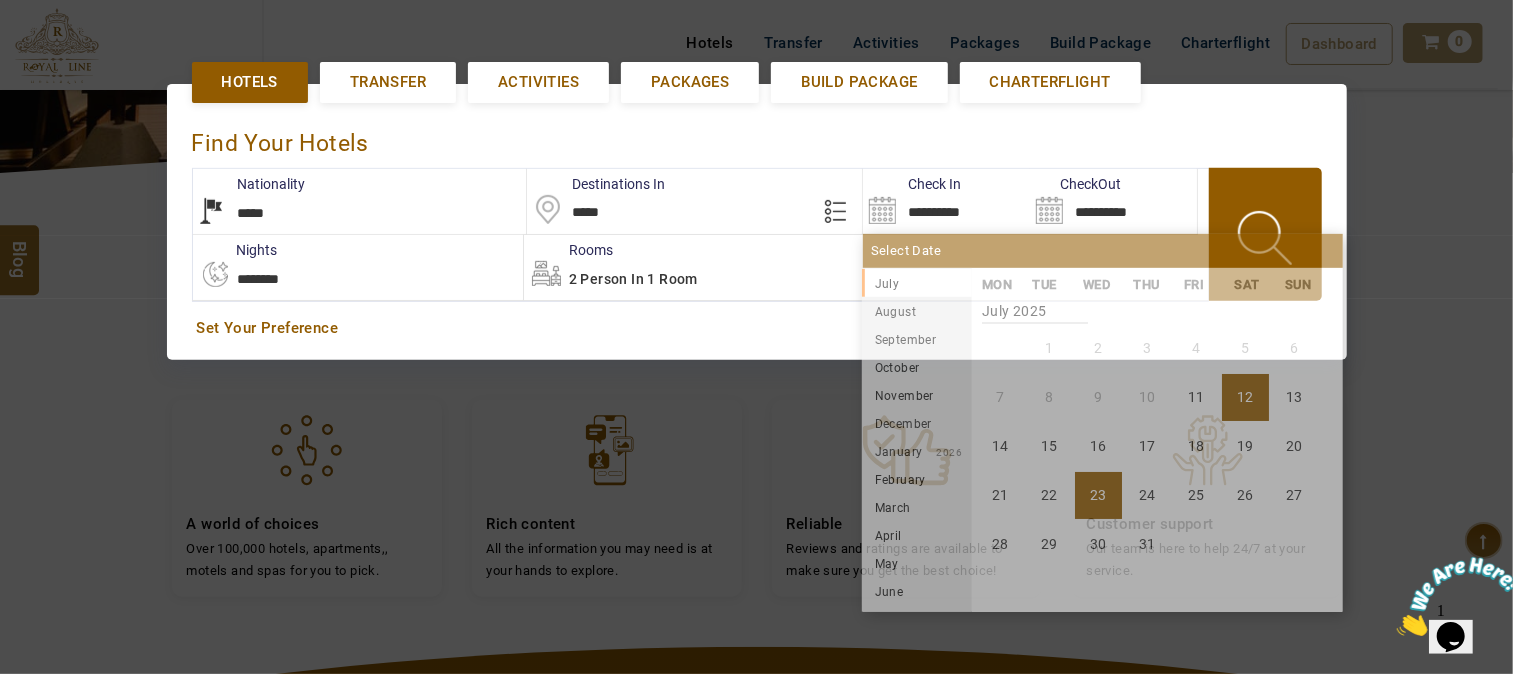 click on "23" at bounding box center [1098, 495] 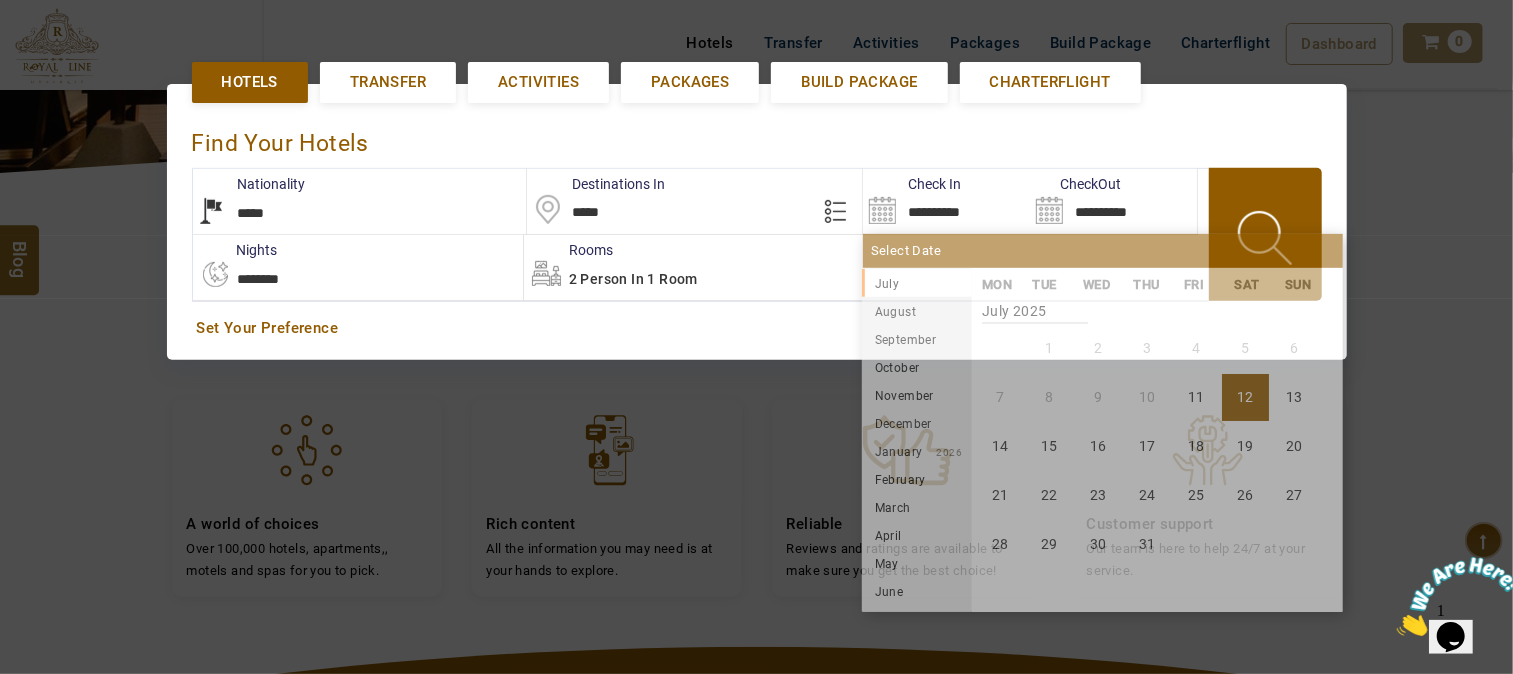 type on "**********" 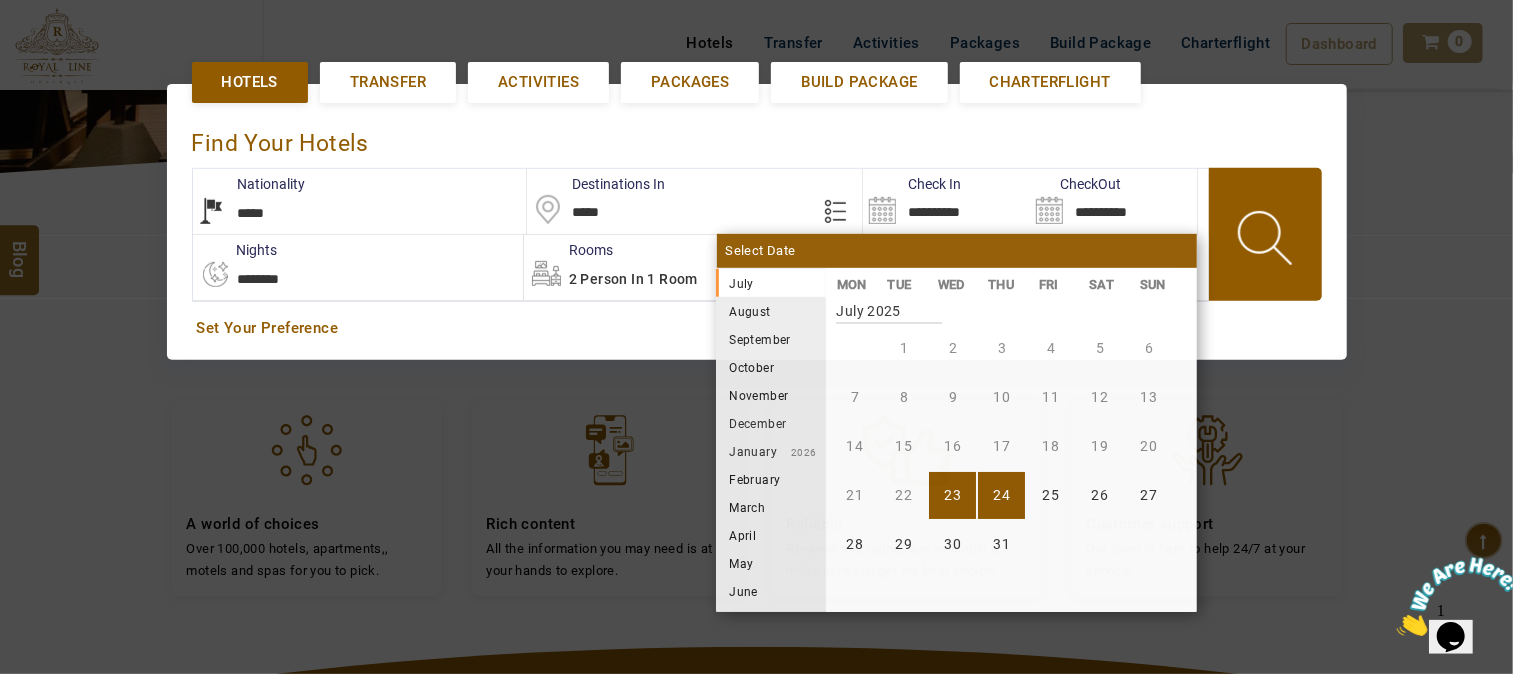 click on "24" at bounding box center [1001, 495] 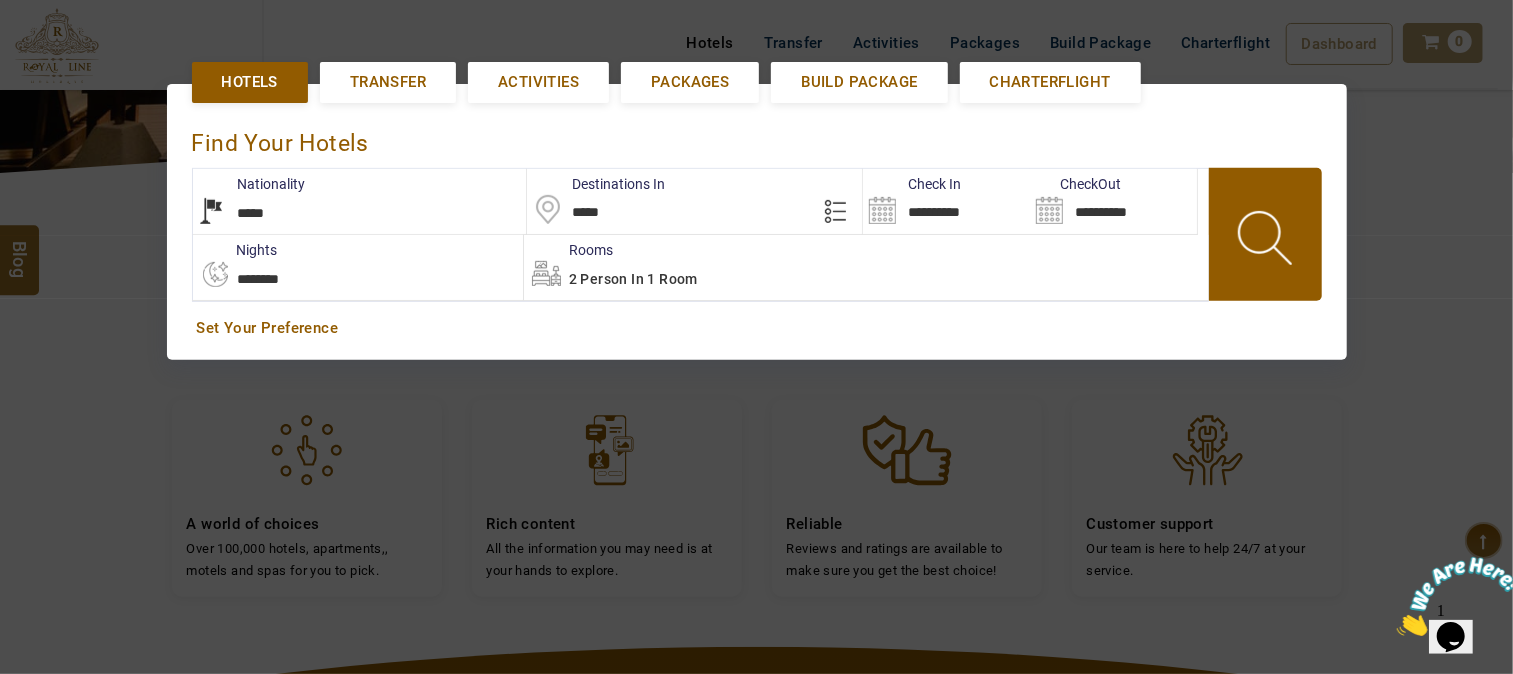 click at bounding box center (1267, 241) 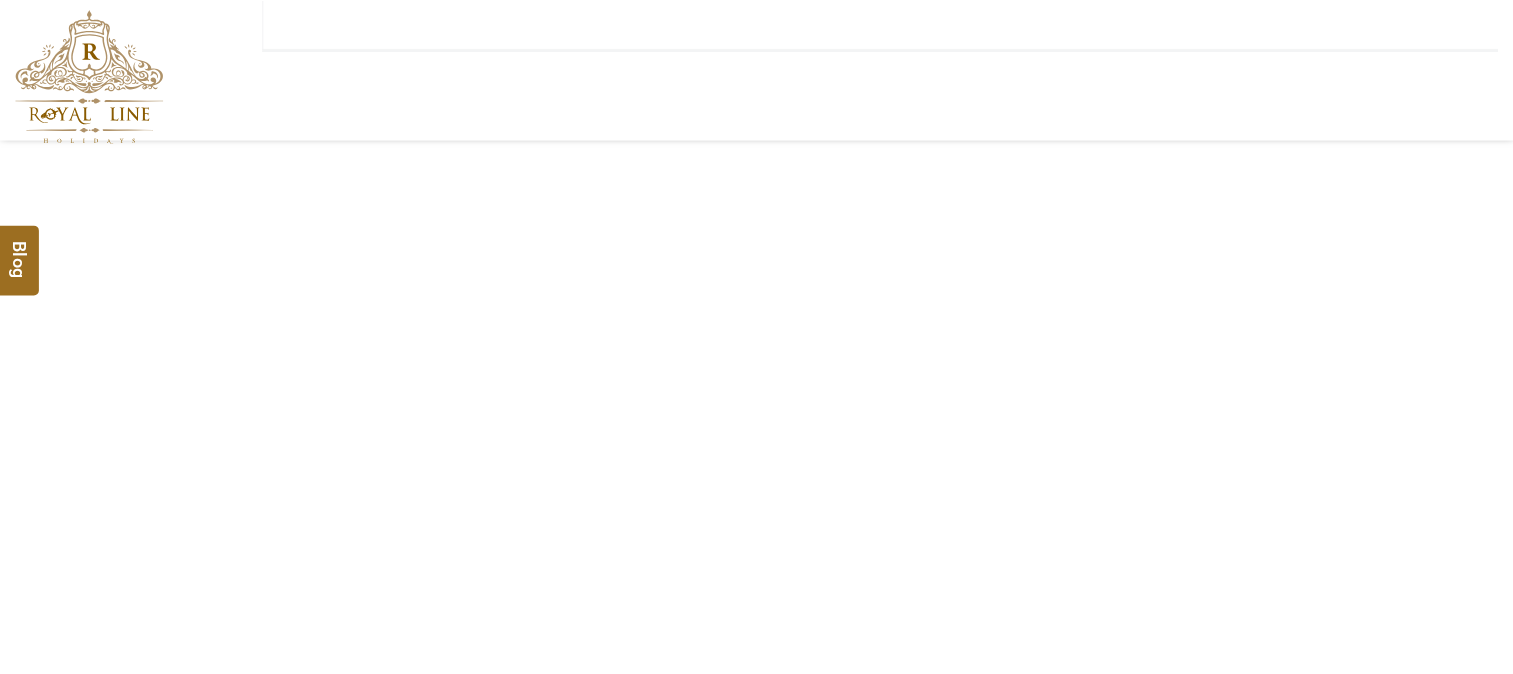 scroll, scrollTop: 0, scrollLeft: 0, axis: both 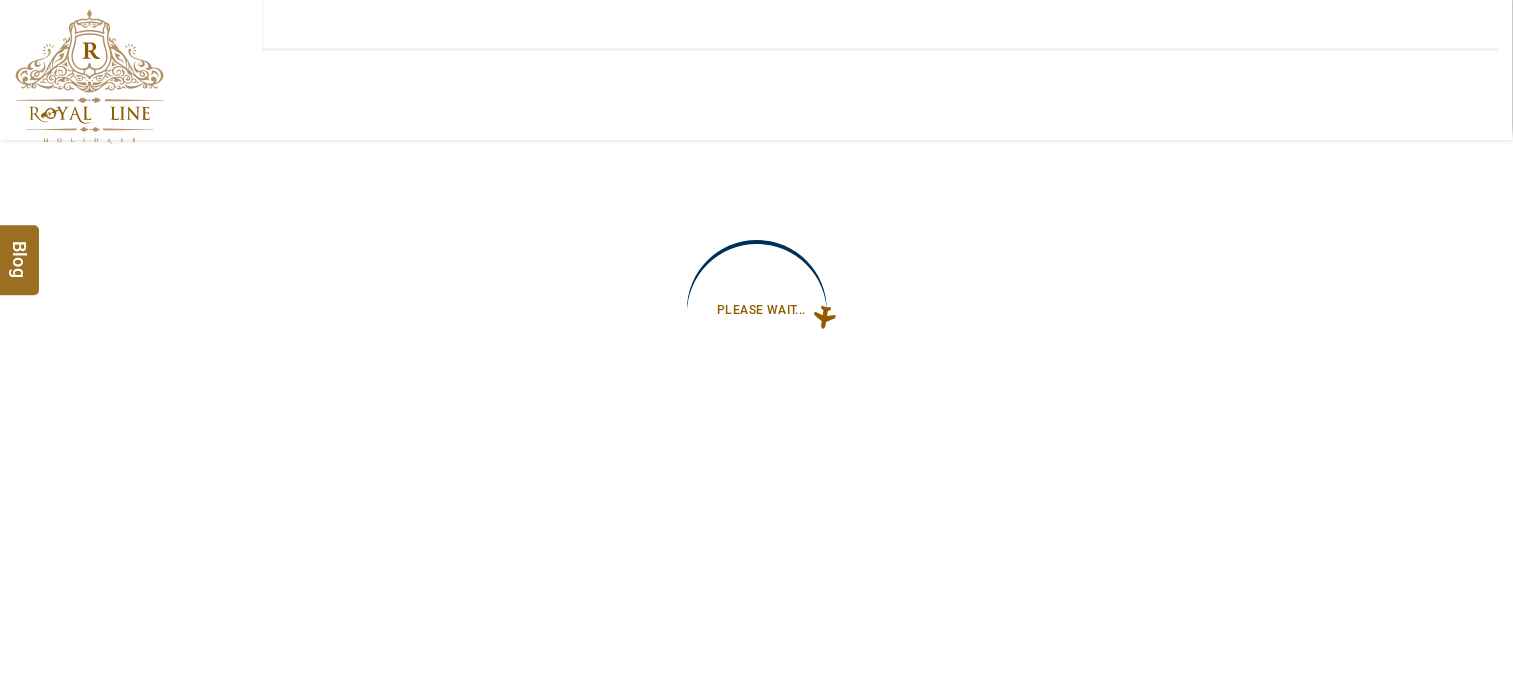 type on "**********" 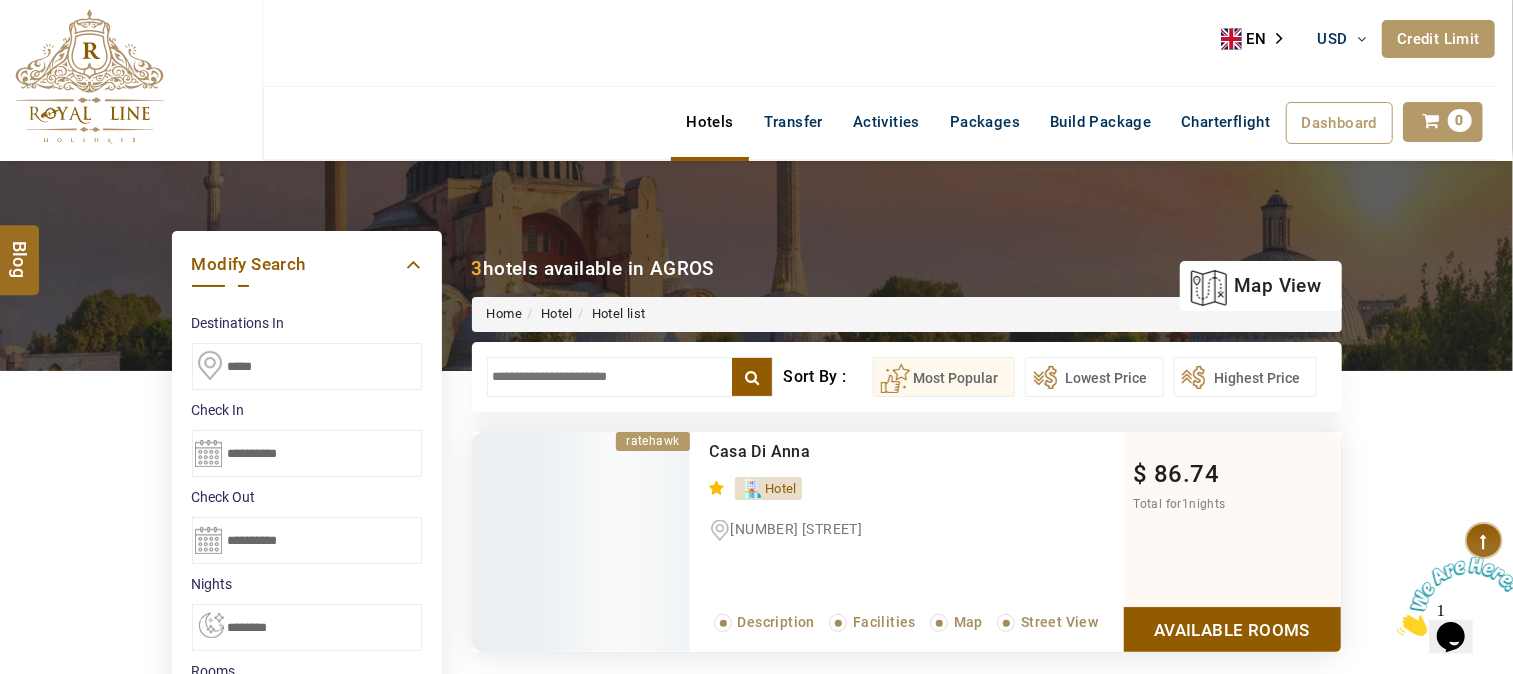 scroll, scrollTop: 0, scrollLeft: 0, axis: both 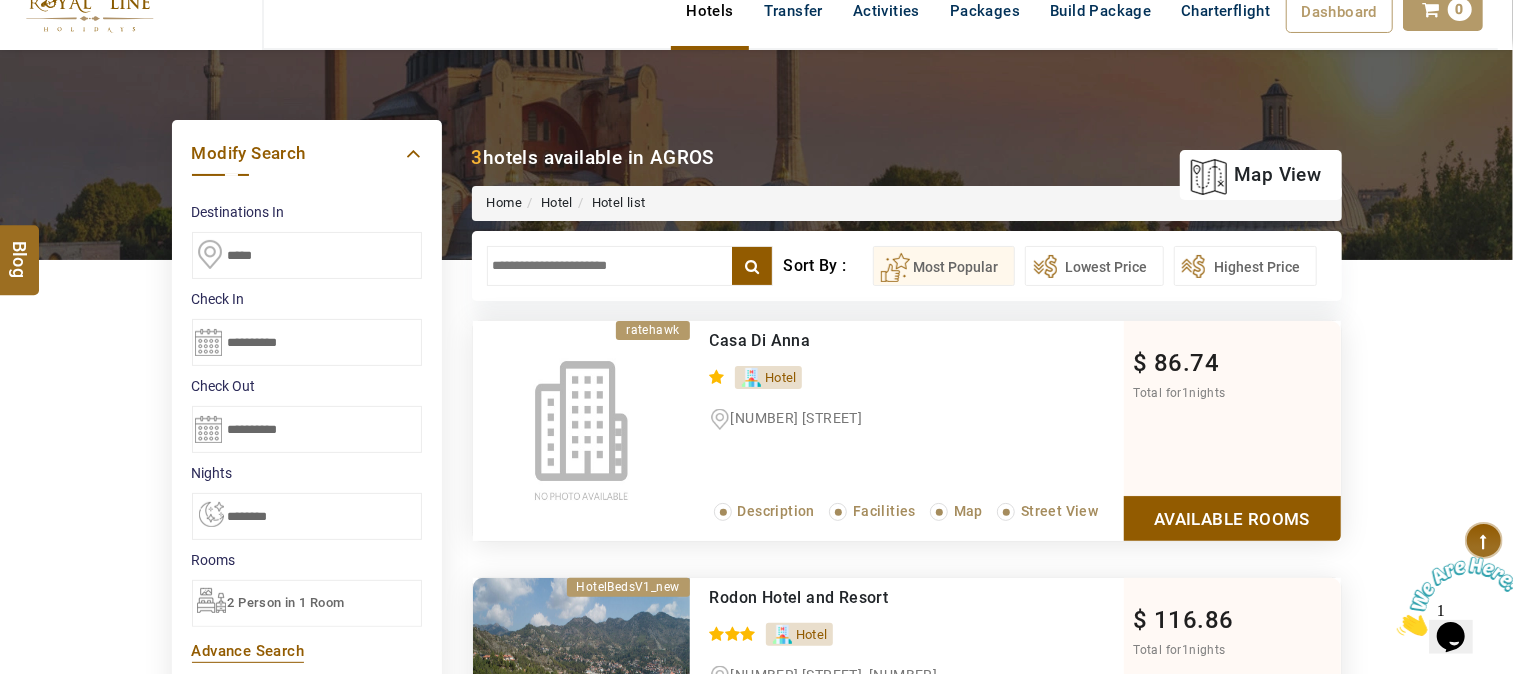 click on "**********" at bounding box center [307, 342] 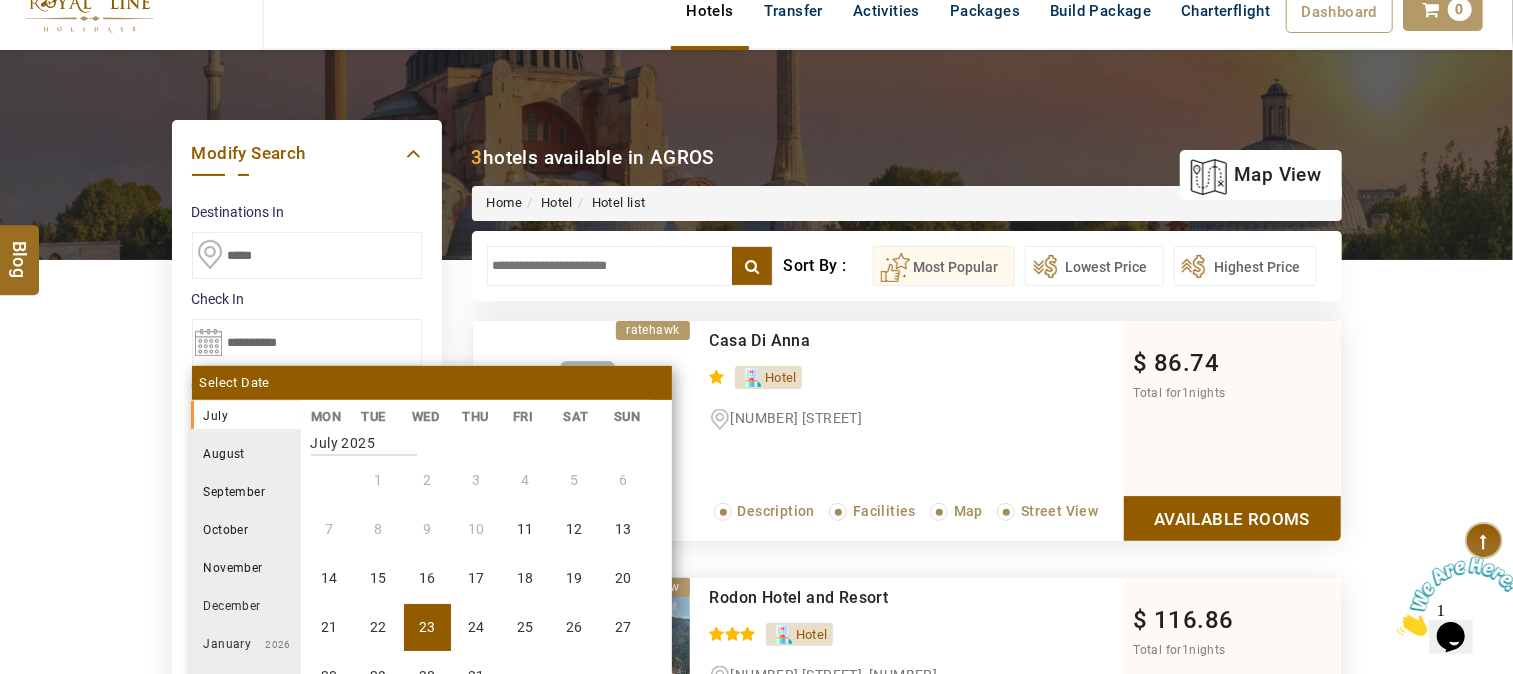 click on "August" at bounding box center (246, 453) 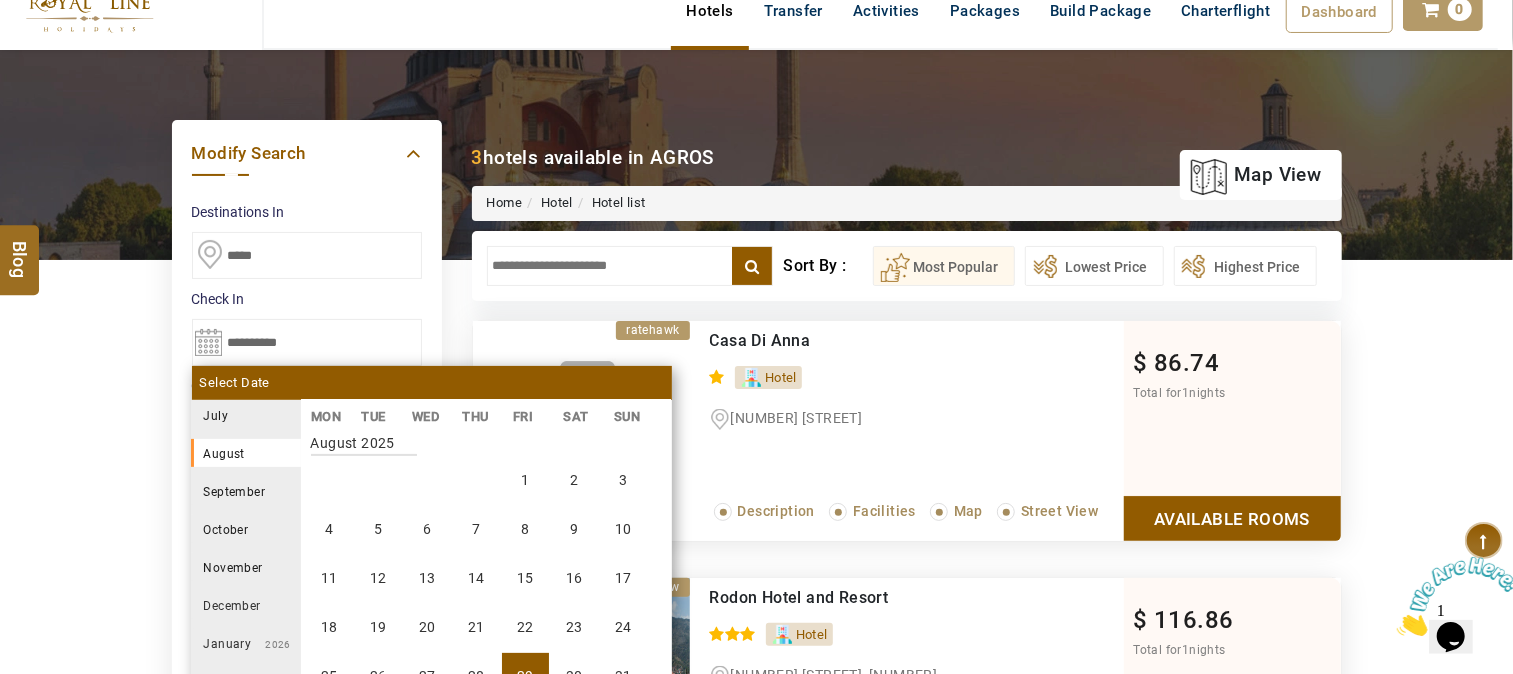 scroll, scrollTop: 481, scrollLeft: 0, axis: vertical 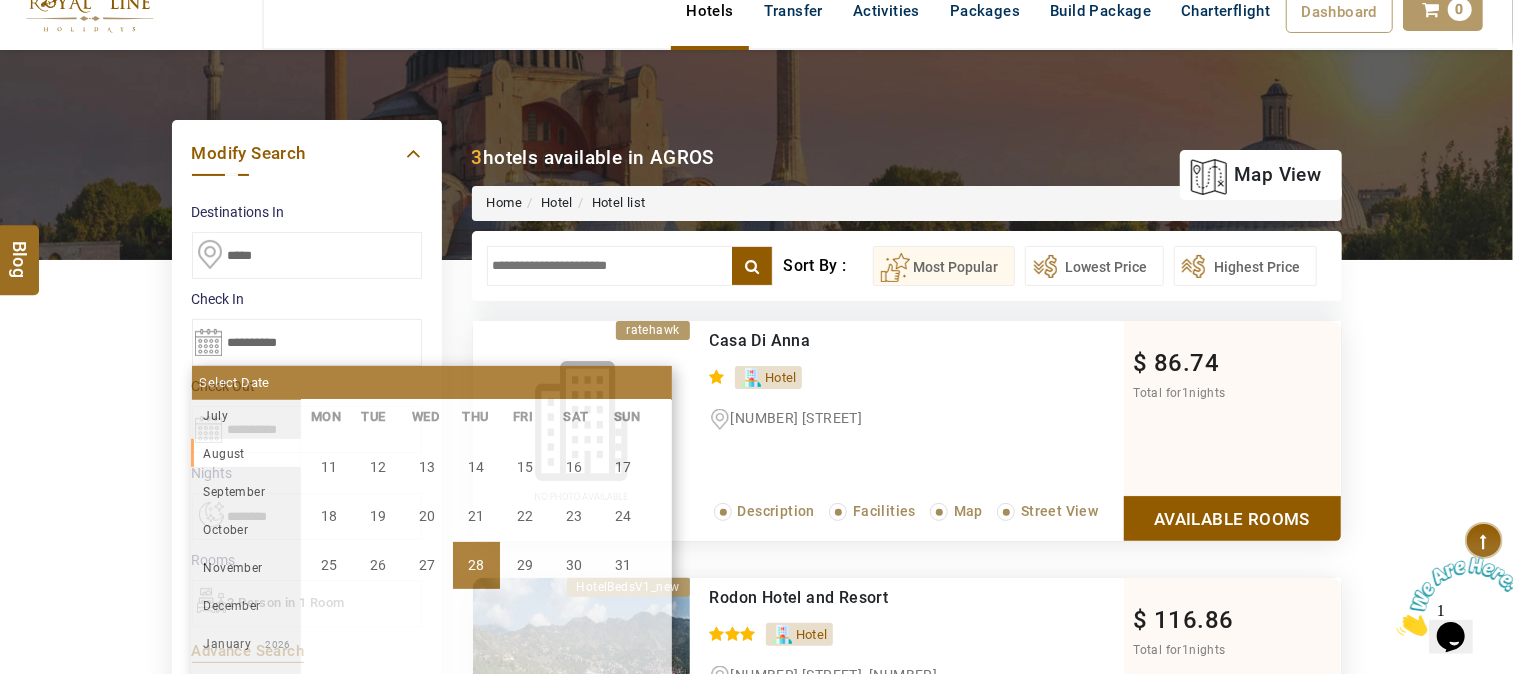 click on "28" at bounding box center (476, 565) 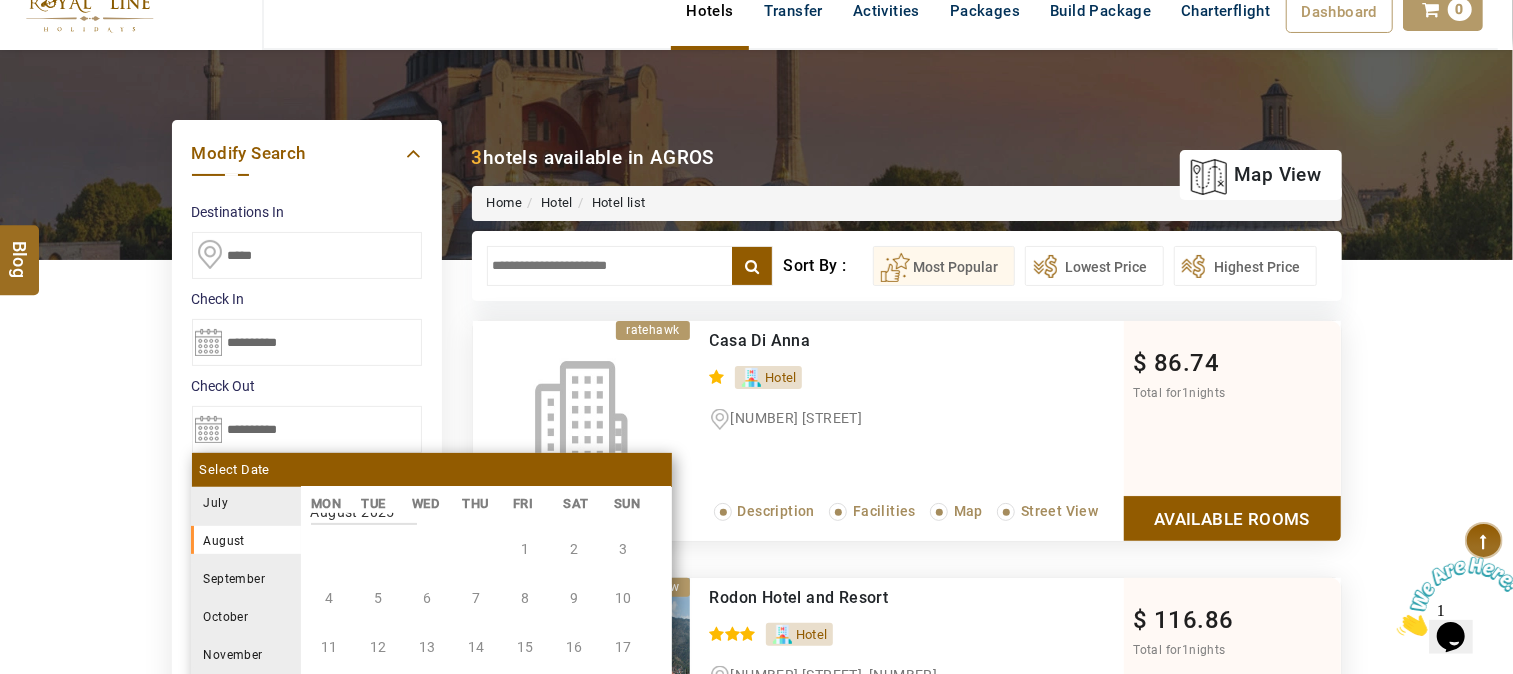 scroll, scrollTop: 378, scrollLeft: 0, axis: vertical 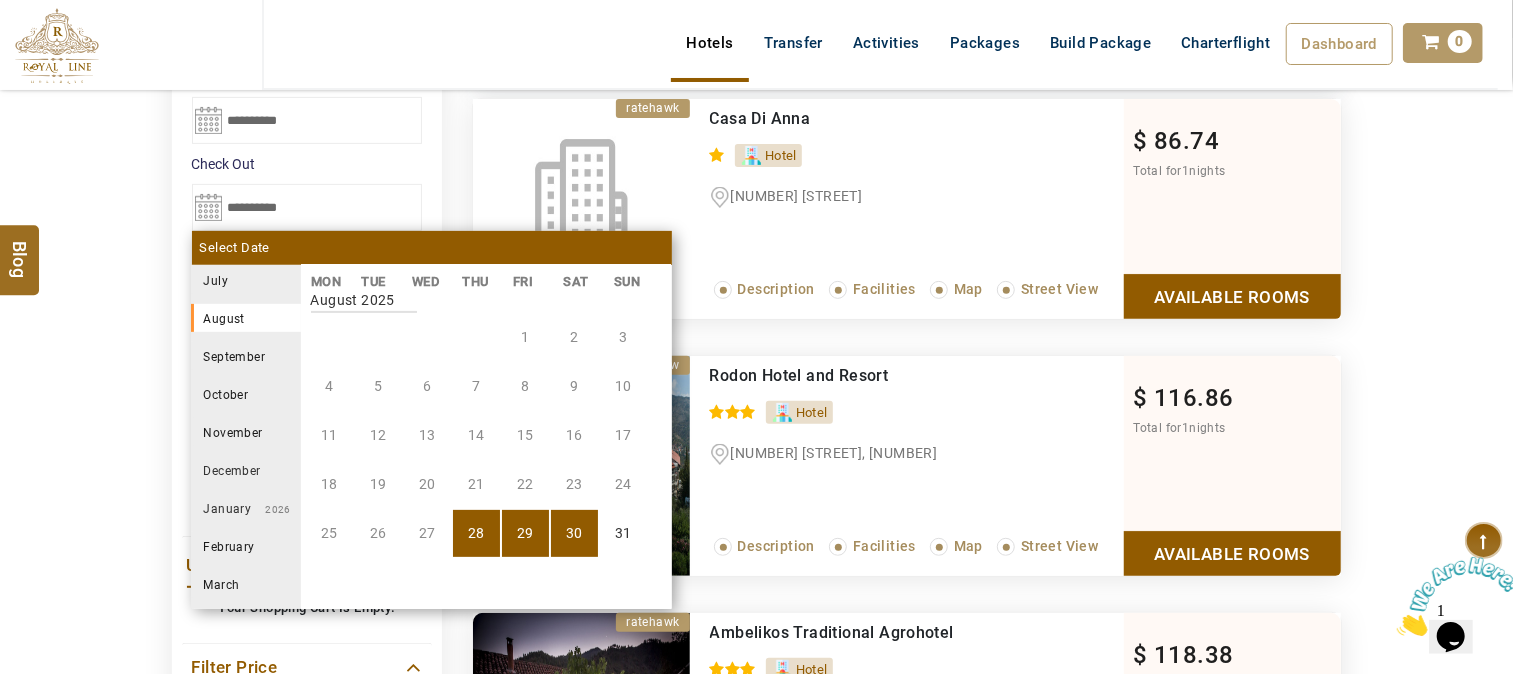 click on "30" at bounding box center (574, 533) 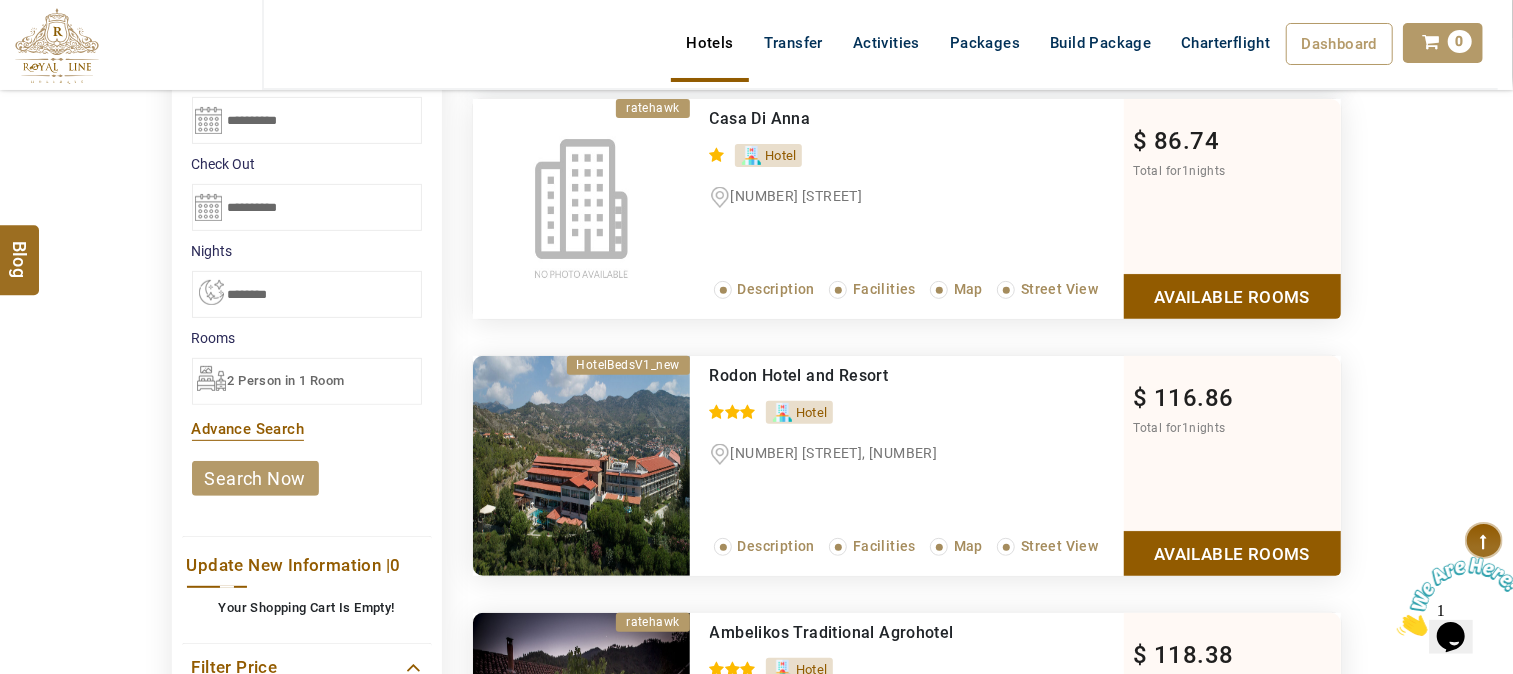 click on "search now" at bounding box center [255, 478] 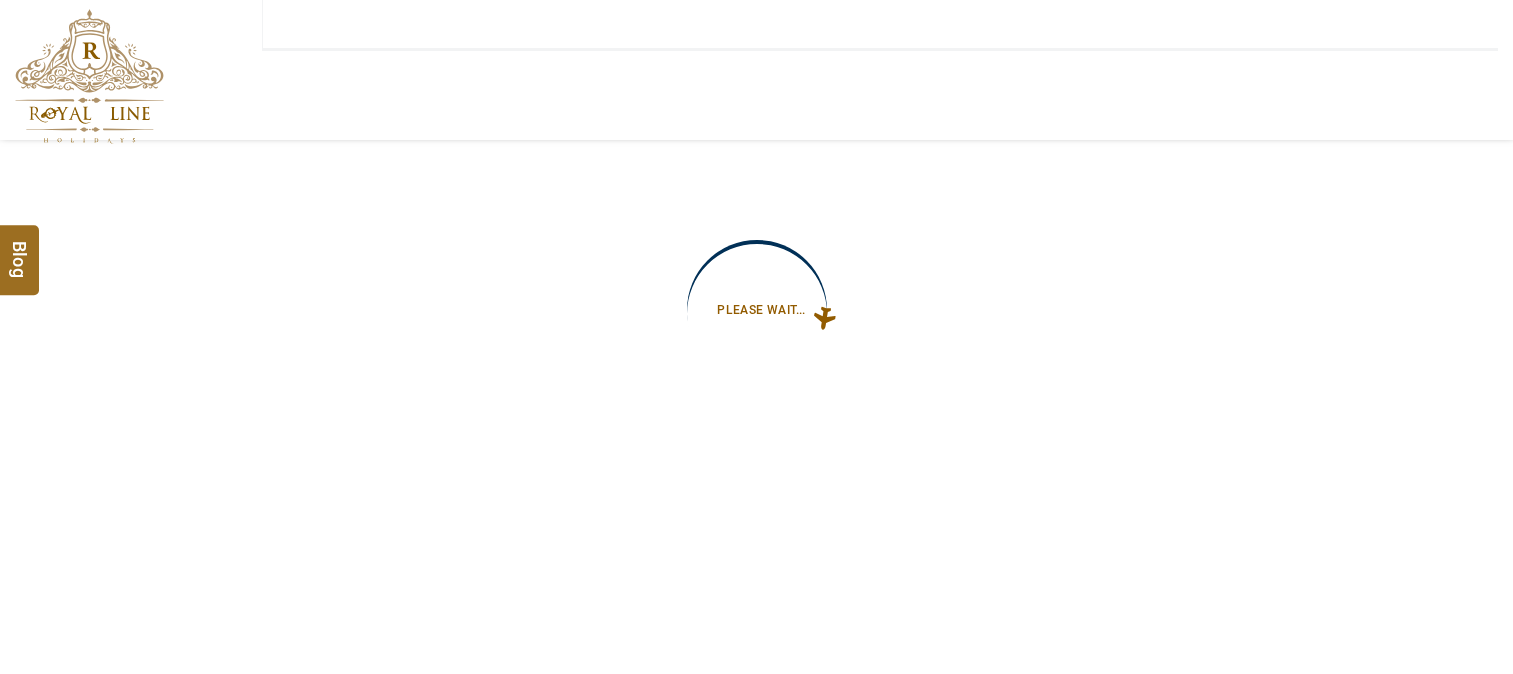 type on "**********" 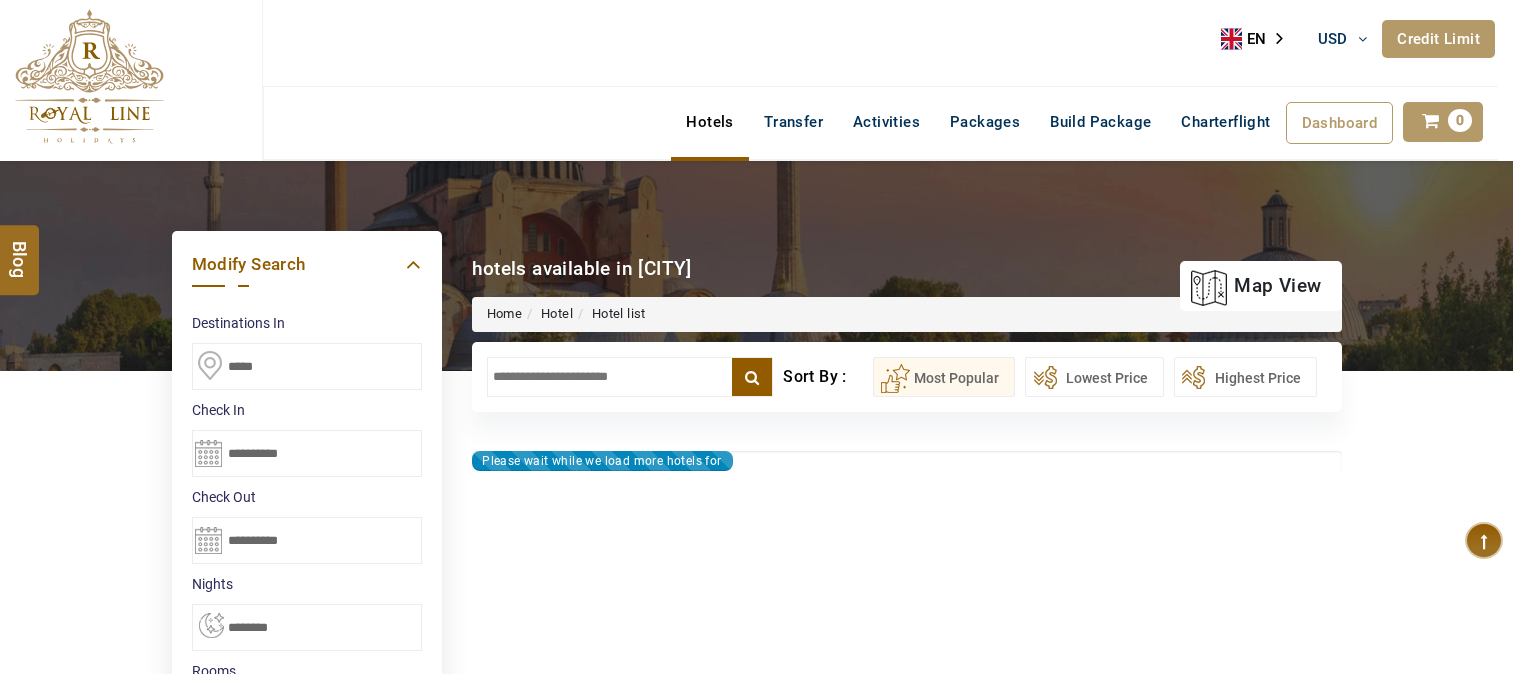 scroll, scrollTop: 0, scrollLeft: 0, axis: both 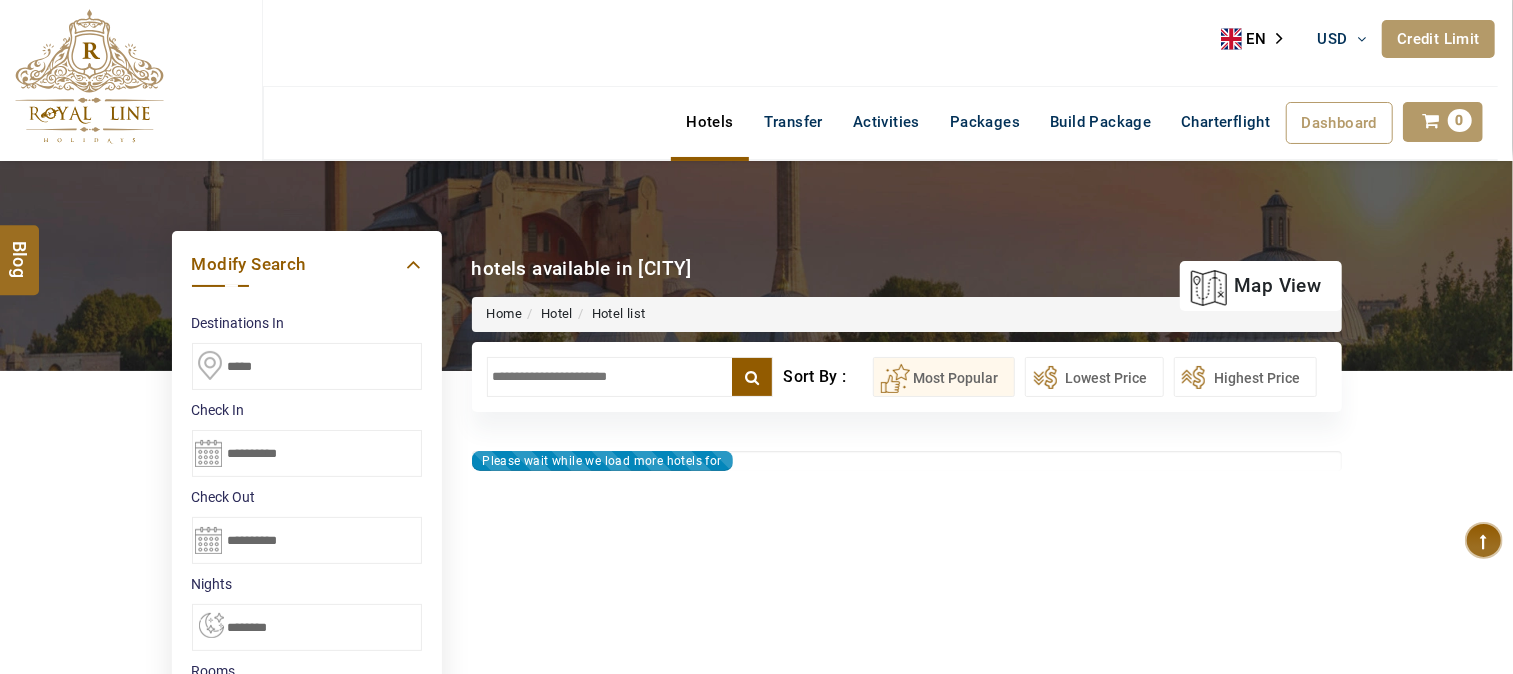 type on "**********" 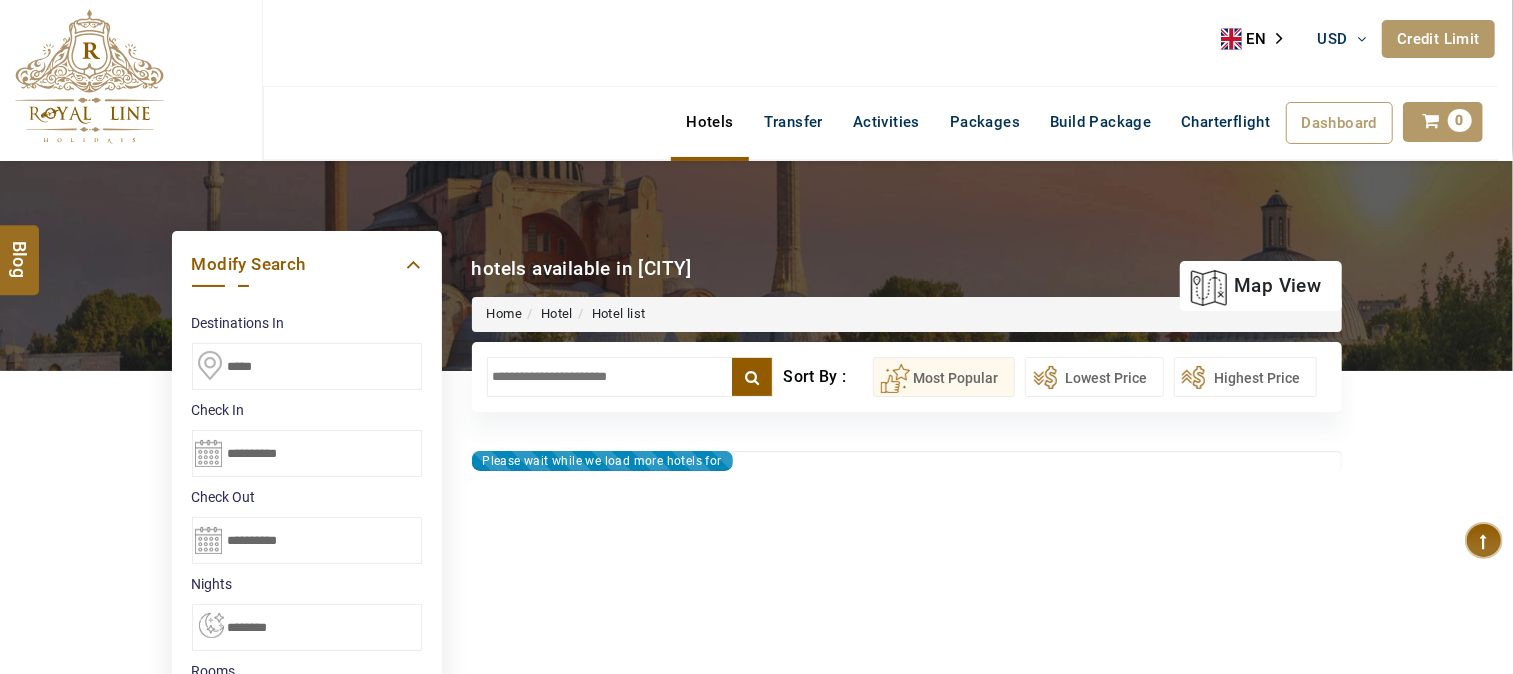 type on "**********" 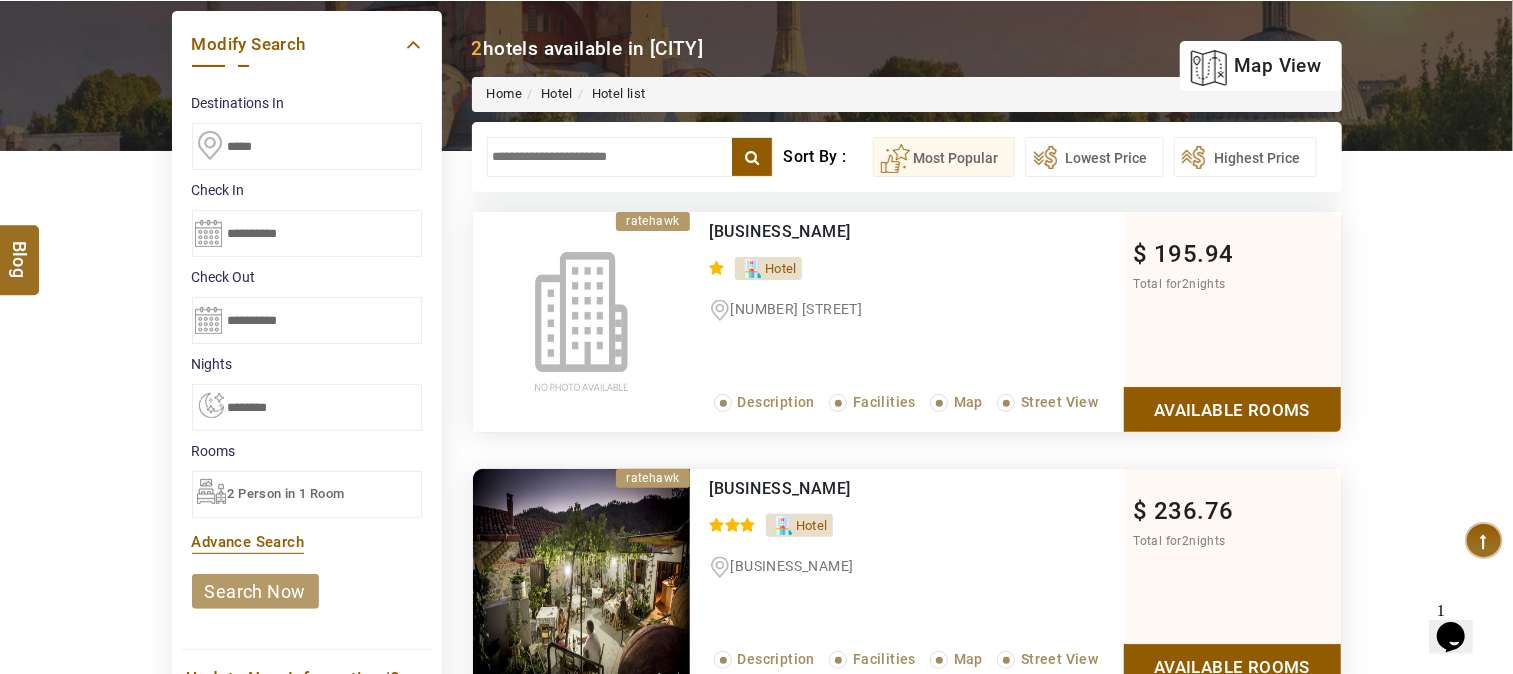 scroll, scrollTop: 0, scrollLeft: 0, axis: both 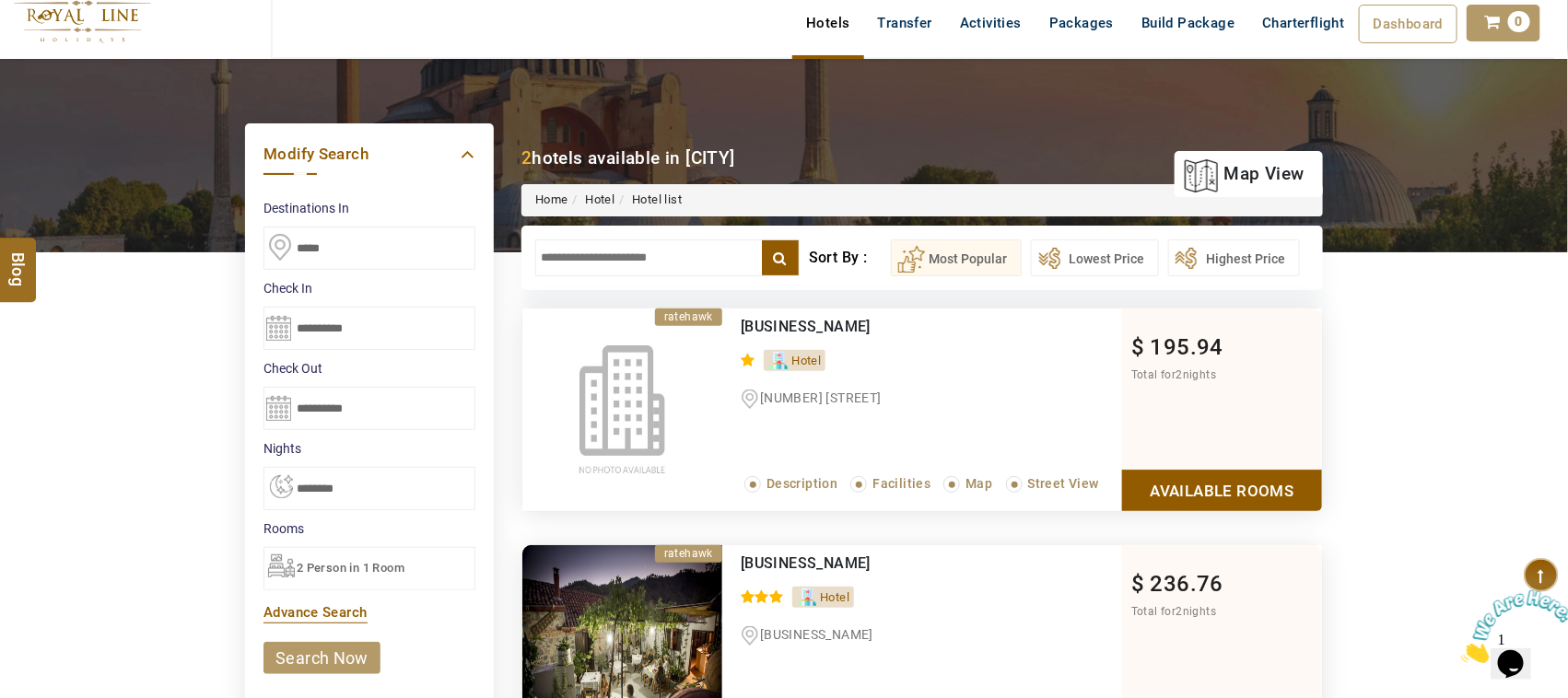 click on "*****" at bounding box center [369, 248] 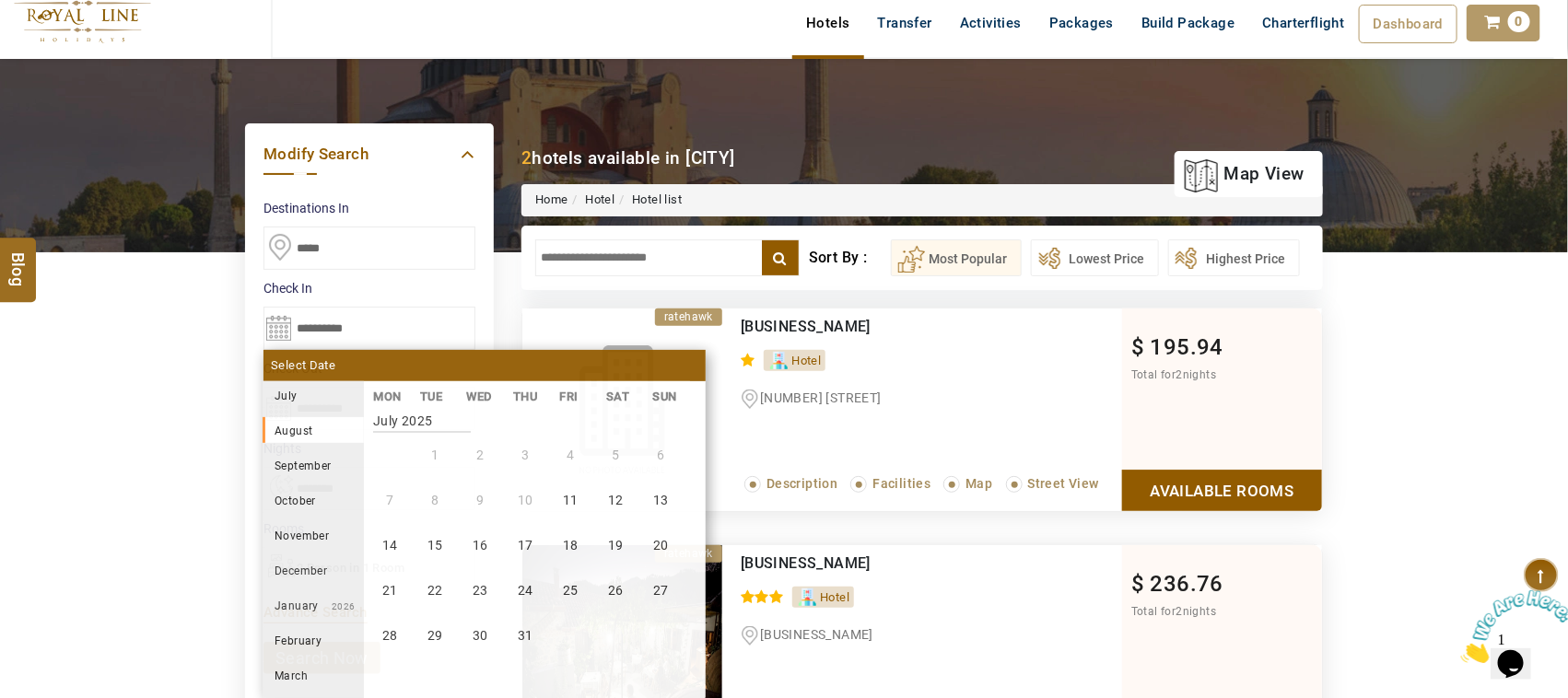 scroll, scrollTop: 341, scrollLeft: 0, axis: vertical 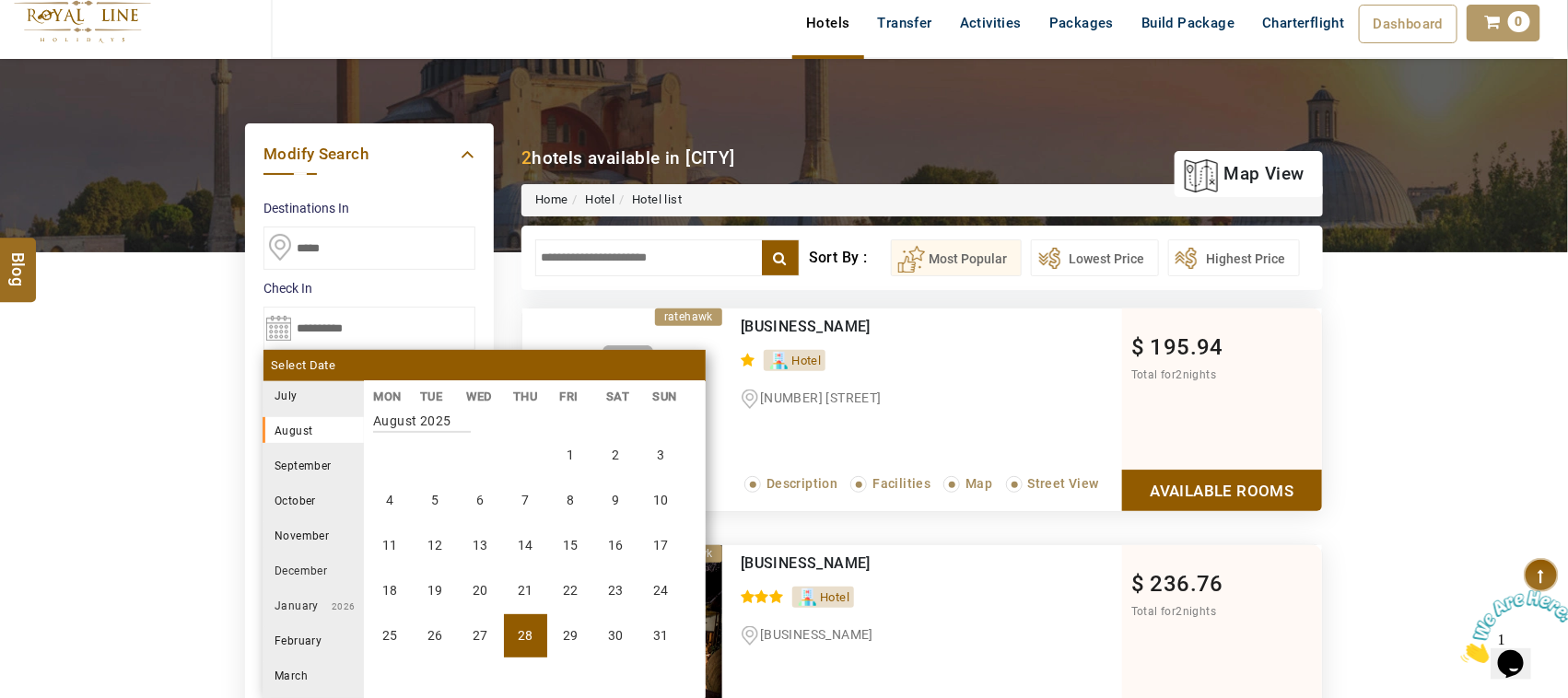 click on "July  2025" at bounding box center [313, 395] 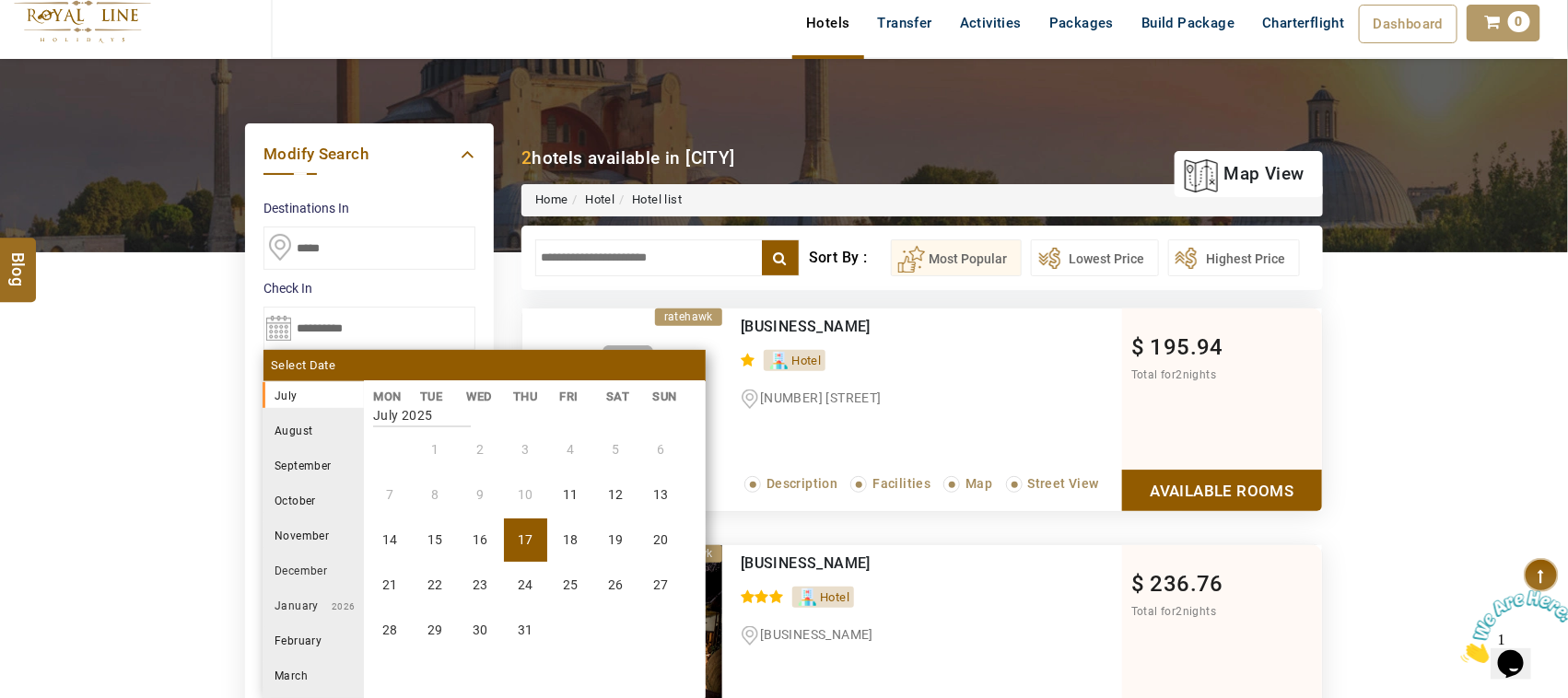scroll, scrollTop: 0, scrollLeft: 0, axis: both 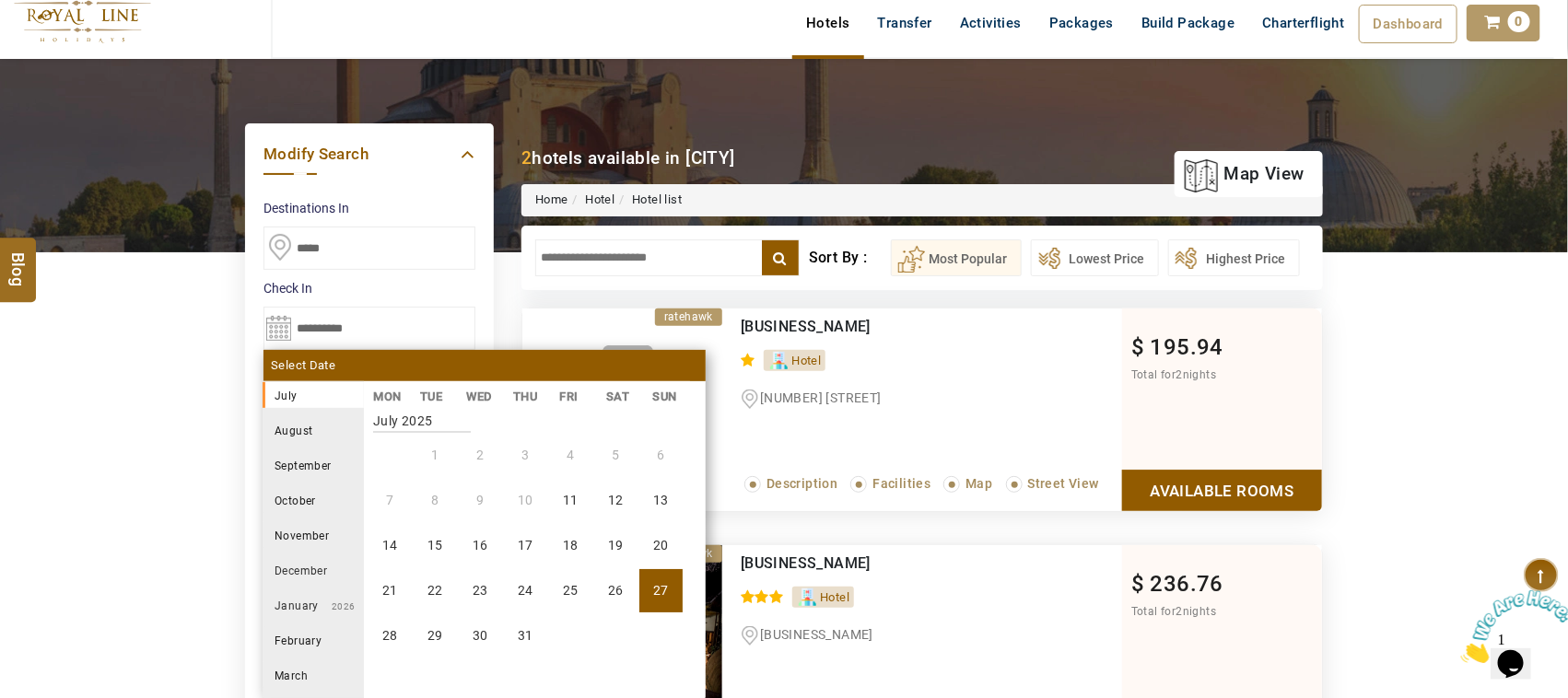 click on "27" at bounding box center [661, 590] 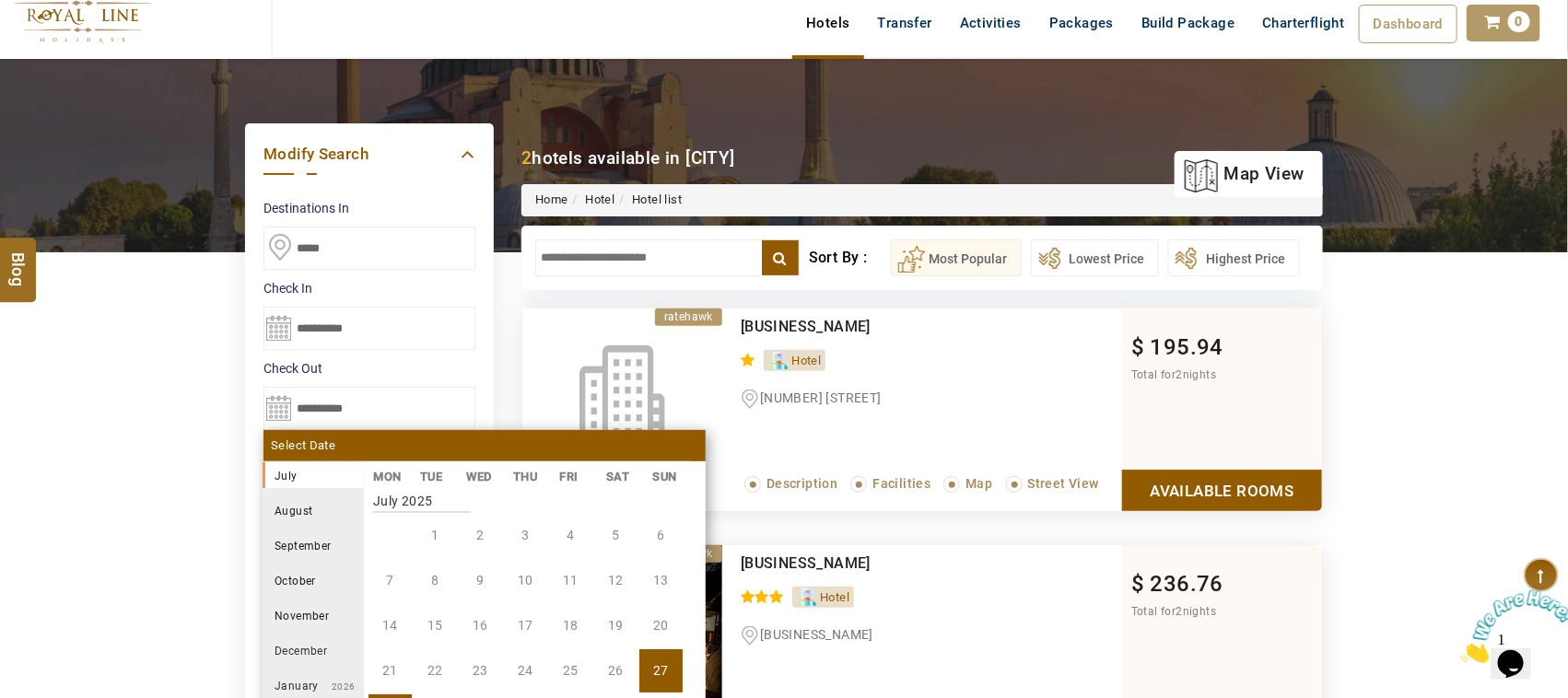 scroll, scrollTop: 115, scrollLeft: 0, axis: vertical 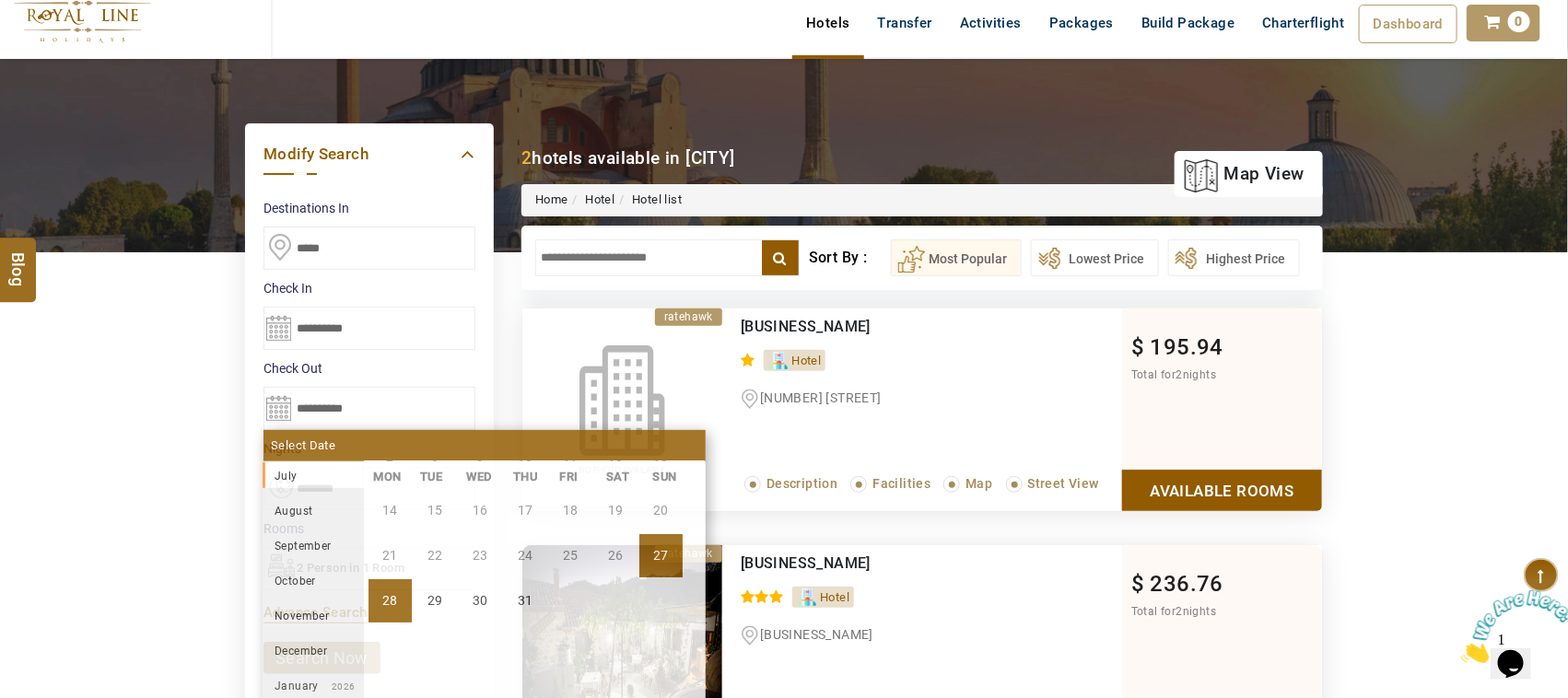click on "28" at bounding box center (390, 600) 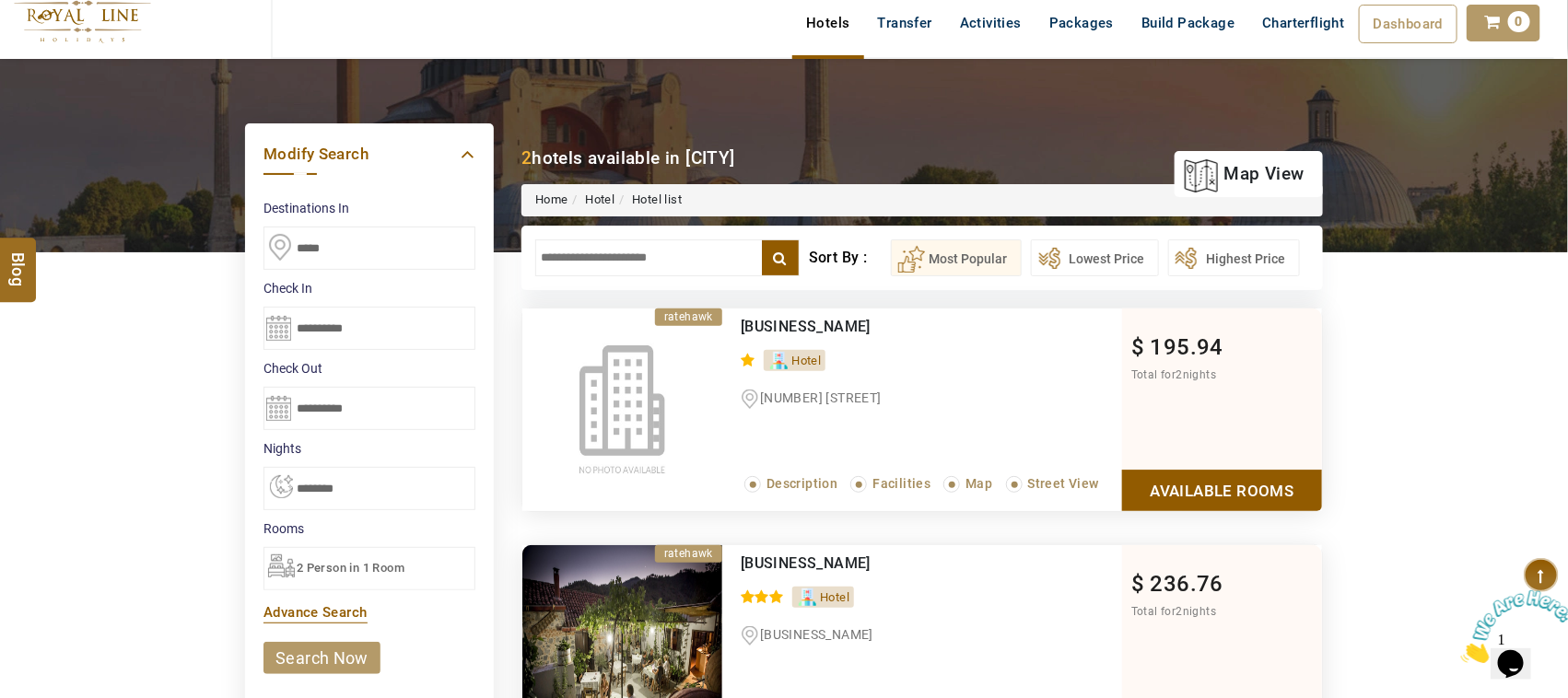 scroll, scrollTop: 204, scrollLeft: 0, axis: vertical 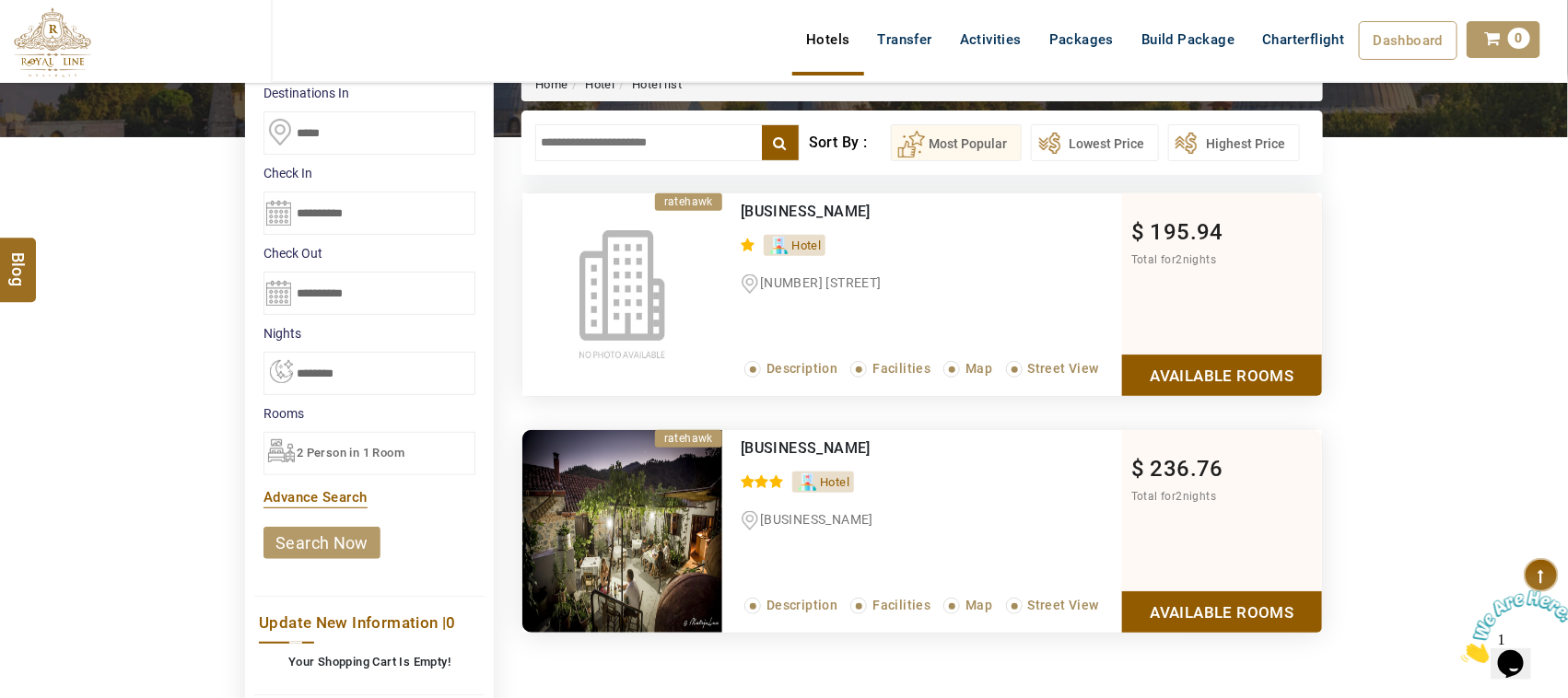 click on "search now" at bounding box center [322, 542] 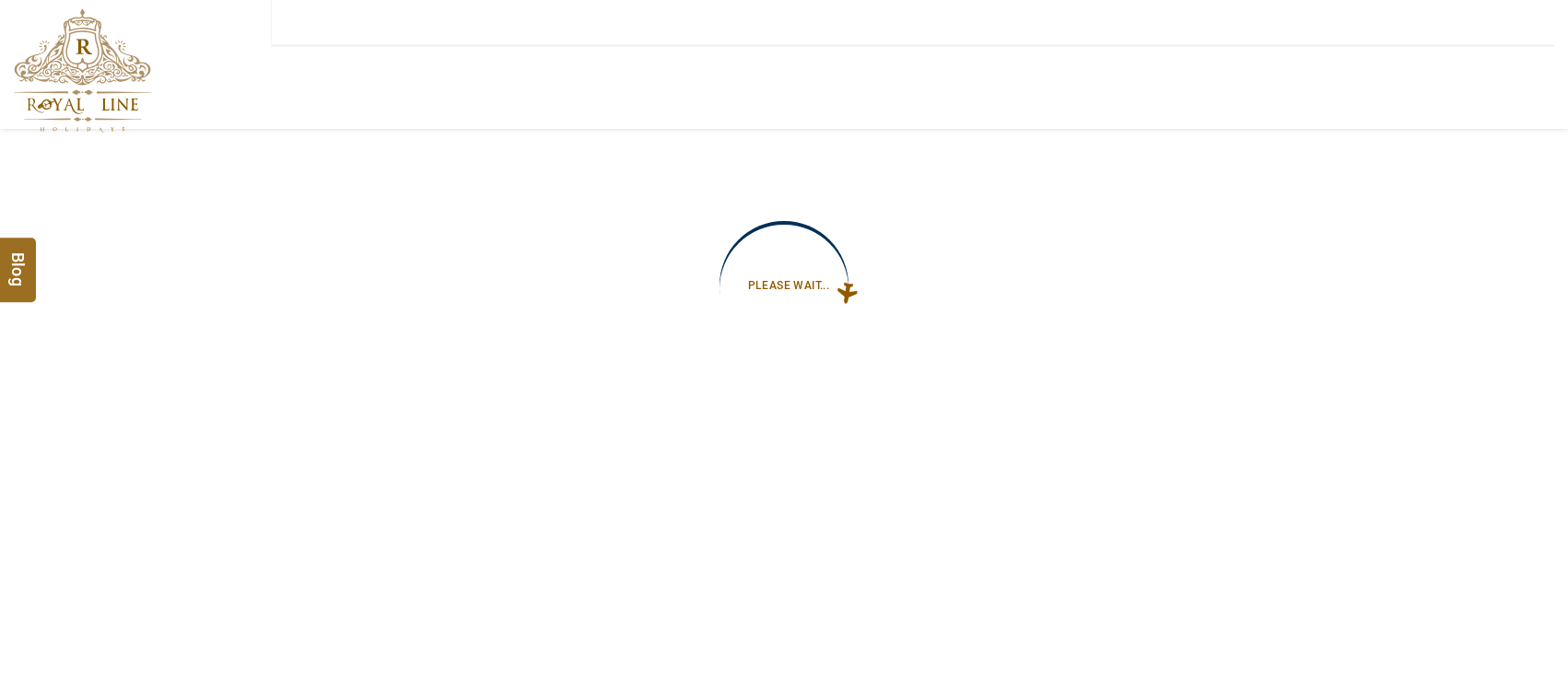 scroll, scrollTop: 0, scrollLeft: 0, axis: both 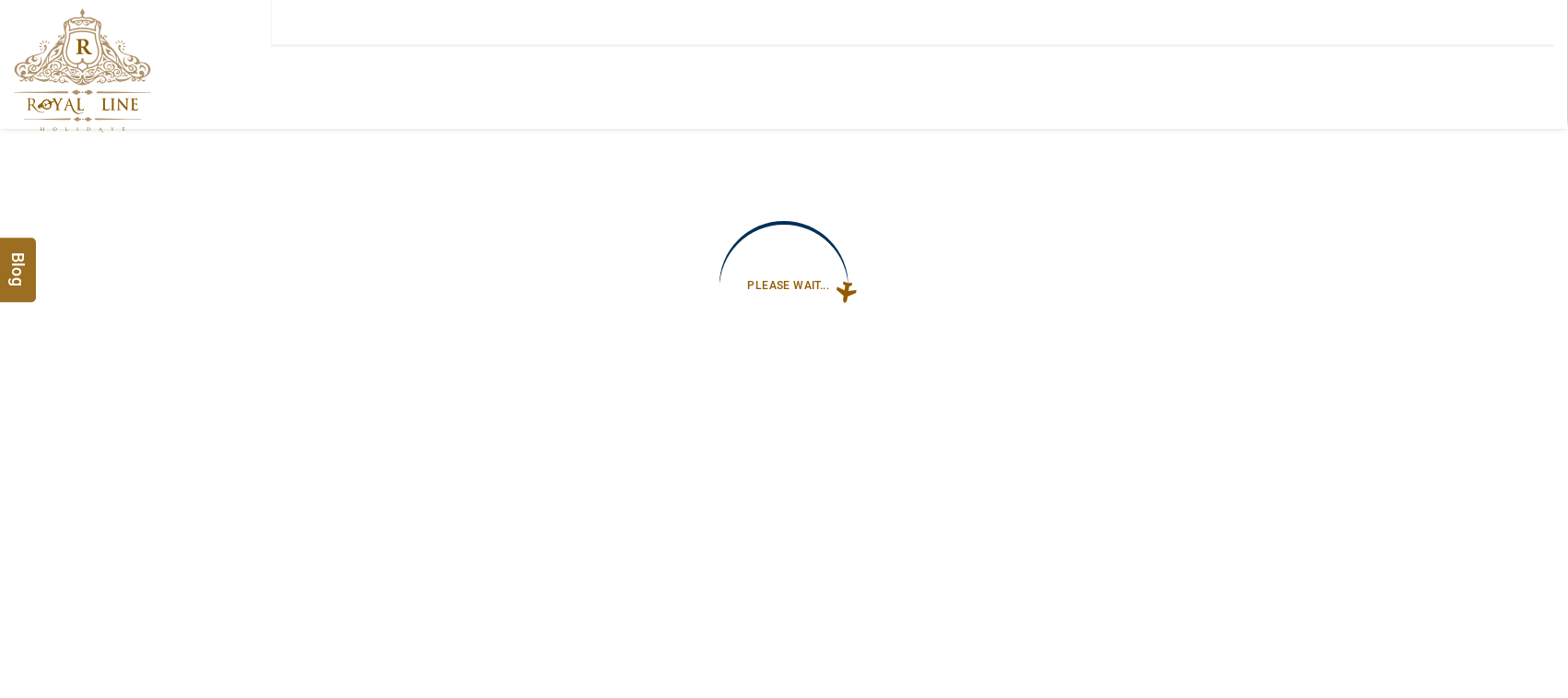 type on "**********" 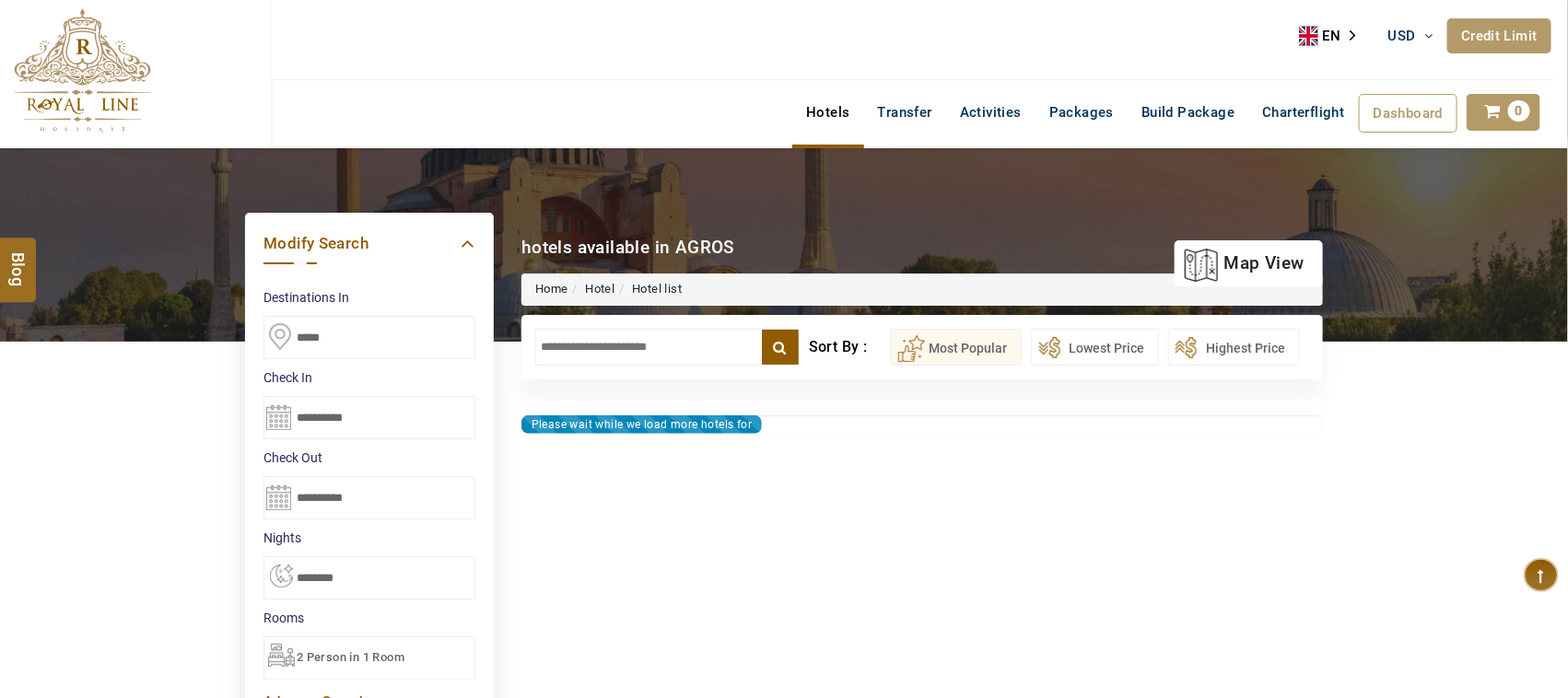 type on "**********" 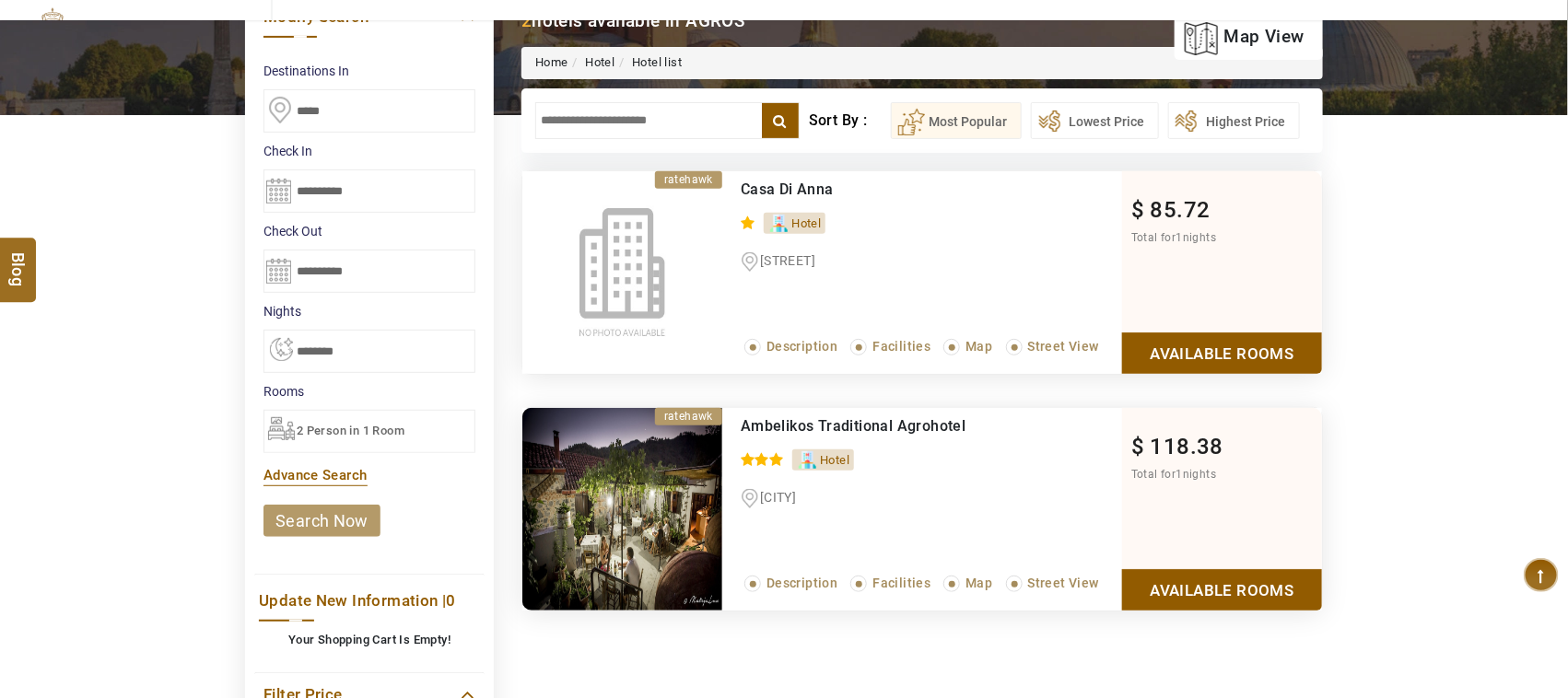 scroll, scrollTop: 230, scrollLeft: 0, axis: vertical 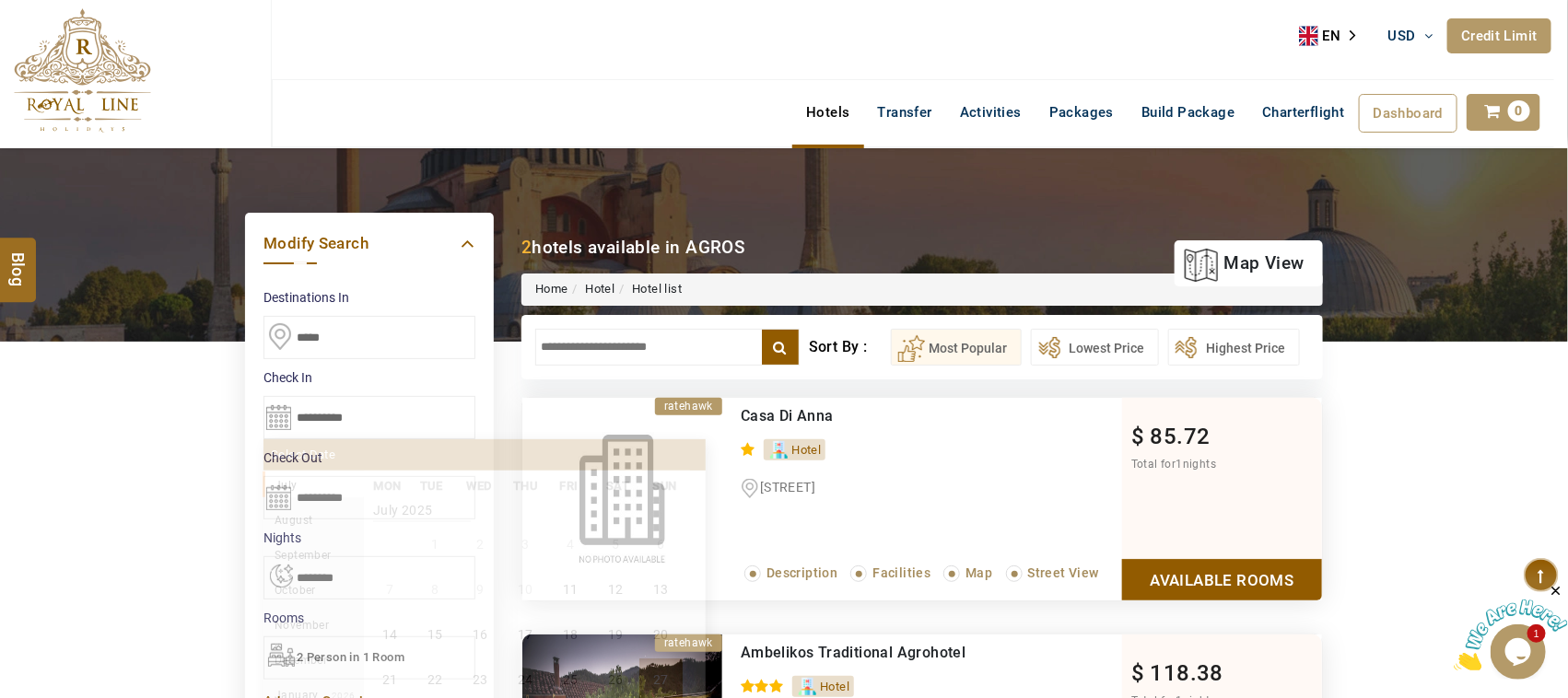 click on "**********" at bounding box center (369, 417) 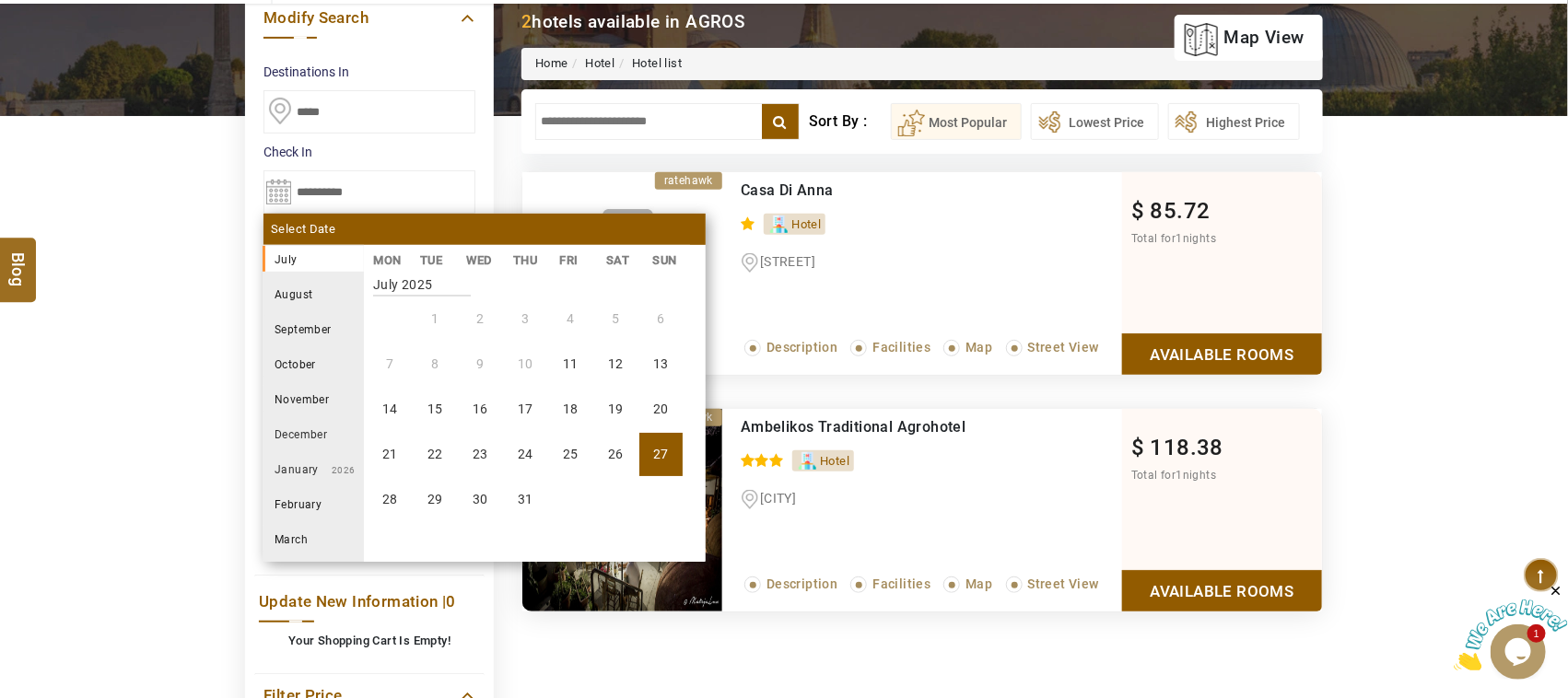 scroll, scrollTop: 230, scrollLeft: 0, axis: vertical 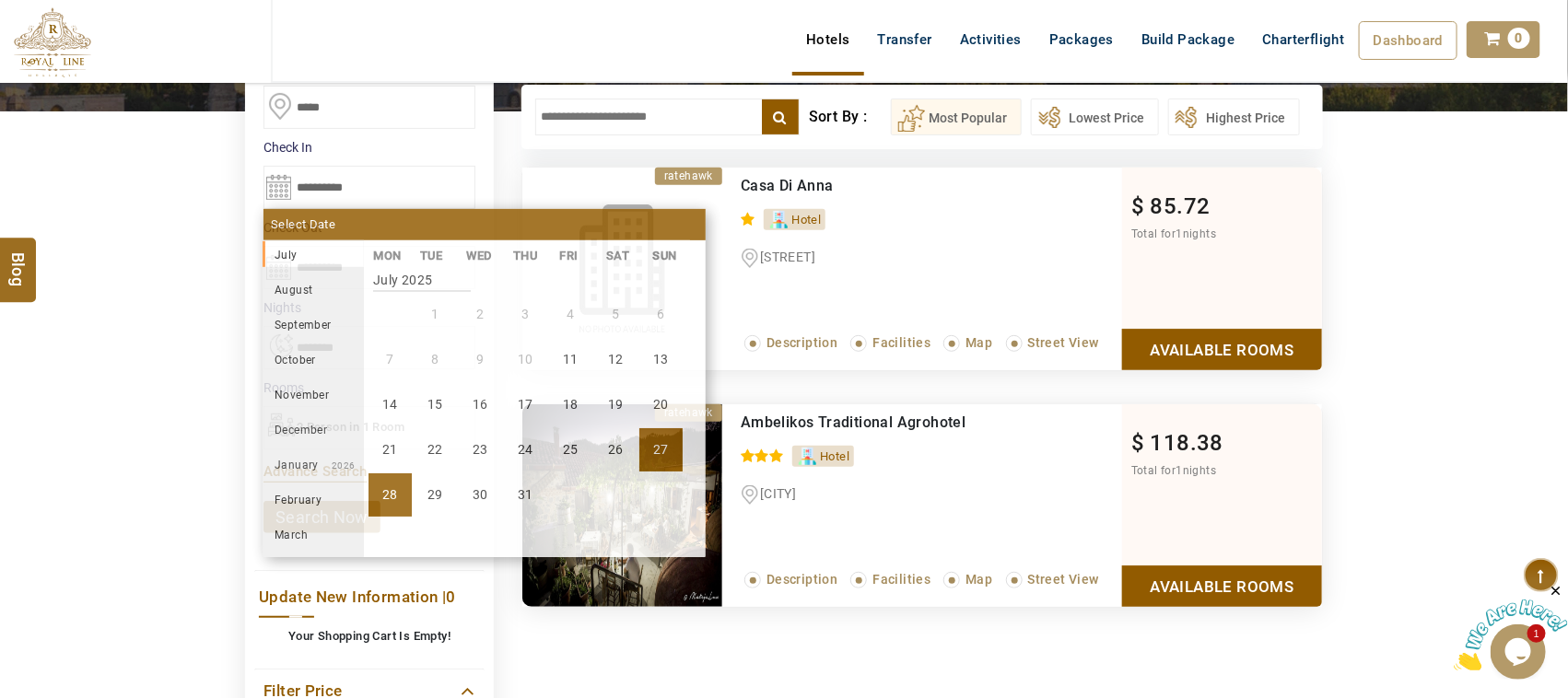 click on "28" at bounding box center [390, 494] 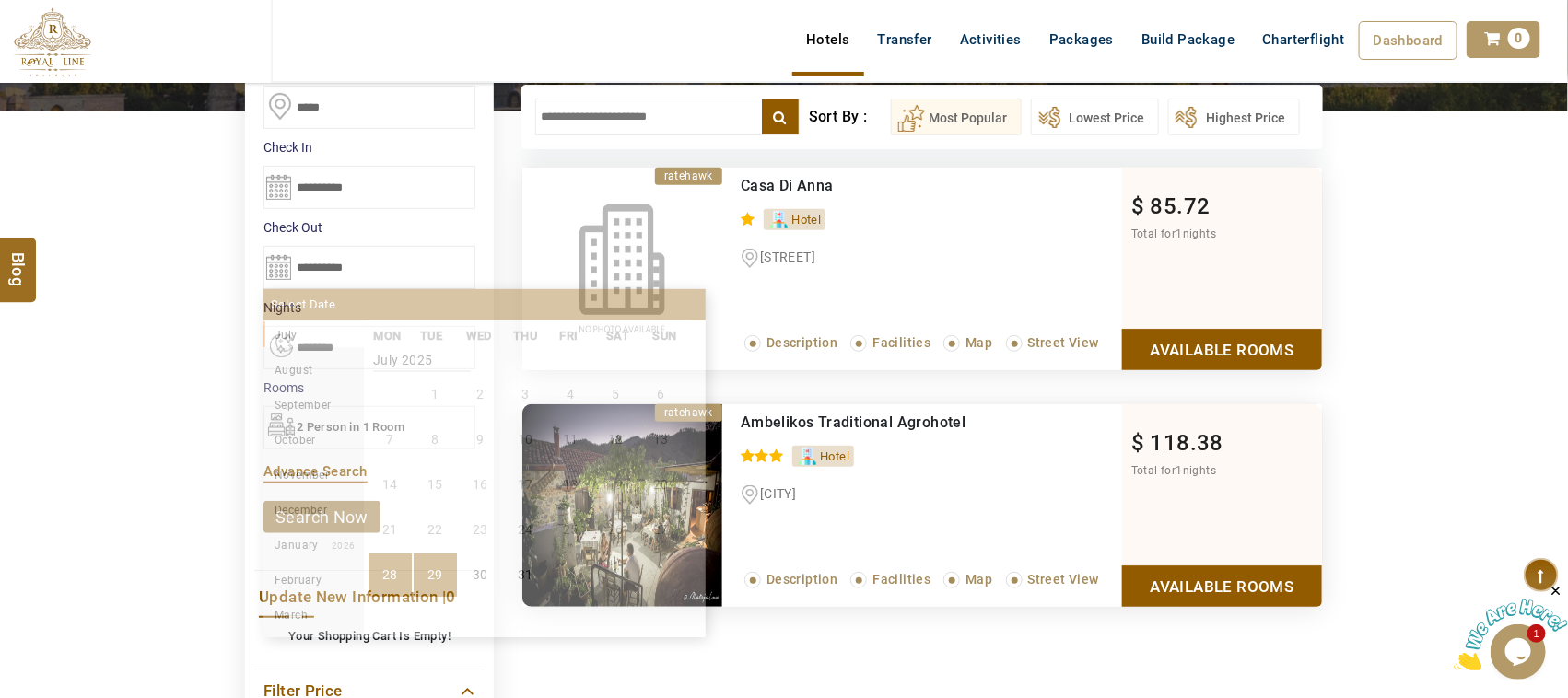 click on "29" at bounding box center (435, 575) 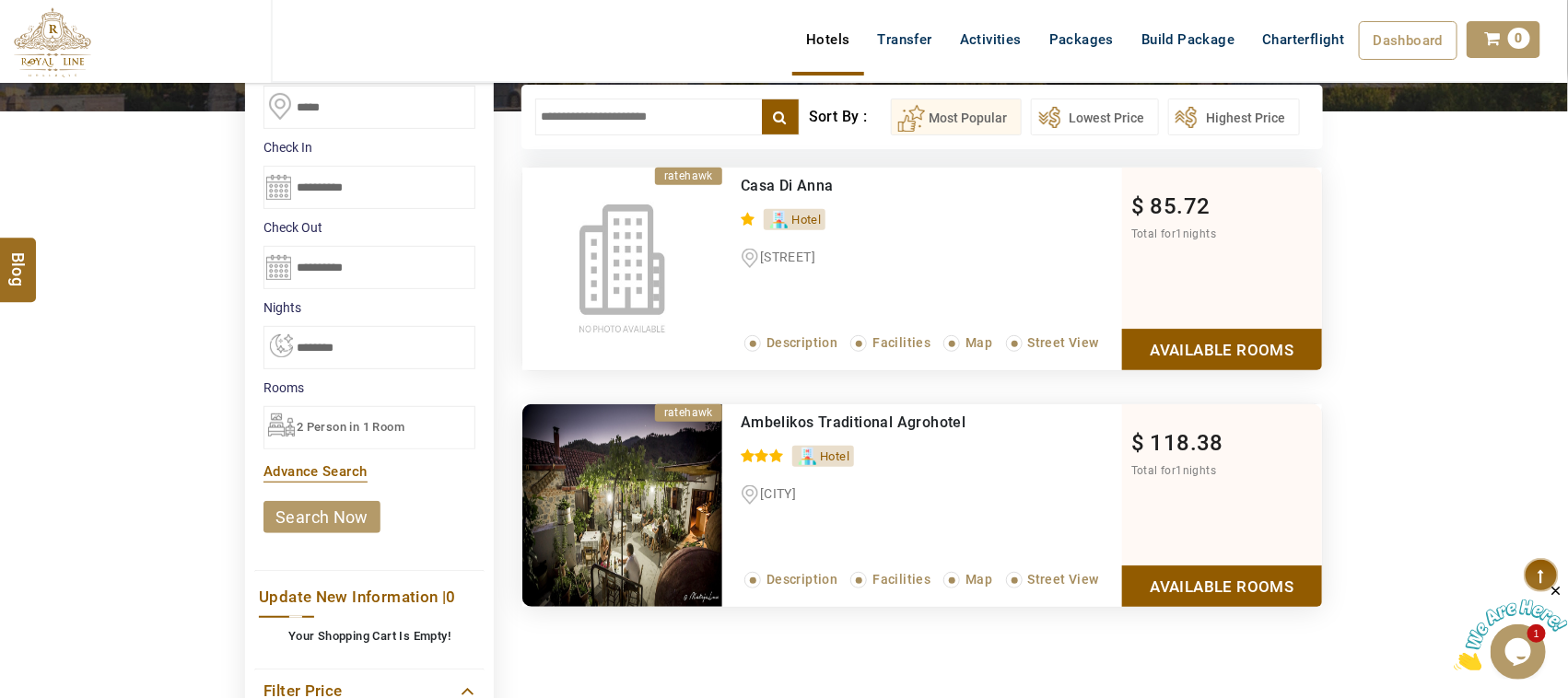 click on "search now" at bounding box center (322, 517) 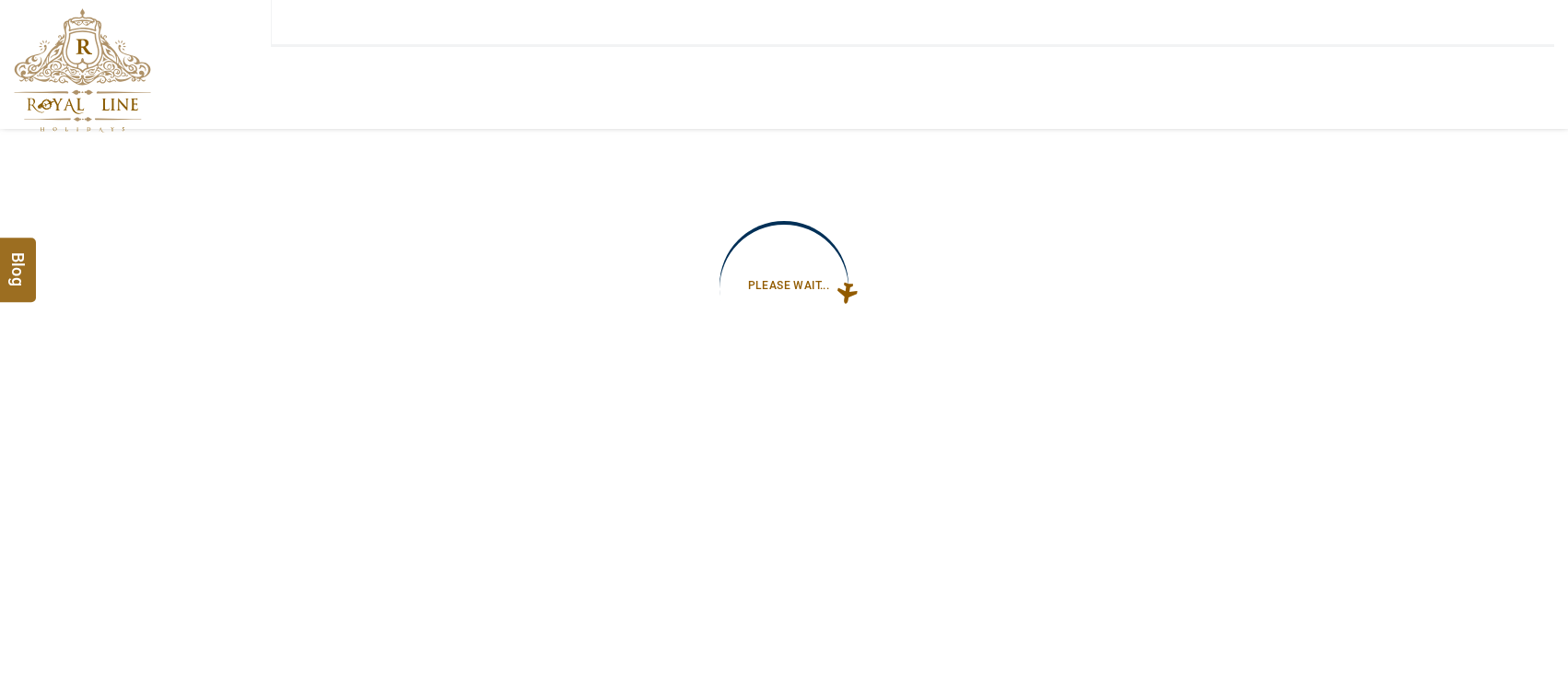 type on "**********" 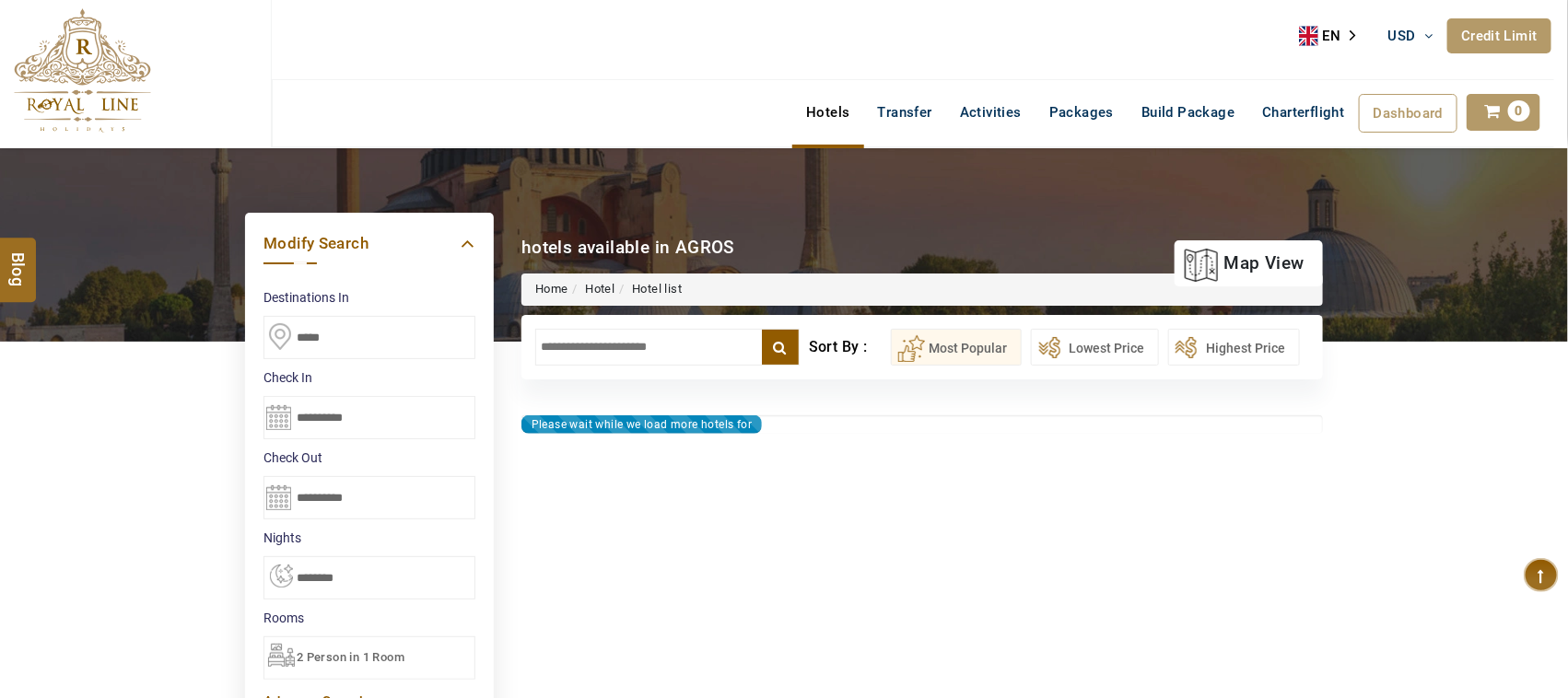 type on "**********" 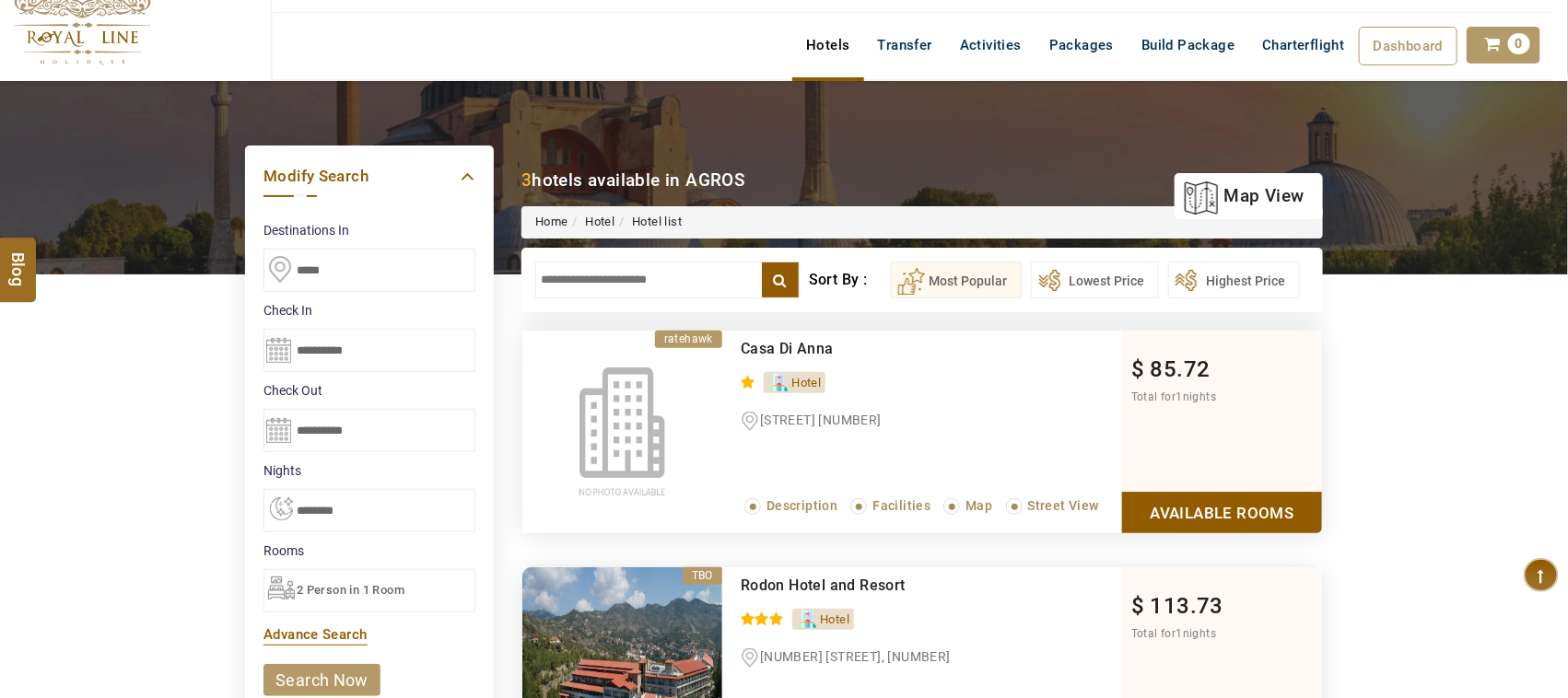 scroll, scrollTop: 115, scrollLeft: 0, axis: vertical 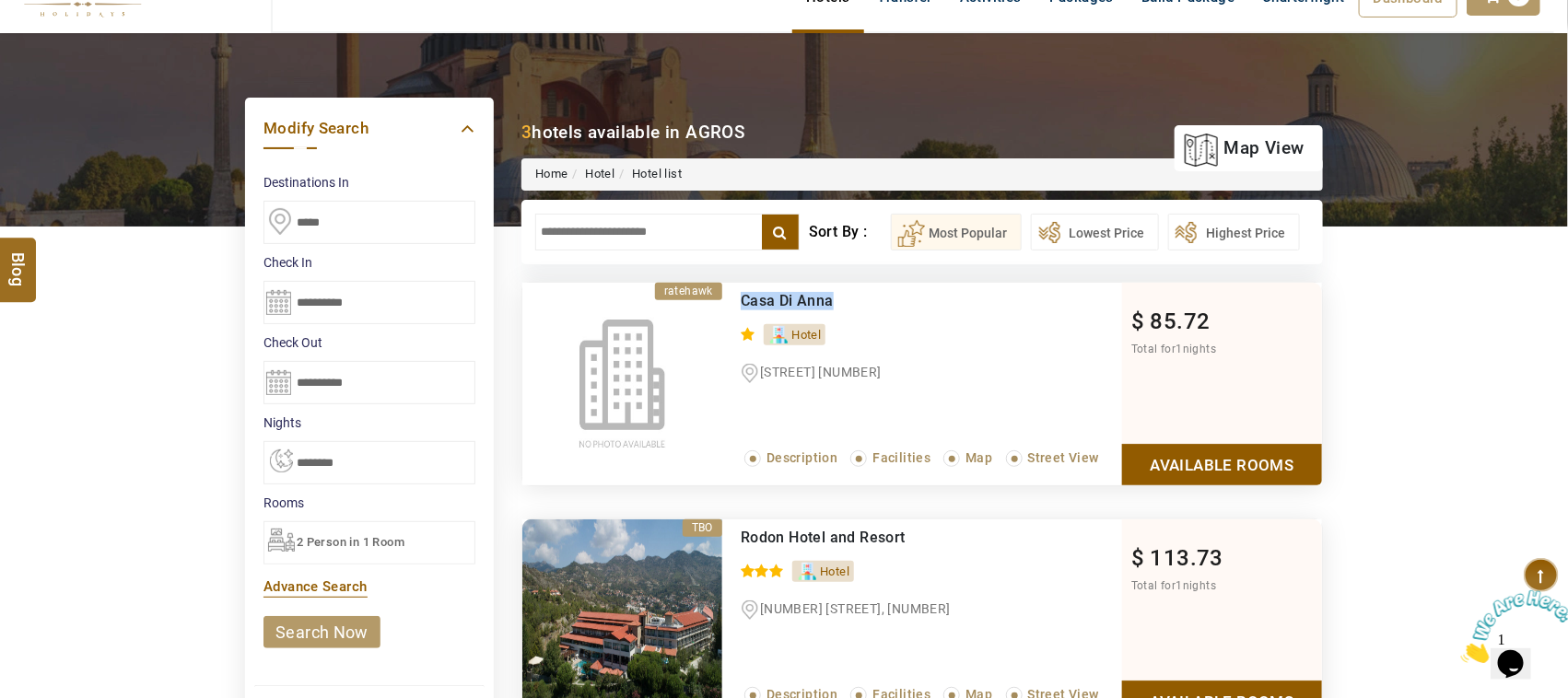 copy on "Casa Di Anna" 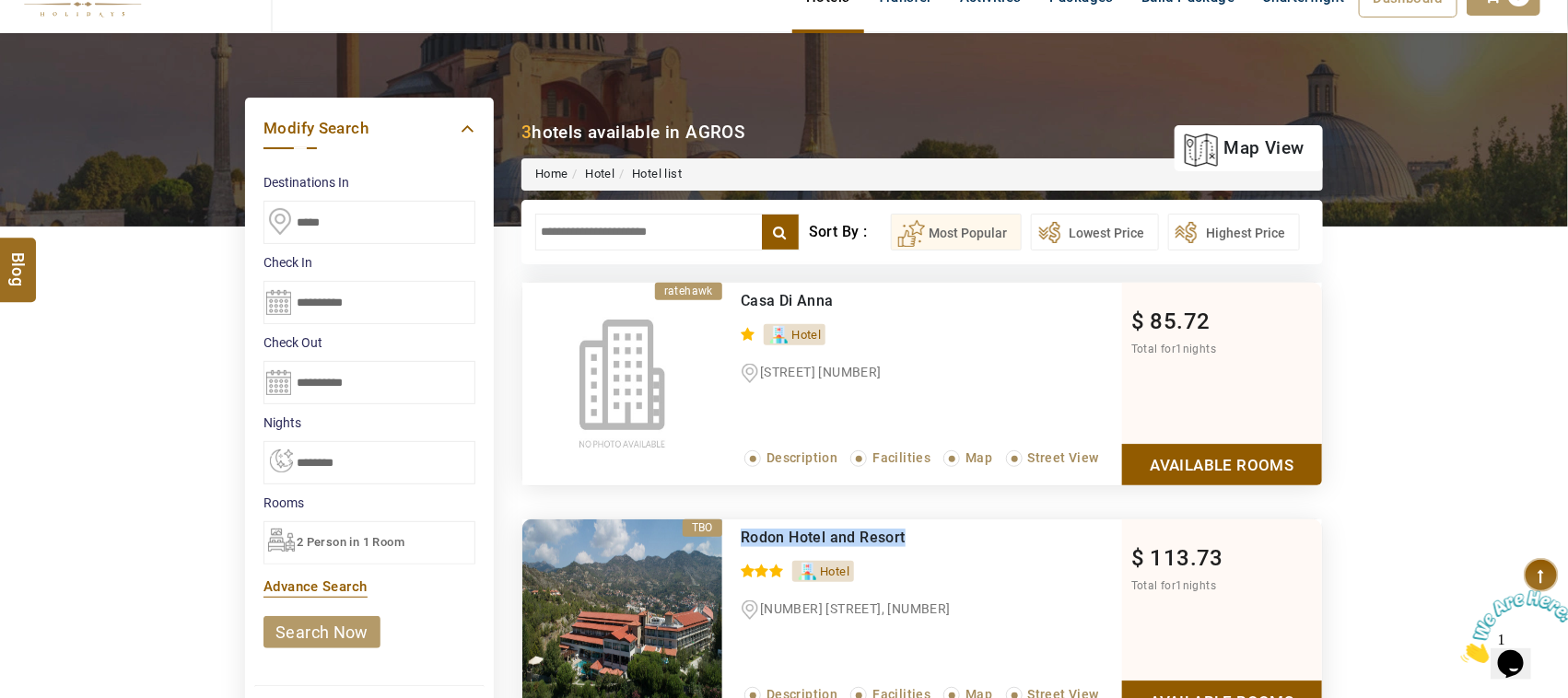 copy on "Rodon Hotel and Resort" 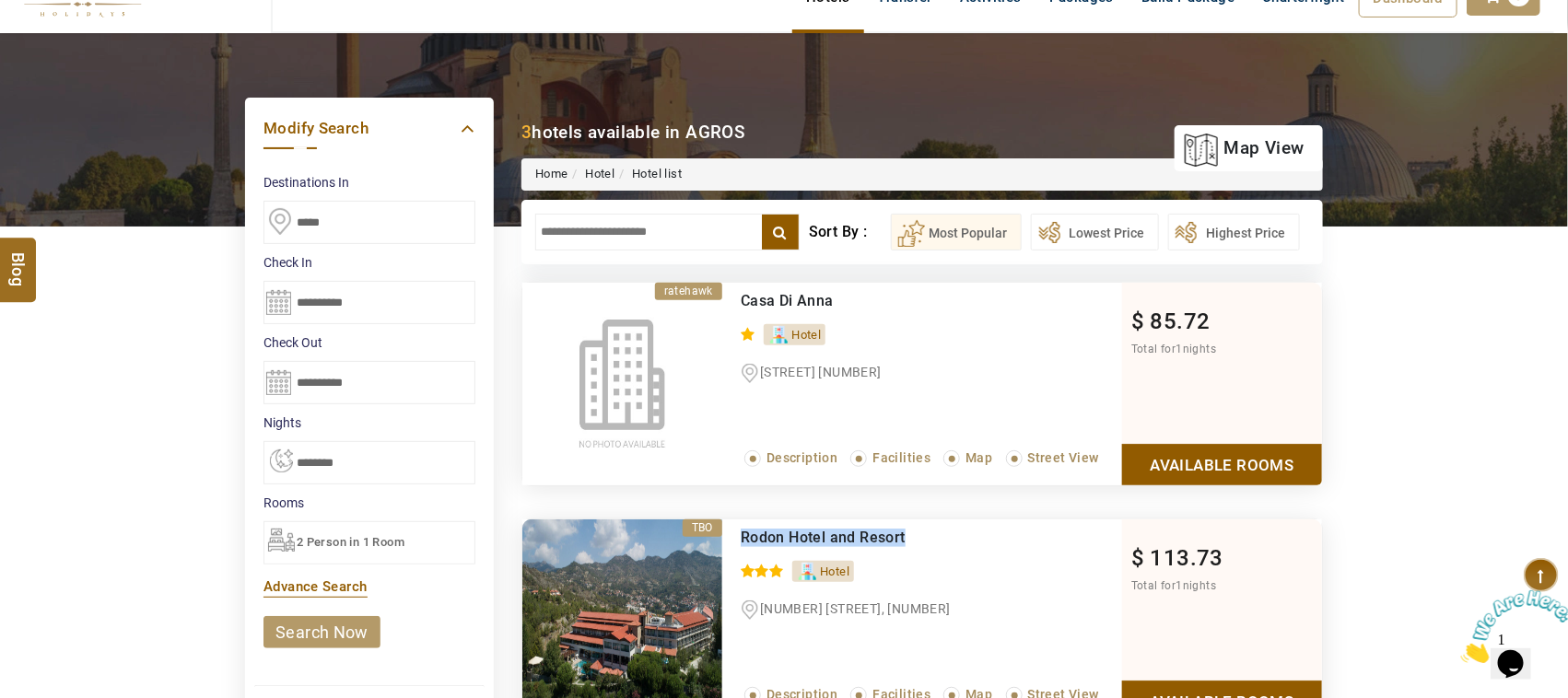 drag, startPoint x: 747, startPoint y: 534, endPoint x: 928, endPoint y: 534, distance: 181 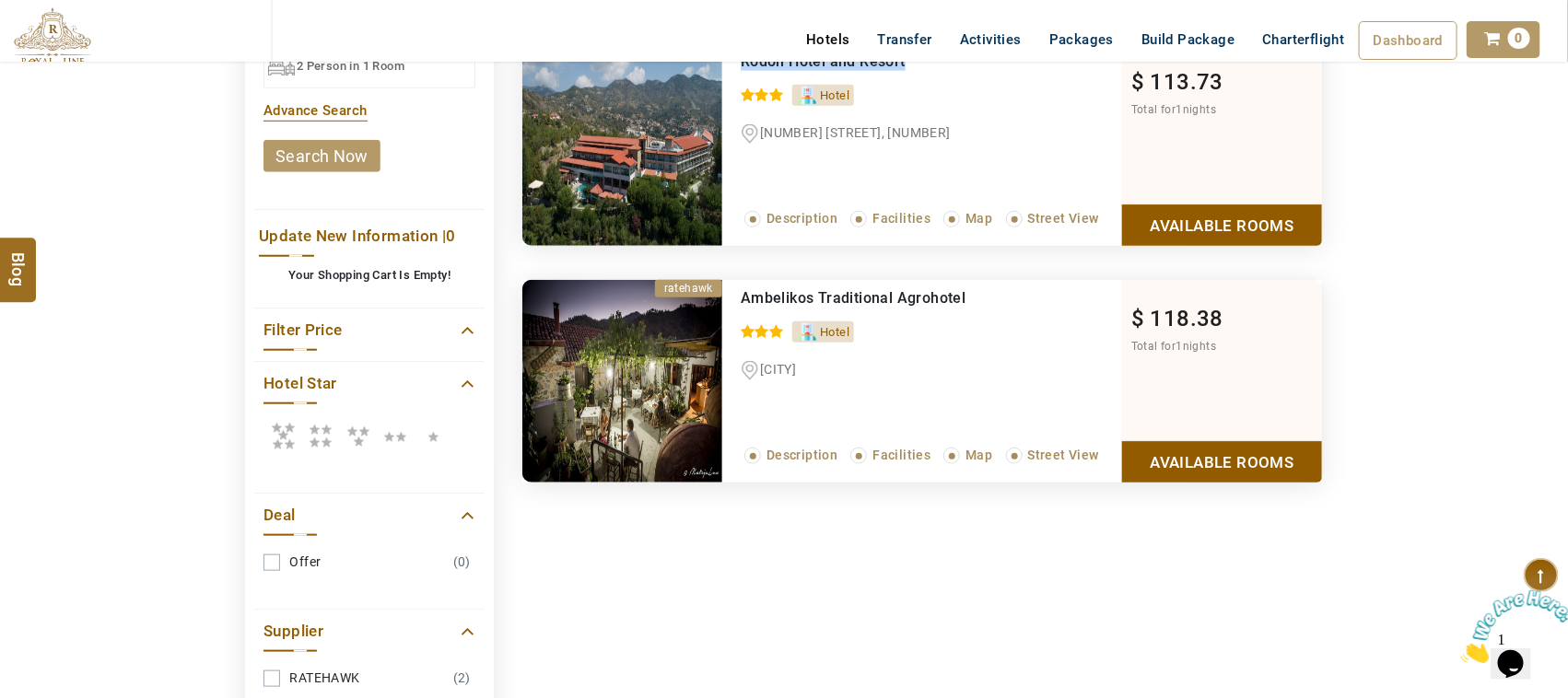 scroll, scrollTop: 691, scrollLeft: 0, axis: vertical 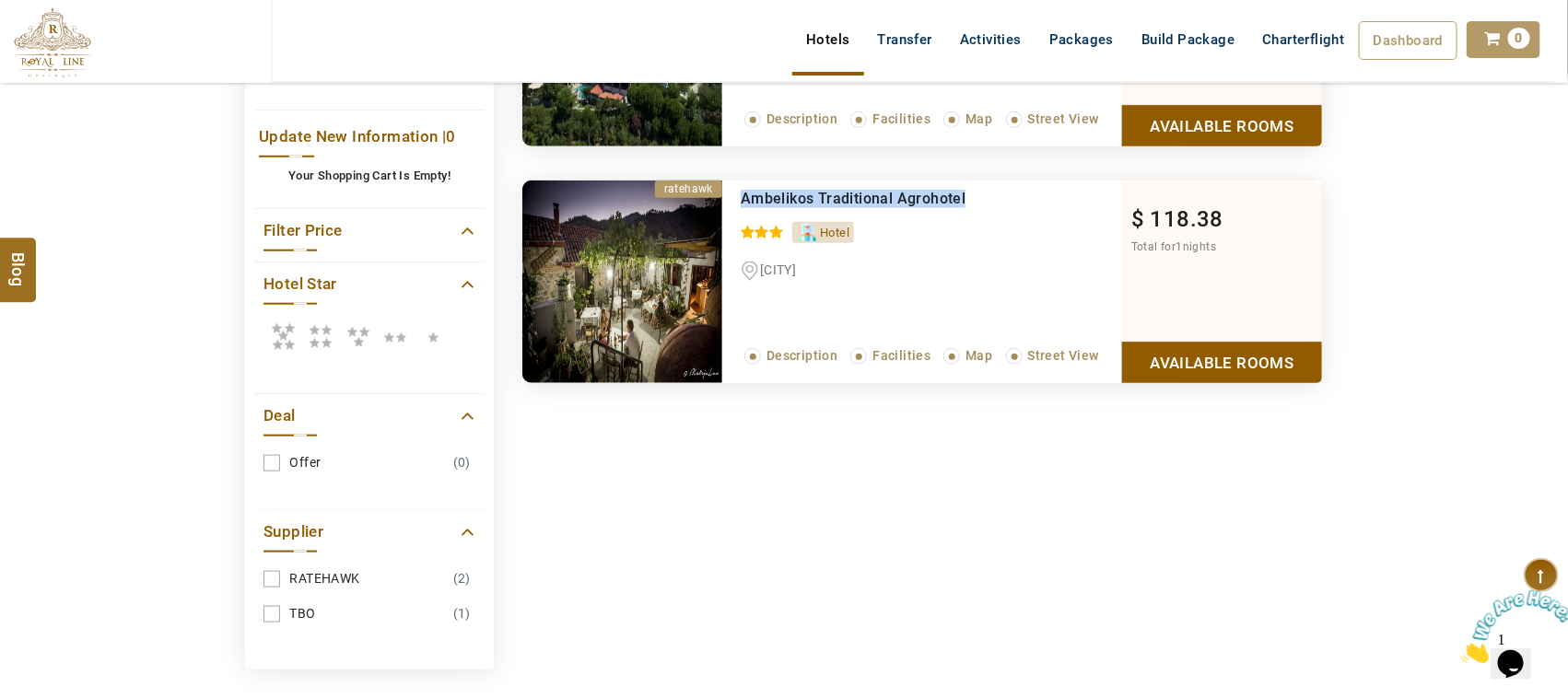copy on "Ambelikos Traditional Agrohotel" 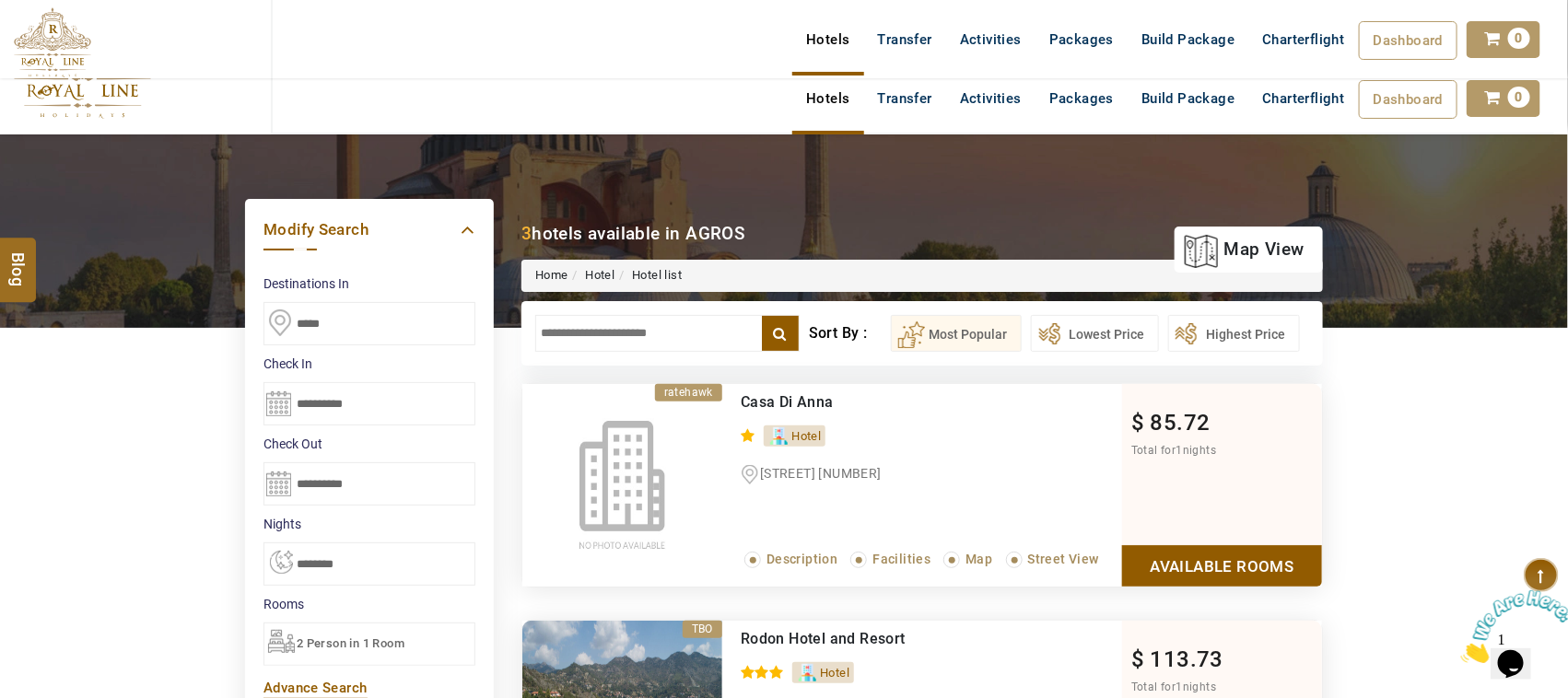 scroll, scrollTop: 0, scrollLeft: 0, axis: both 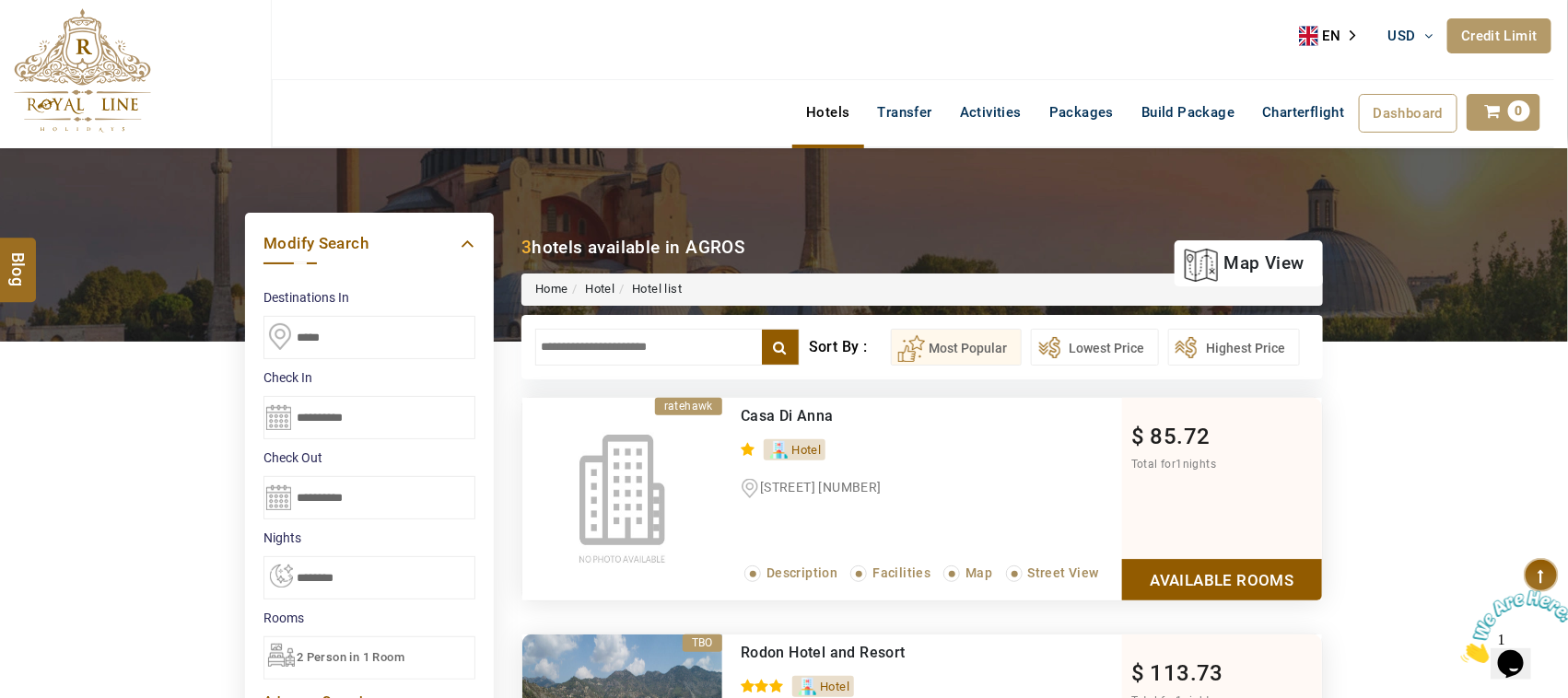 click on "**********" at bounding box center [369, 417] 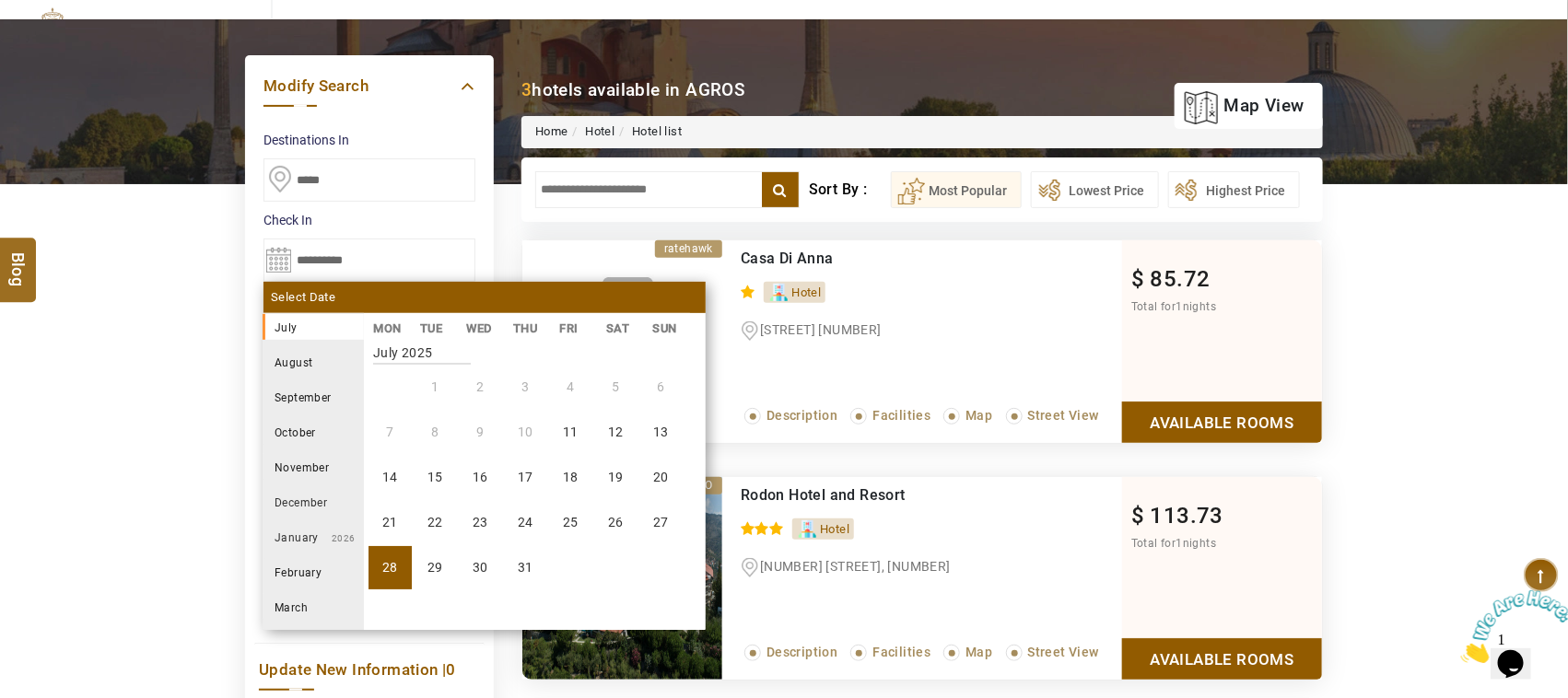 scroll, scrollTop: 345, scrollLeft: 0, axis: vertical 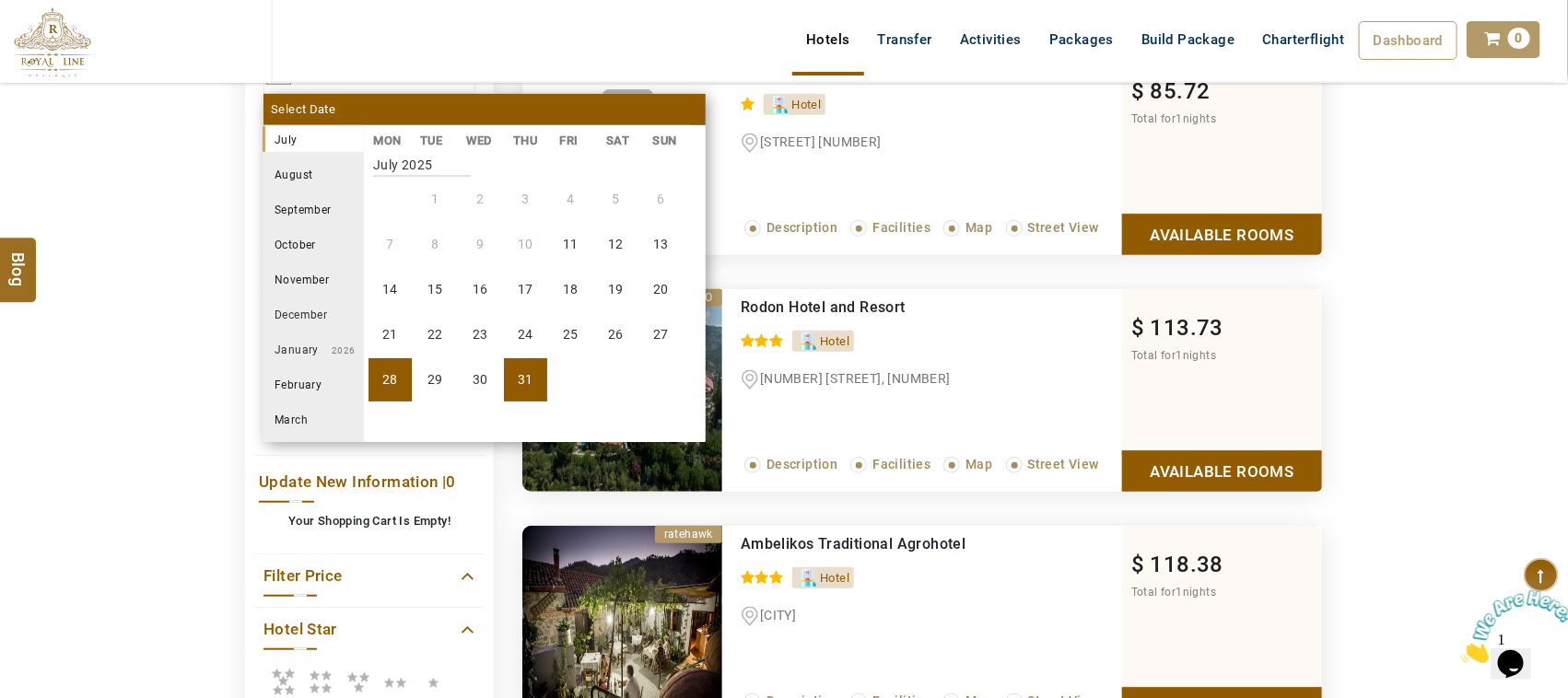 click on "31" at bounding box center (525, 379) 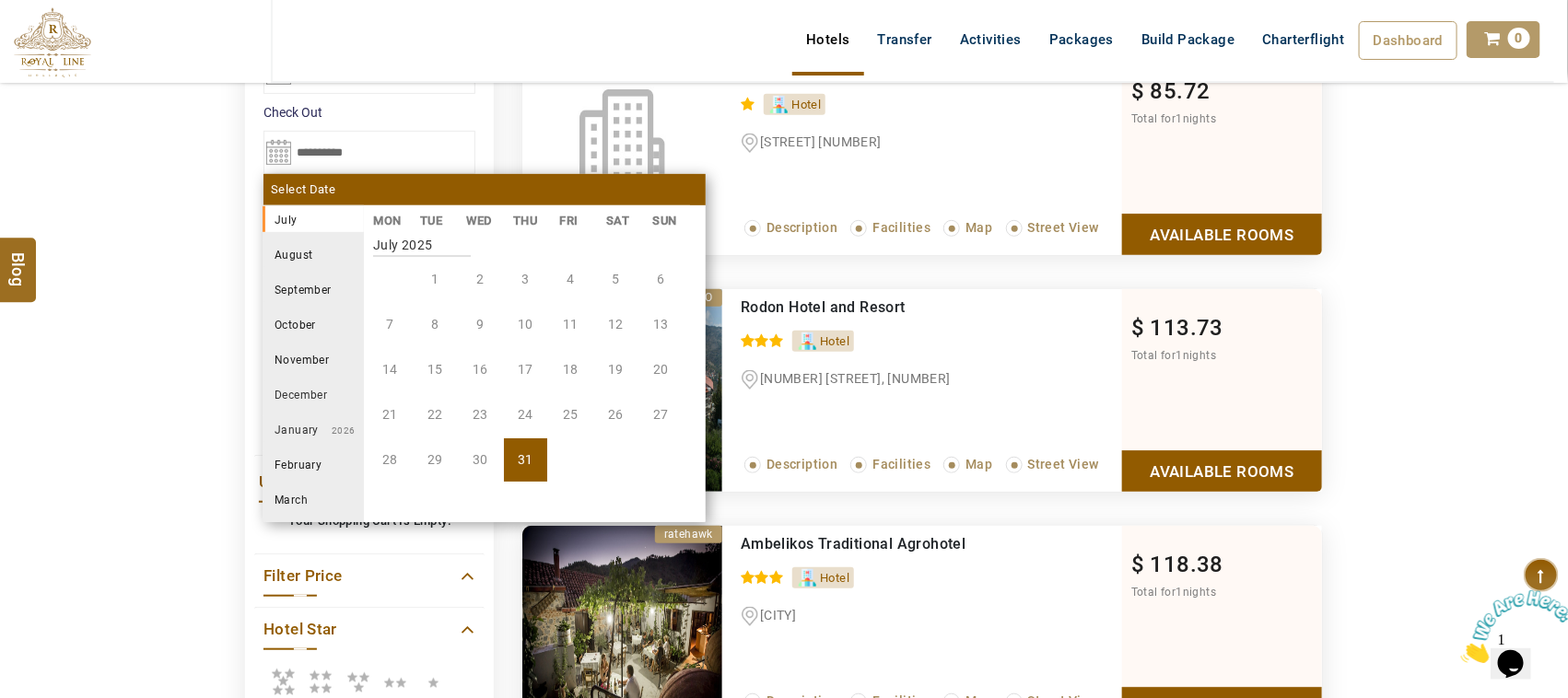 click on "August" at bounding box center [313, 254] 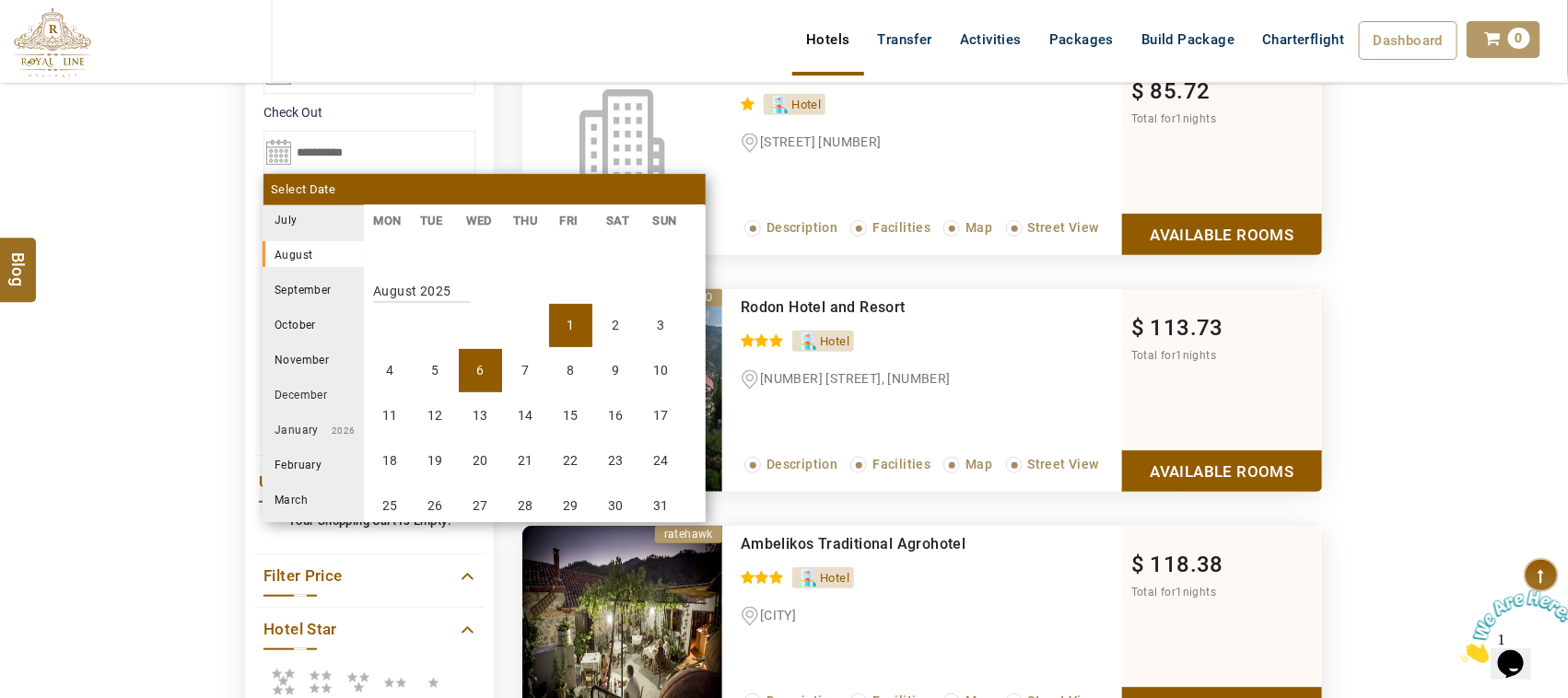 scroll, scrollTop: 341, scrollLeft: 0, axis: vertical 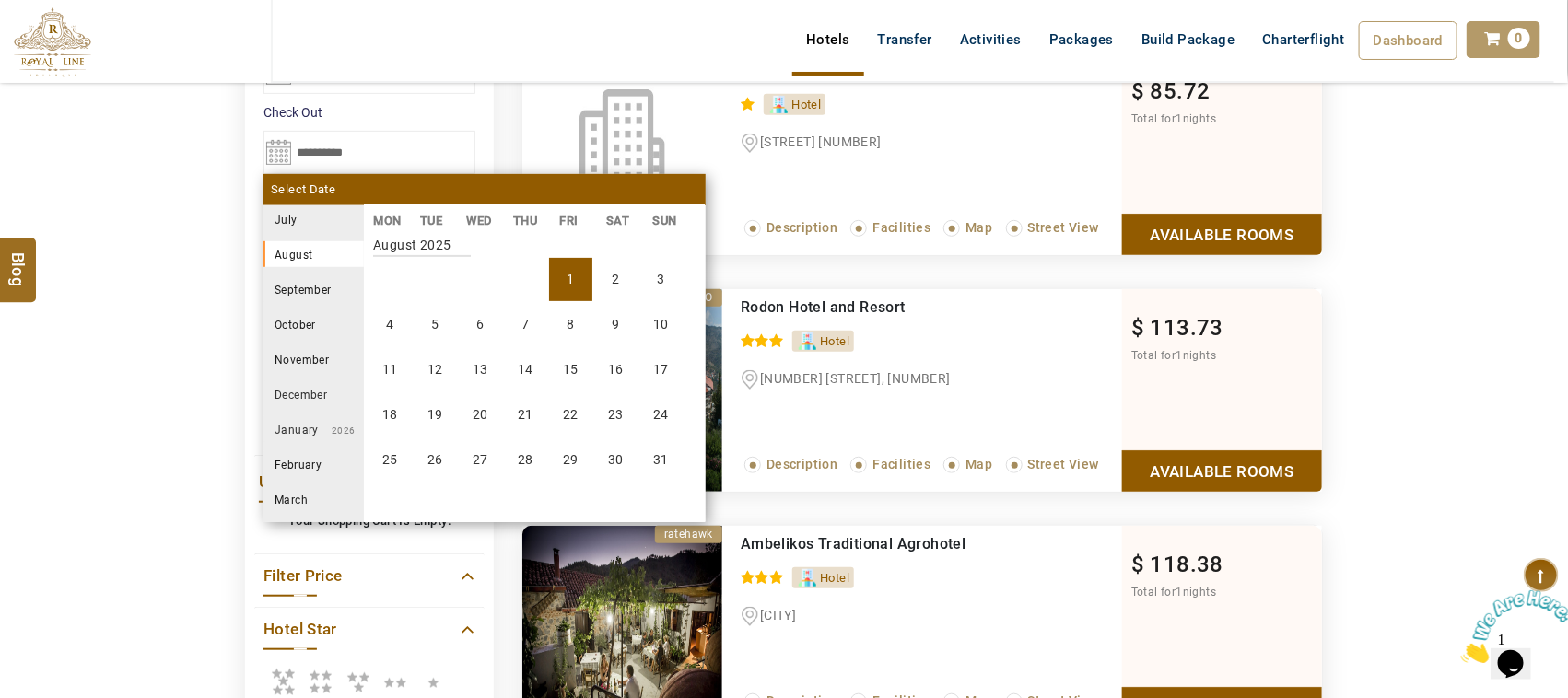 click on "1" at bounding box center (570, 279) 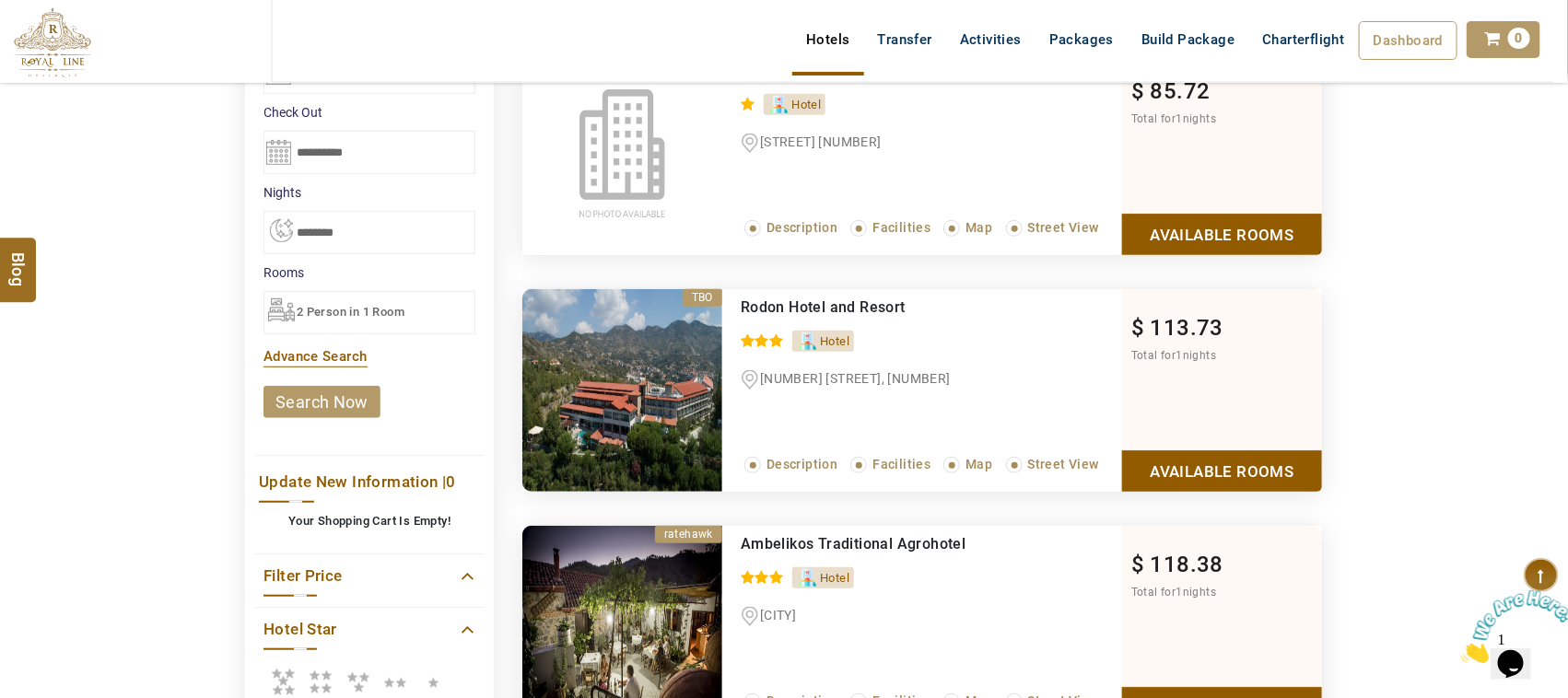 click on "search now" at bounding box center [322, 401] 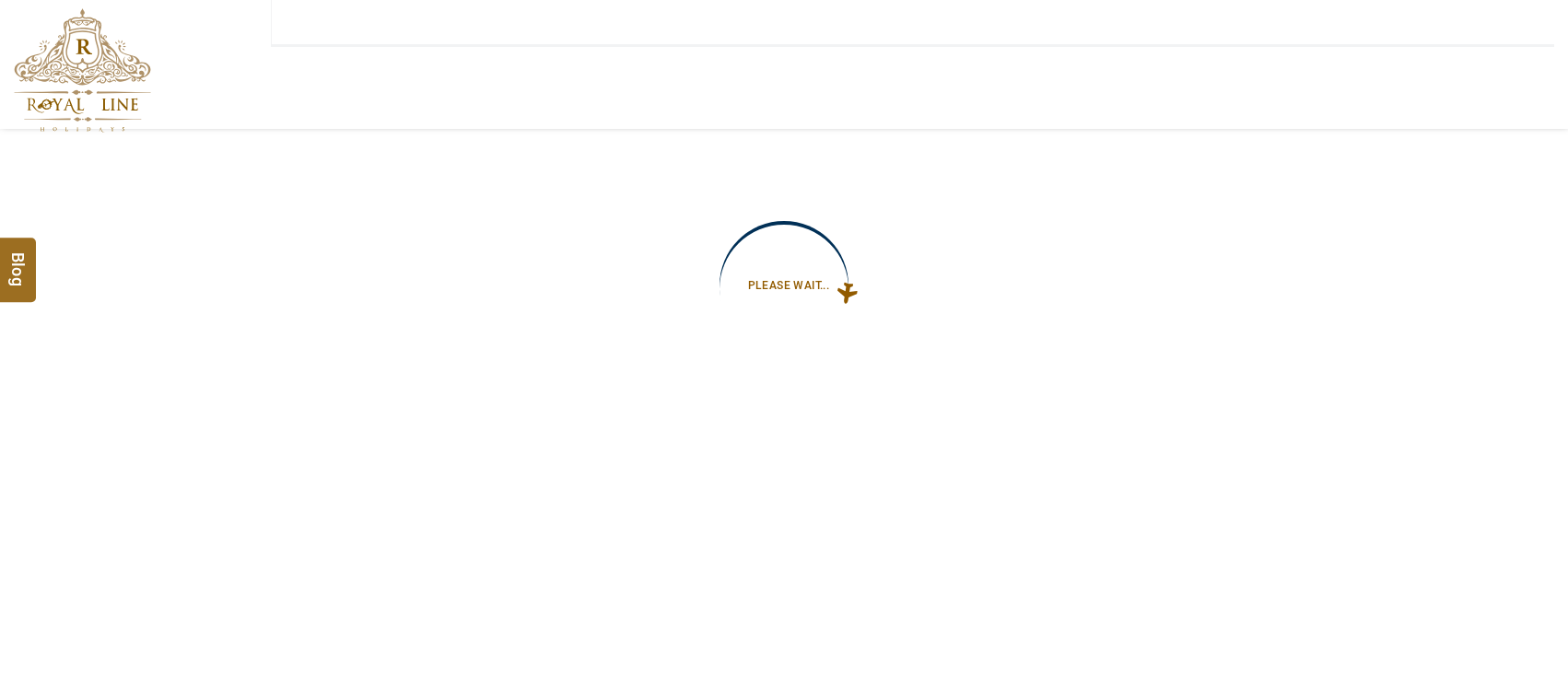 type on "**********" 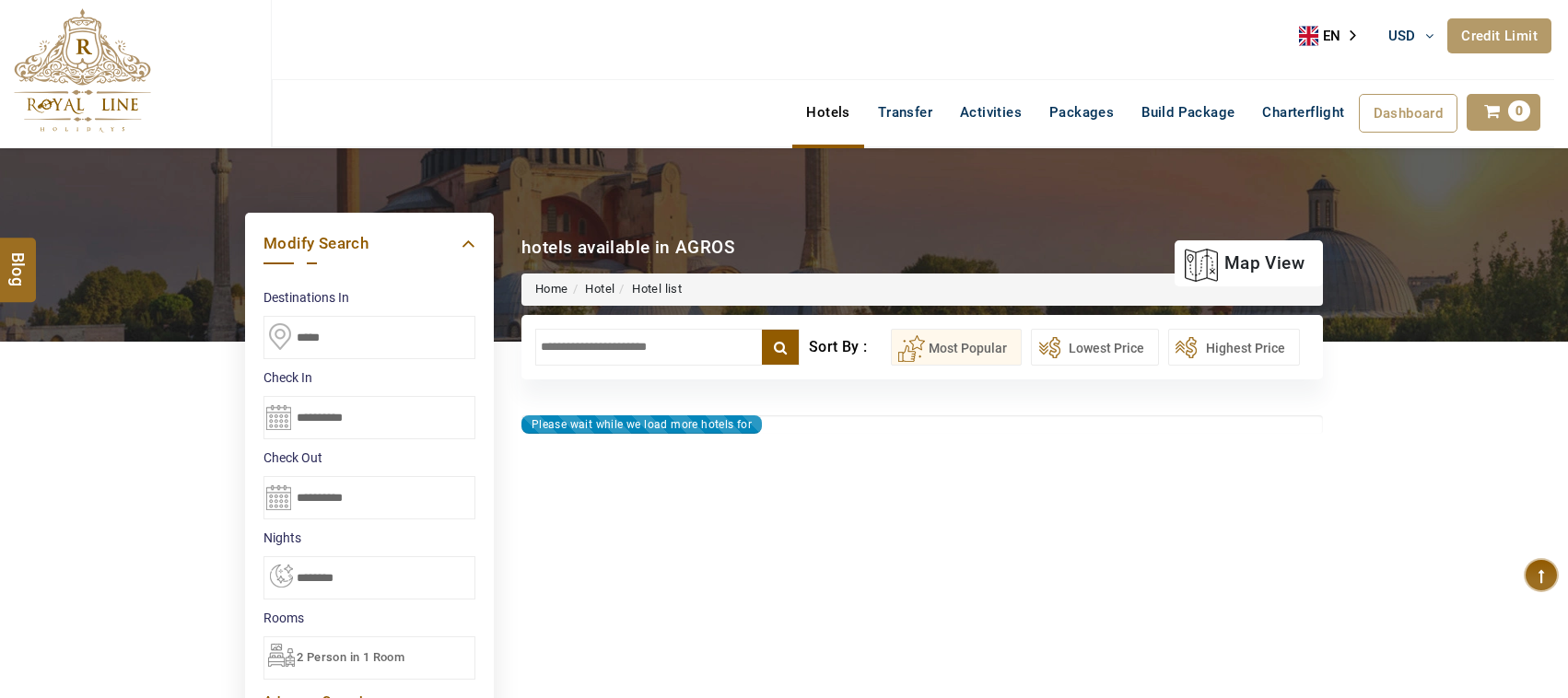 scroll, scrollTop: 0, scrollLeft: 0, axis: both 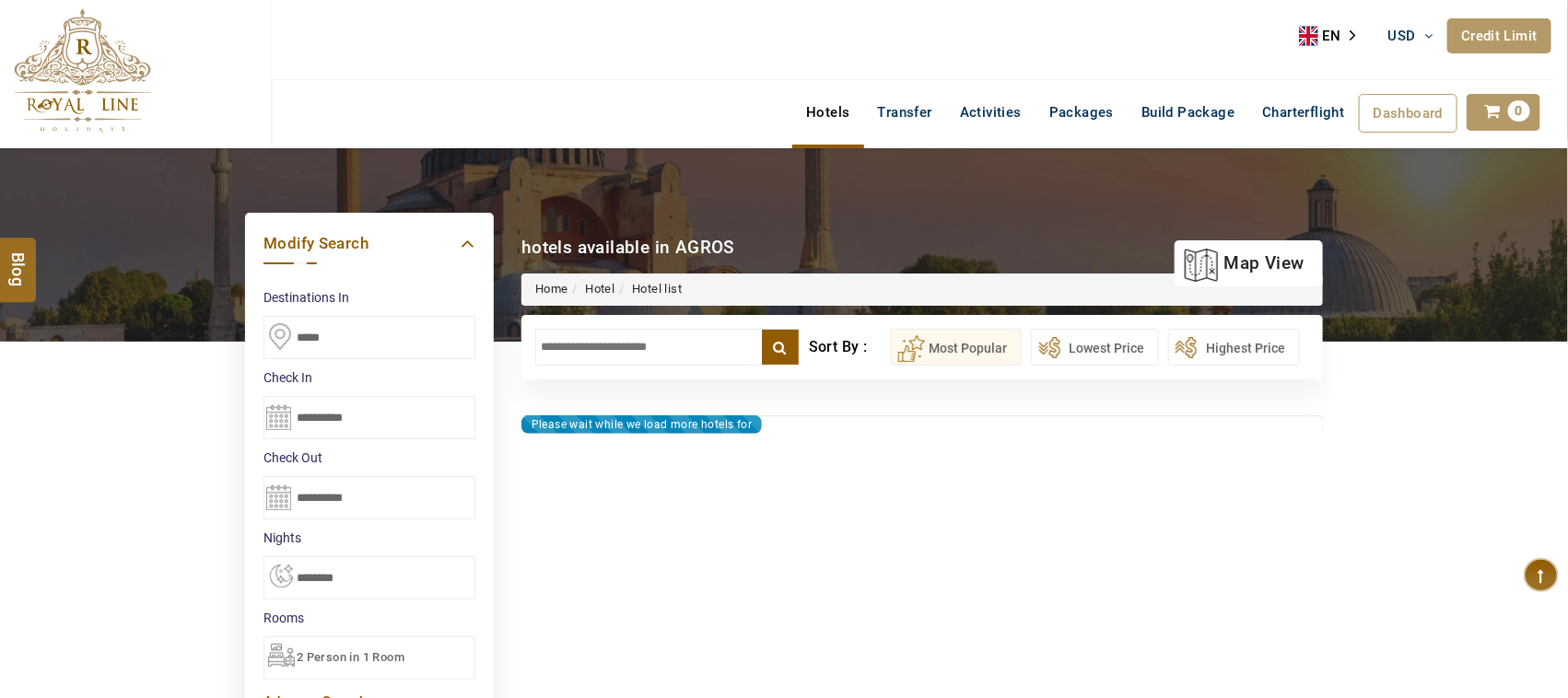 type on "**********" 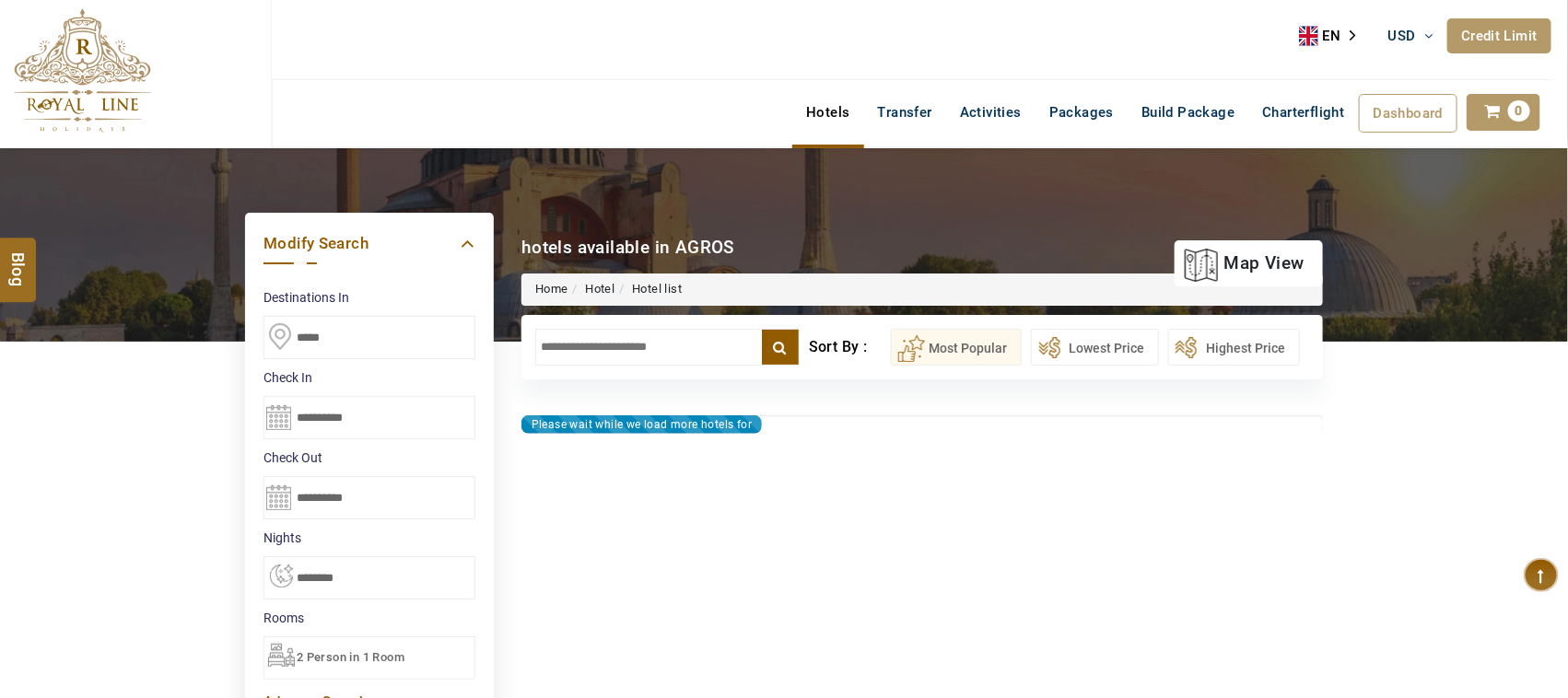 type on "**********" 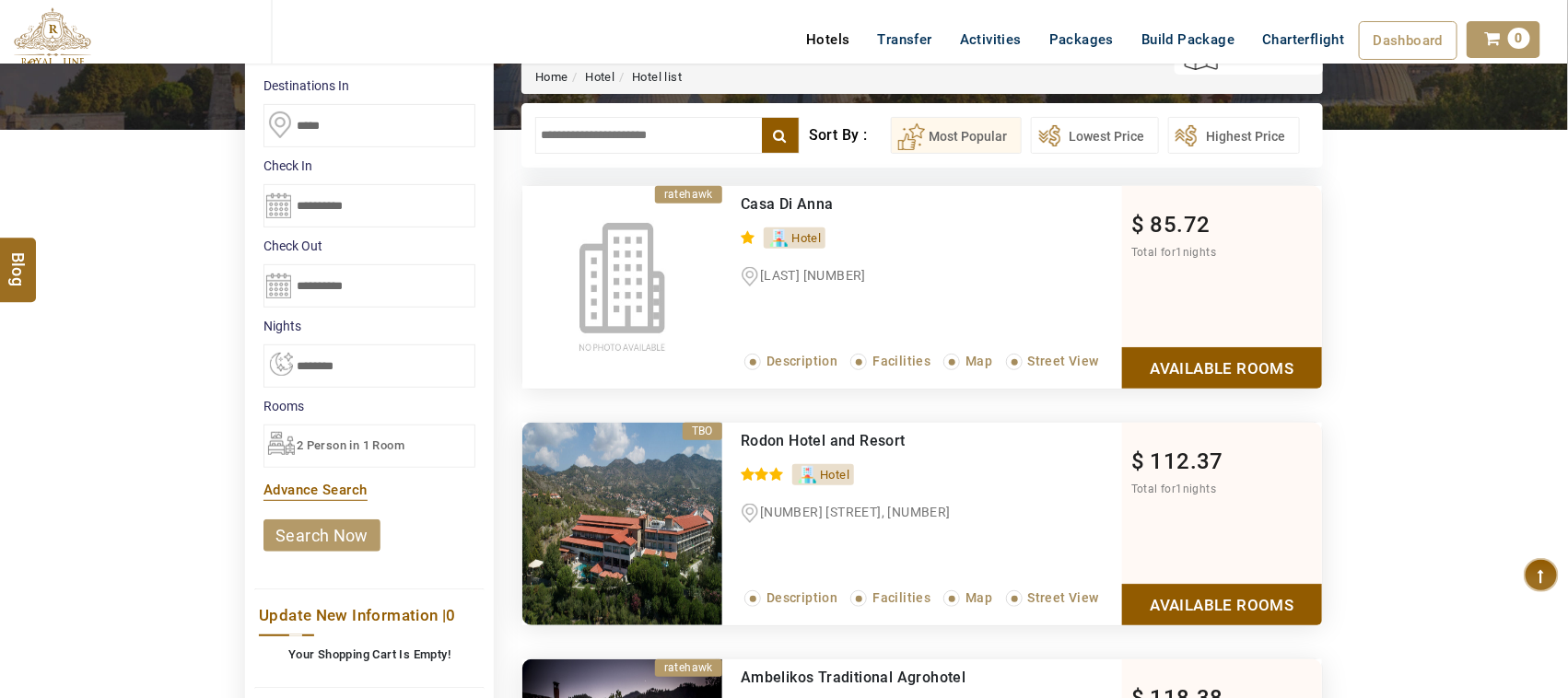 scroll, scrollTop: 365, scrollLeft: 0, axis: vertical 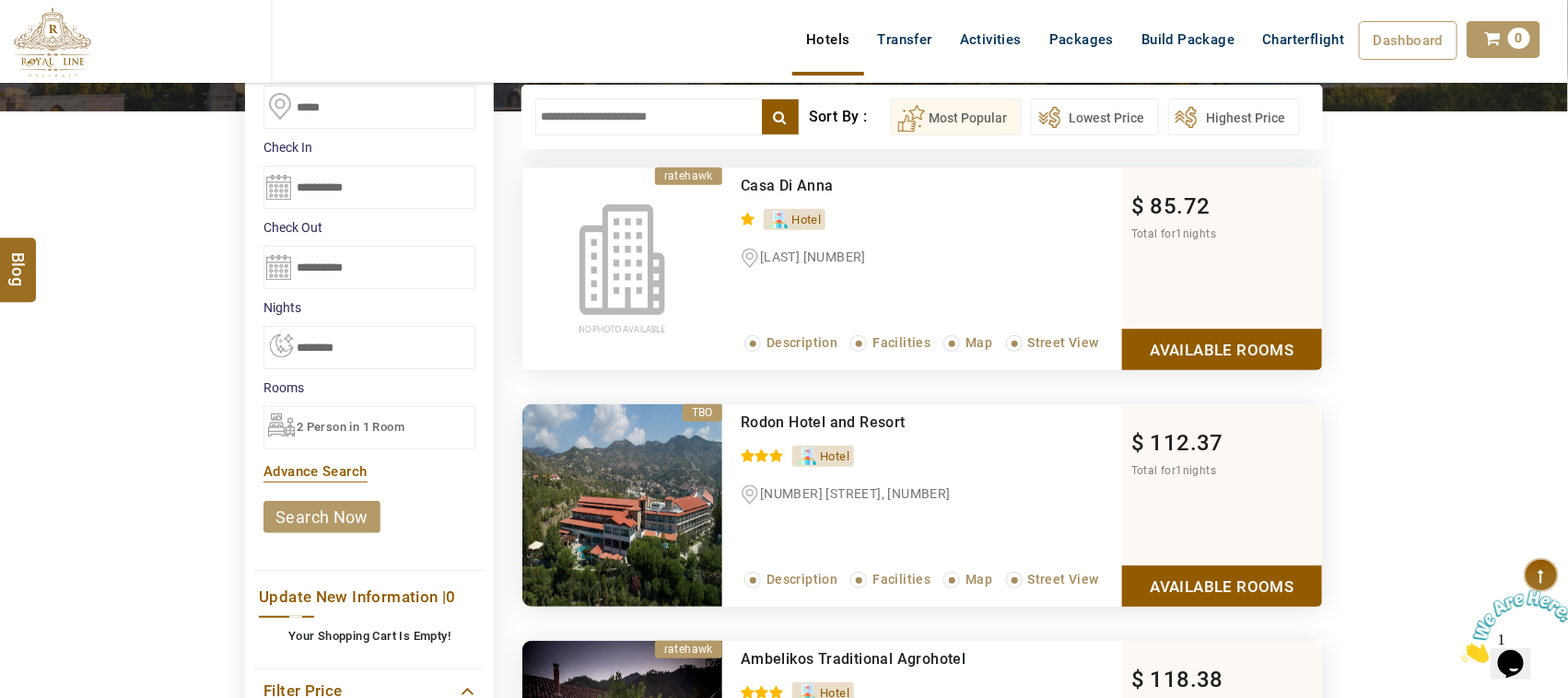 click on "2 Person in    1 Room" at bounding box center [369, 427] 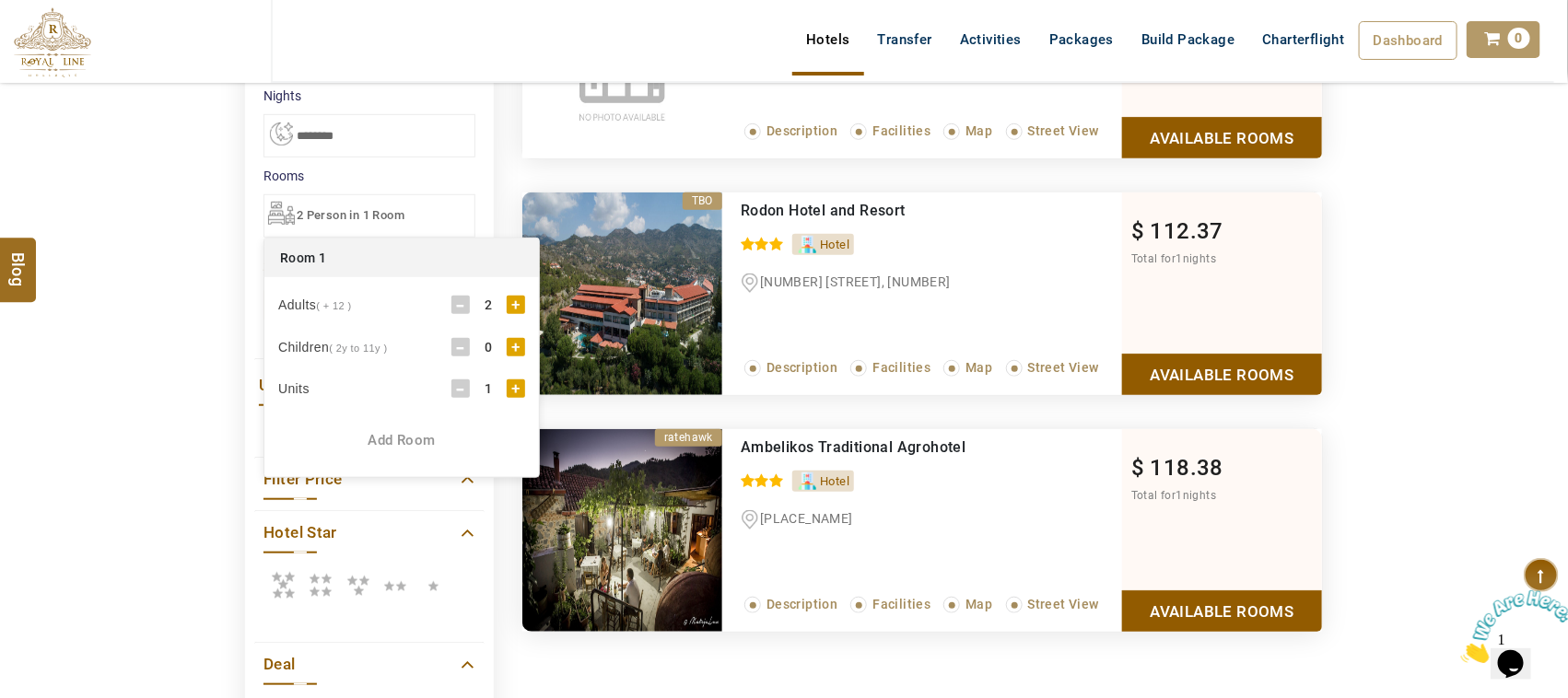 scroll, scrollTop: 460, scrollLeft: 0, axis: vertical 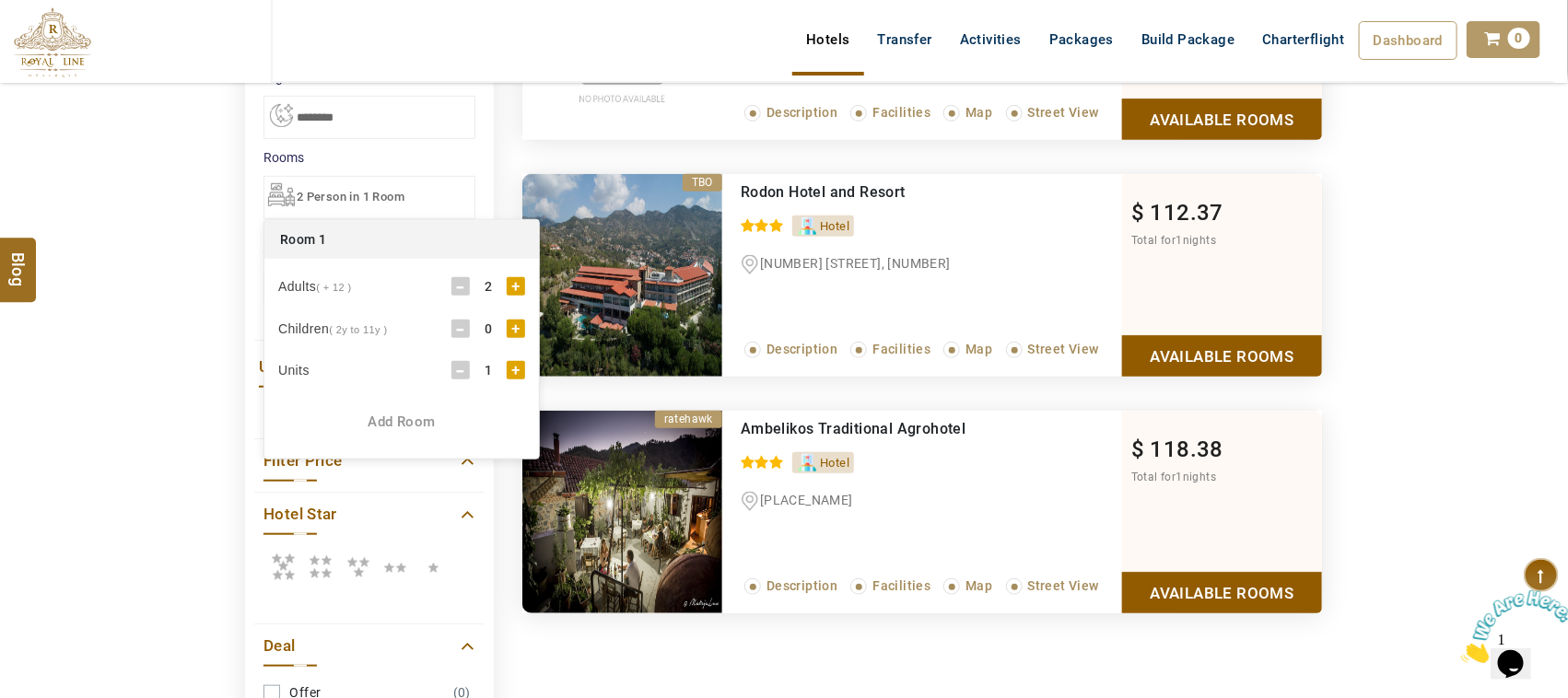 click on "Add Room" at bounding box center [402, 422] 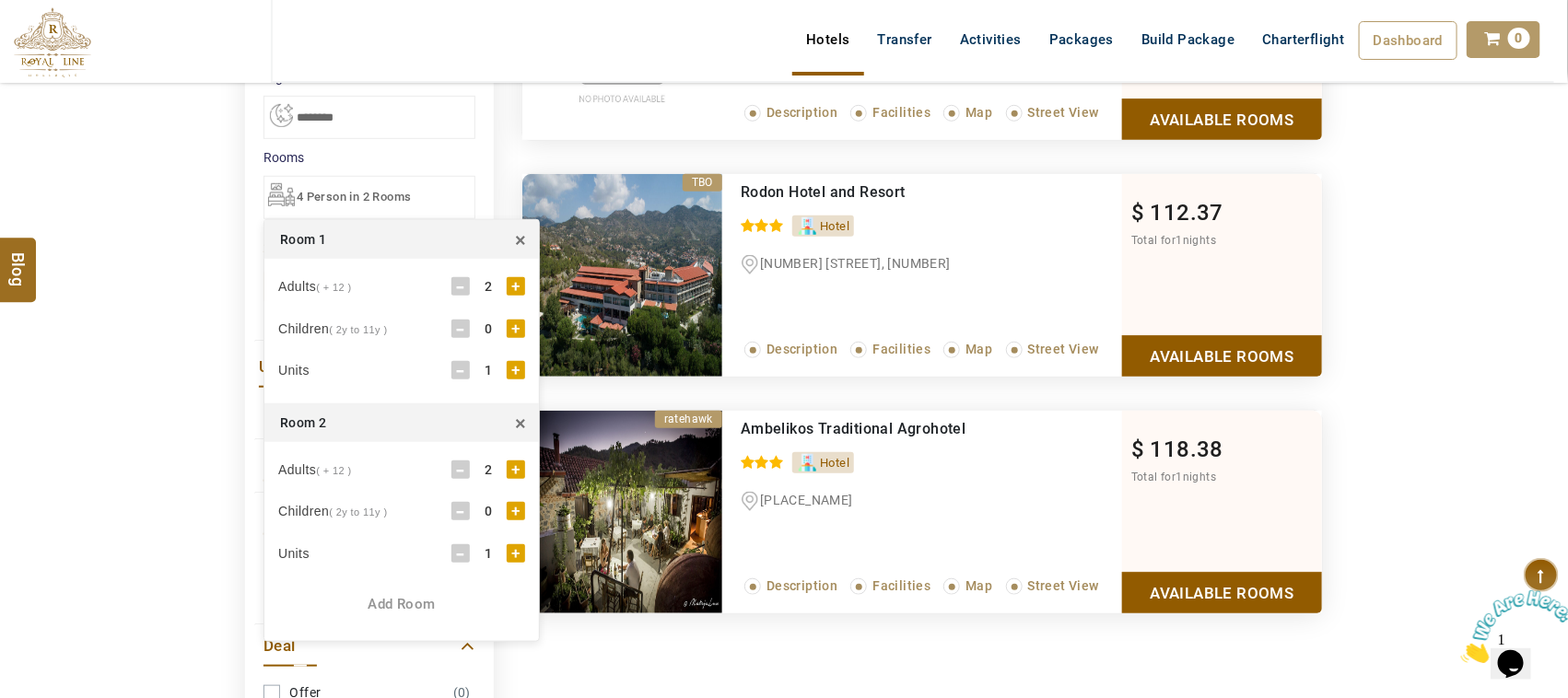 click on "DESTINATION + Add Destination  Nationality Afghanistan Albania Algeria American Samoa Andorra Angola Anguilla Antigua And Barbuda Argentina Armenia Aruba Australia Austria Azerbaijan Bahamas Bahrain Bangladesh Barbados Belarus Belgium Belize Benin Bermuda Bhutan Bolivia Bosnia Herzegovina Botswana Brazil British Indian Ocean Territory British Virgin Islands Brunei Darussalam Bulgaria Burkina Faso Burundi Cambodia Cameroon Canada Cape Verde Caribbean Cayman Islands Central African Republic Chad Chile China Christmas Island Cocos (Keeling) Islands Colombia Comoros Congo (Democratic Republic) Congo (Republic Of) Cook Islands Costa Rica Croatia Cuba Cyprus Czech Republic Denmark Djibouti Dominica Dominican Republic East Timor Ecuador Egypt El Salvador Equatorial Guinea Eritrea Estonia Ethiopia Falkland Islands(Malvinas) Faroe Islands Fiji Finland France French Guiana French Polynesia French Southern Territories Gabon Gambia Georgia Germany Ghana Gibraltar Greece Greenland Grenada Guadeloupe Guam Guatemala Guinea" at bounding box center [784, 294] 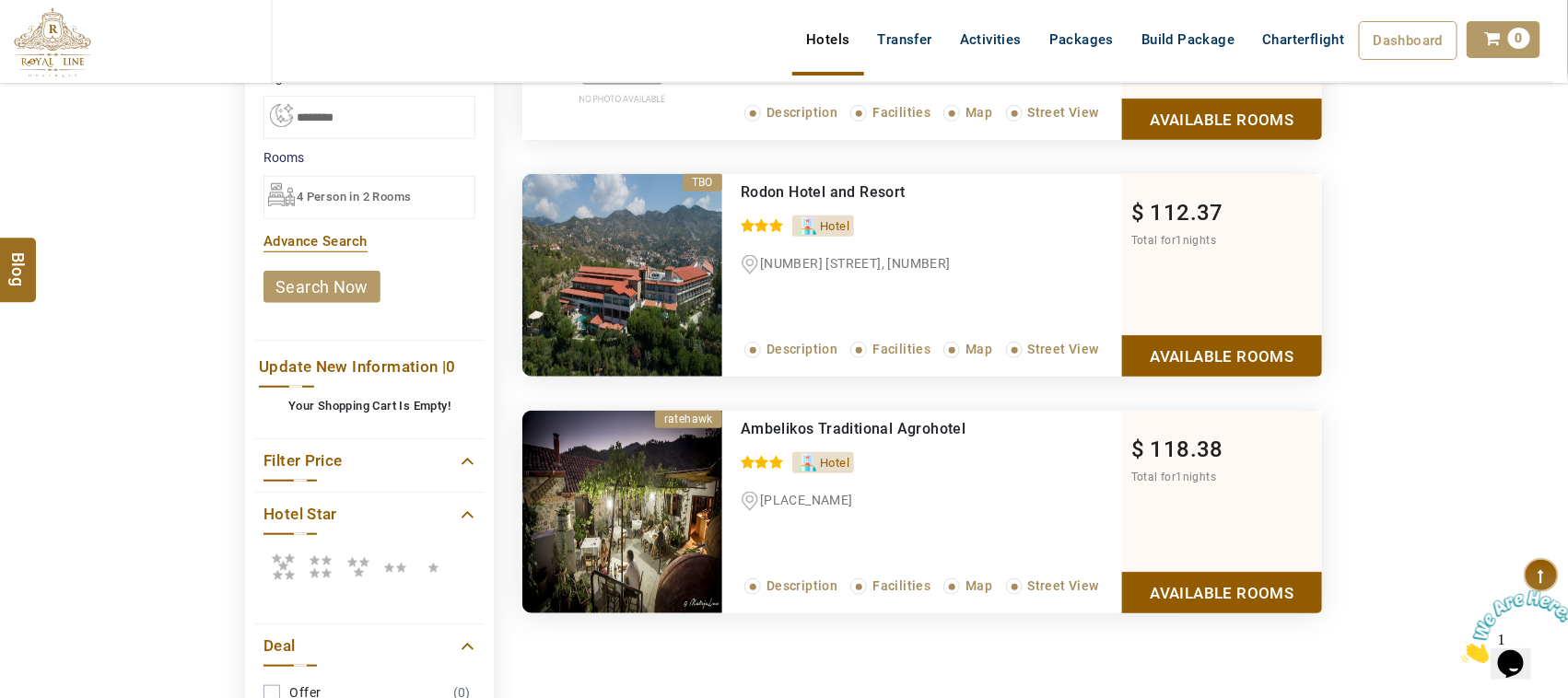 click on "search now" at bounding box center [322, 286] 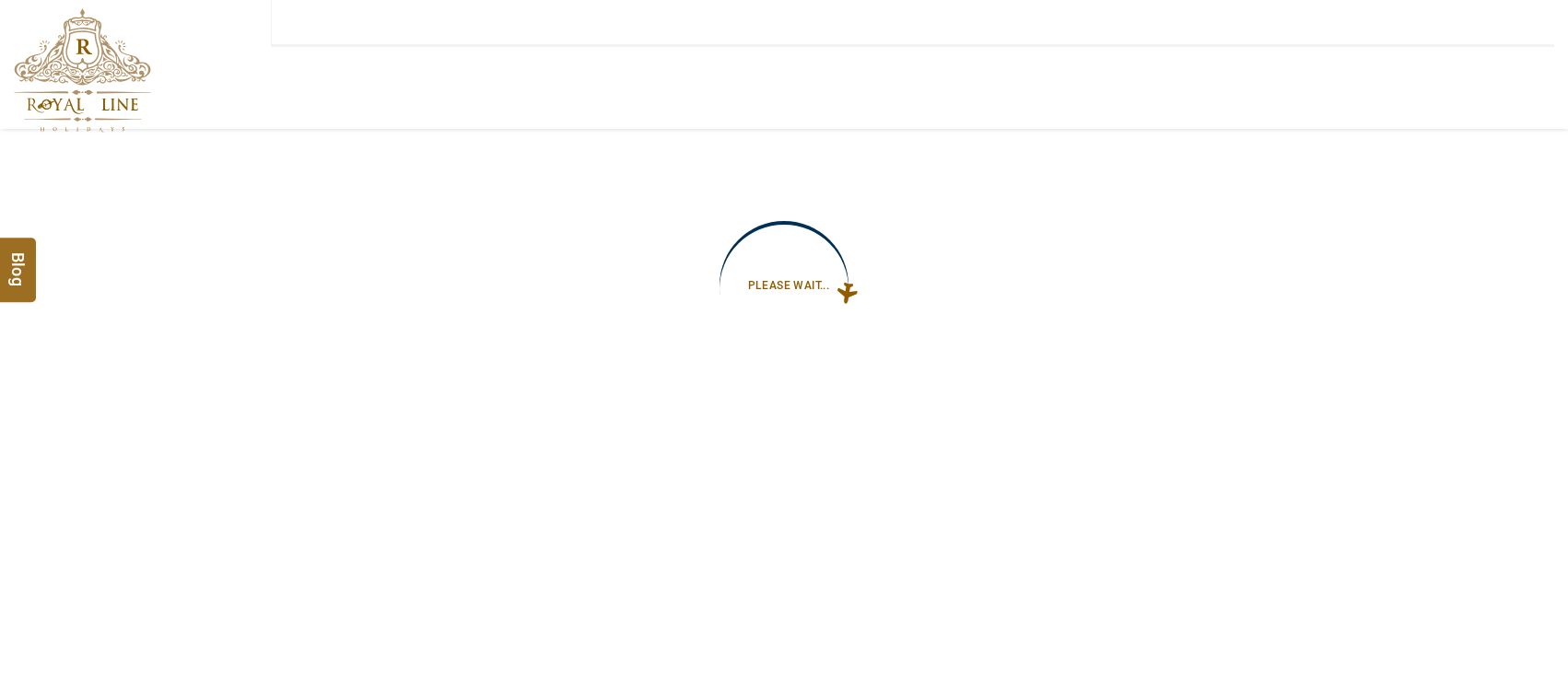 scroll, scrollTop: 0, scrollLeft: 0, axis: both 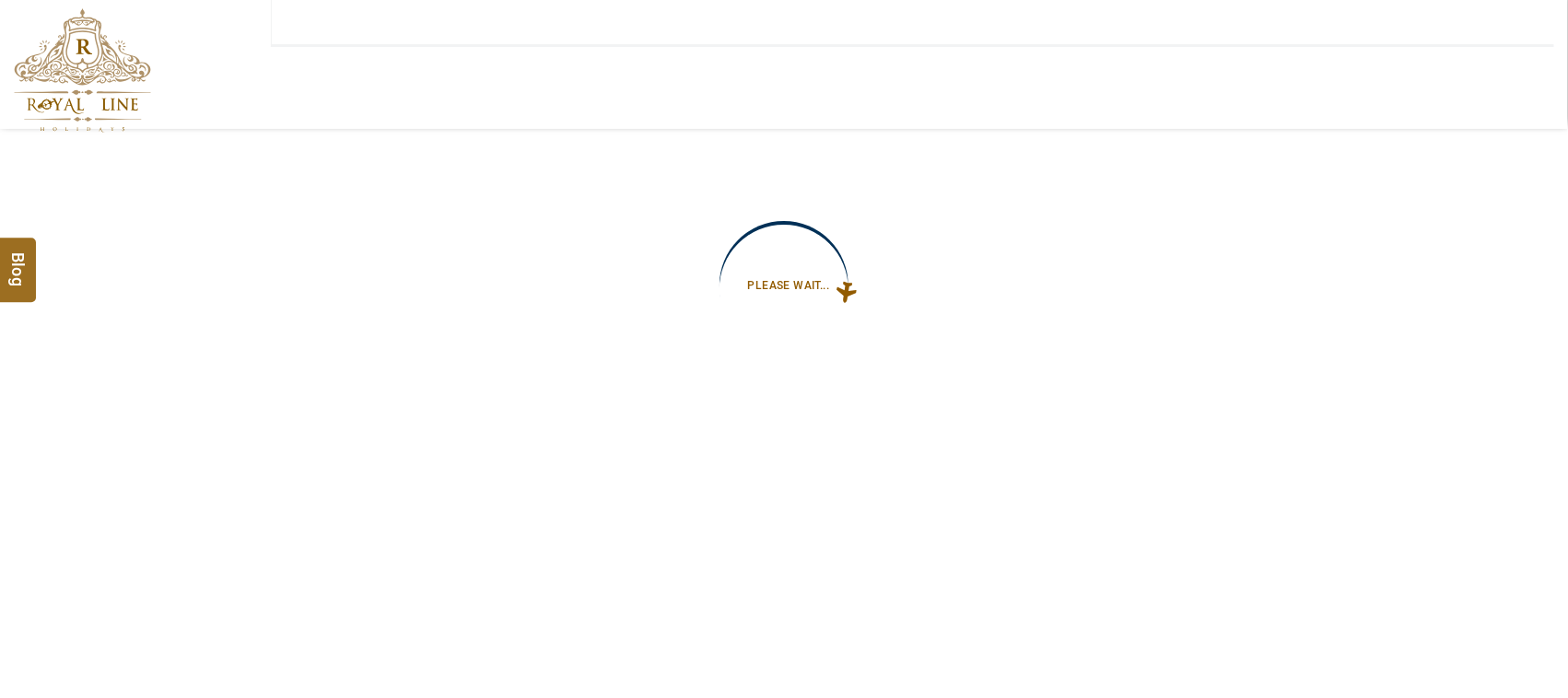 type on "**********" 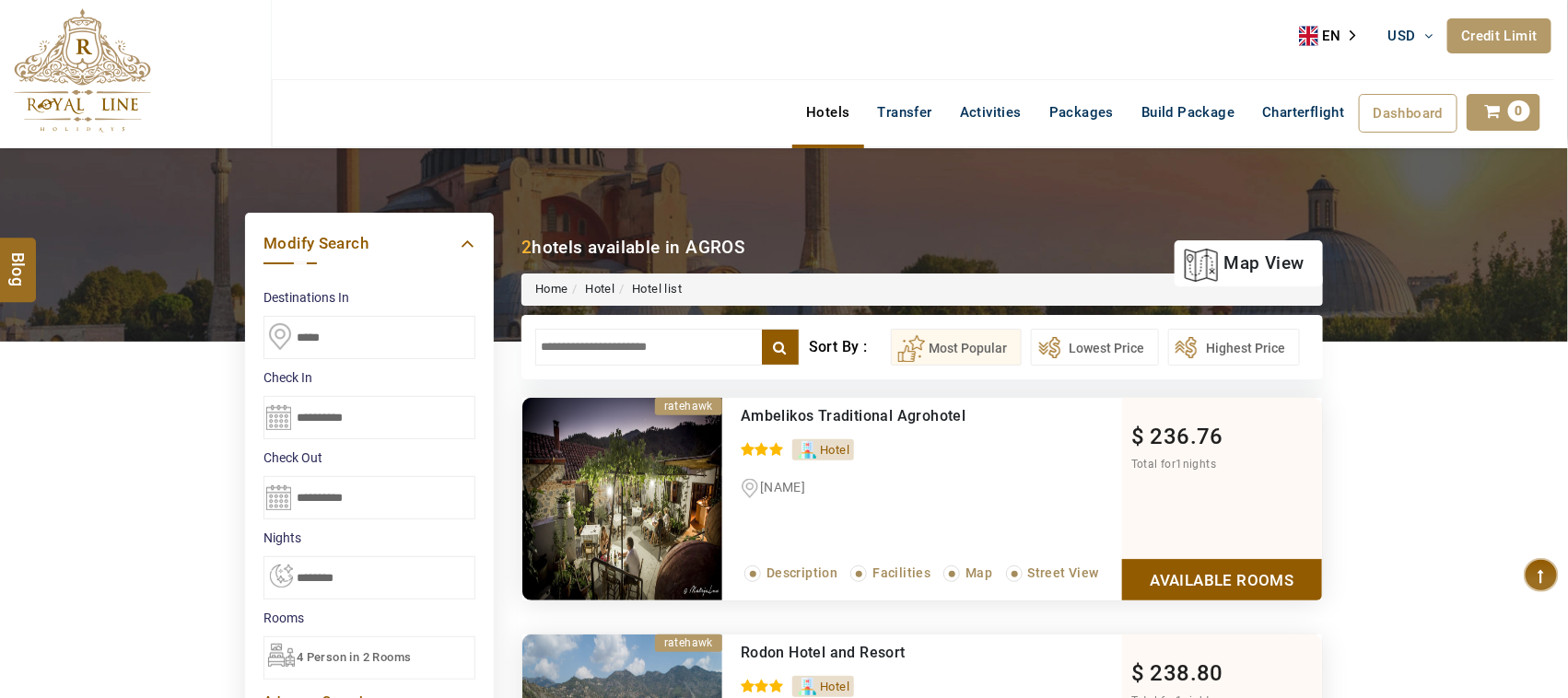 scroll, scrollTop: 115, scrollLeft: 0, axis: vertical 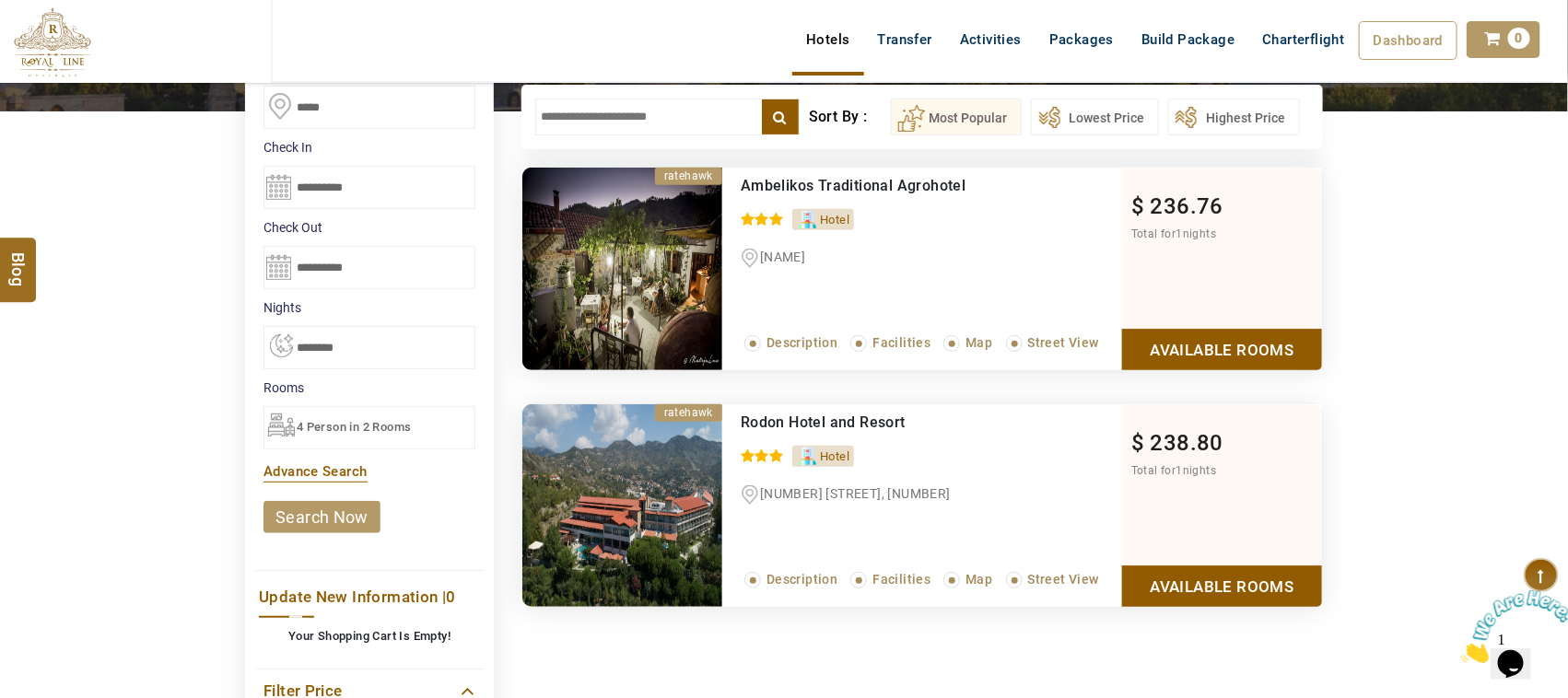 click on "**********" at bounding box center (369, 347) 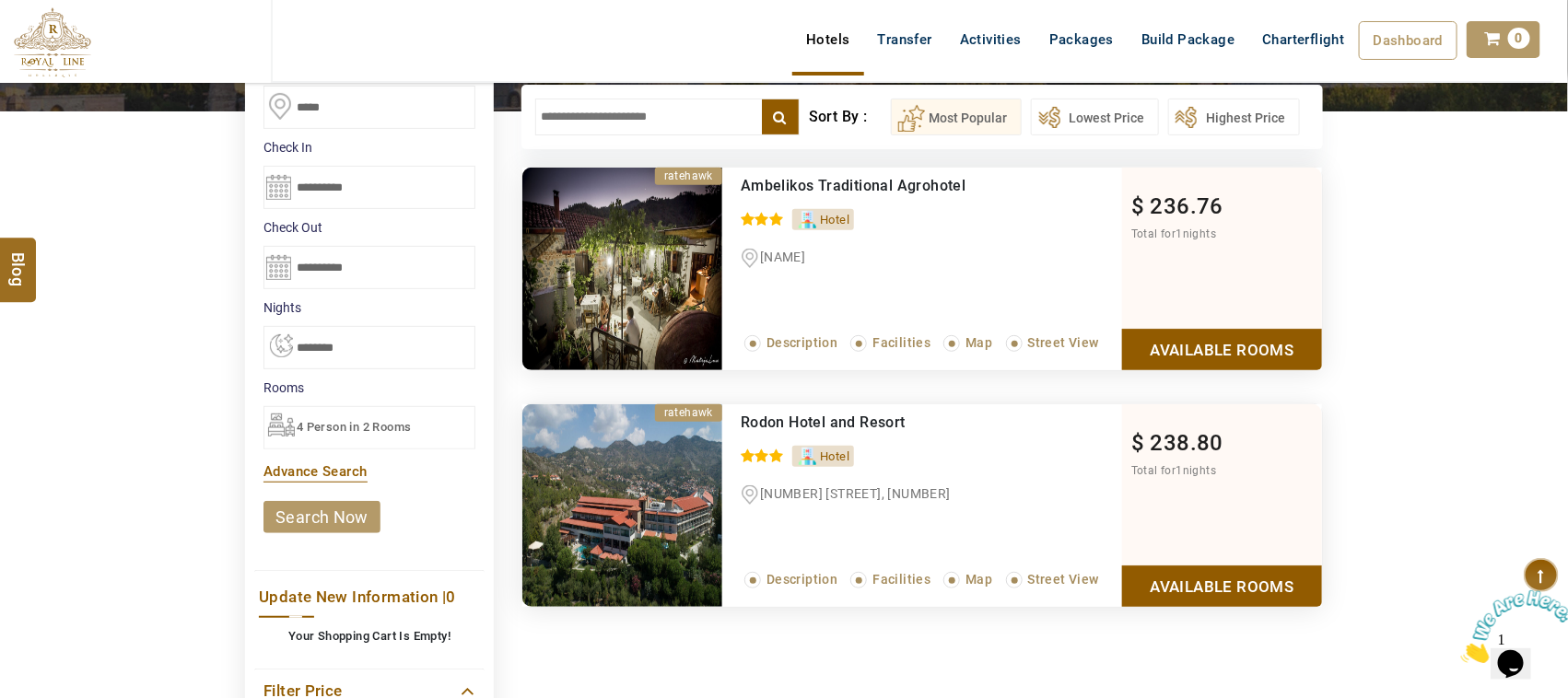 select on "*" 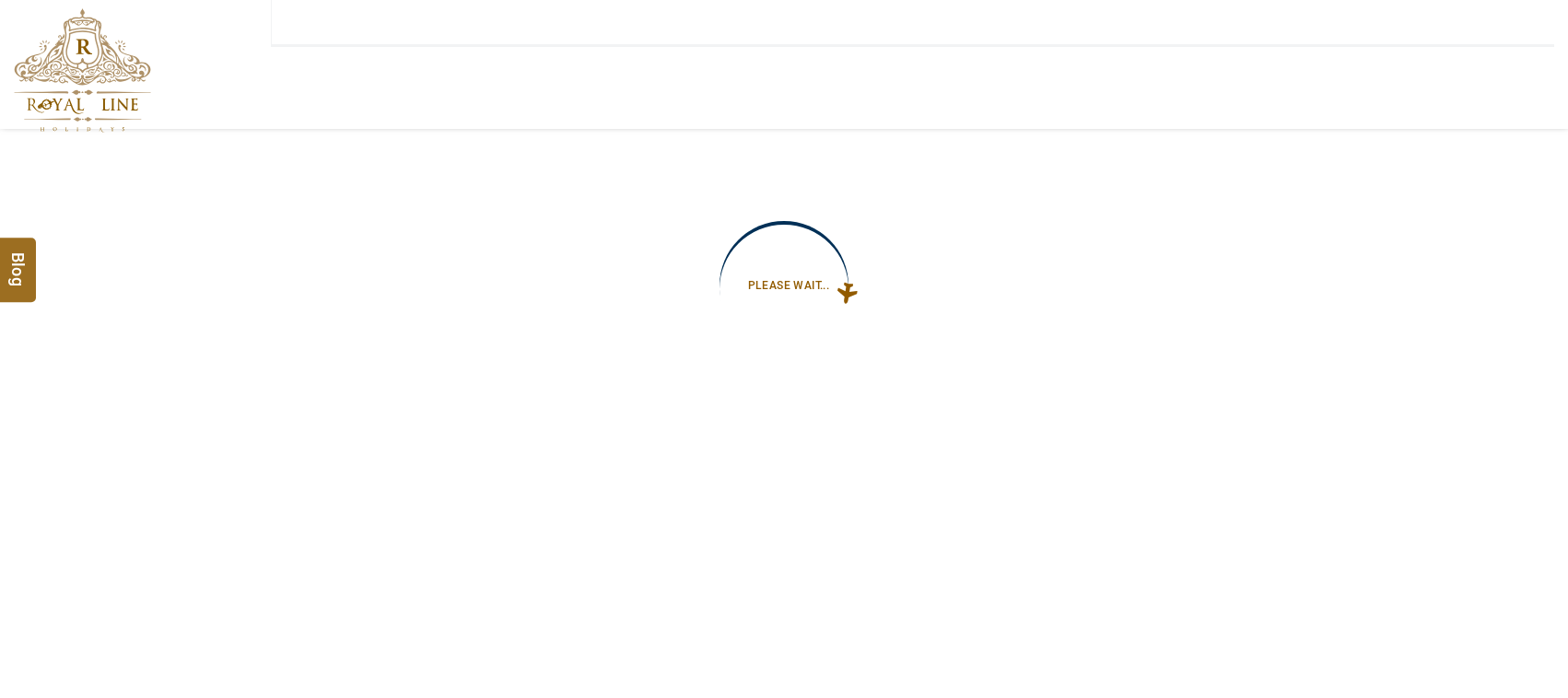 type on "**********" 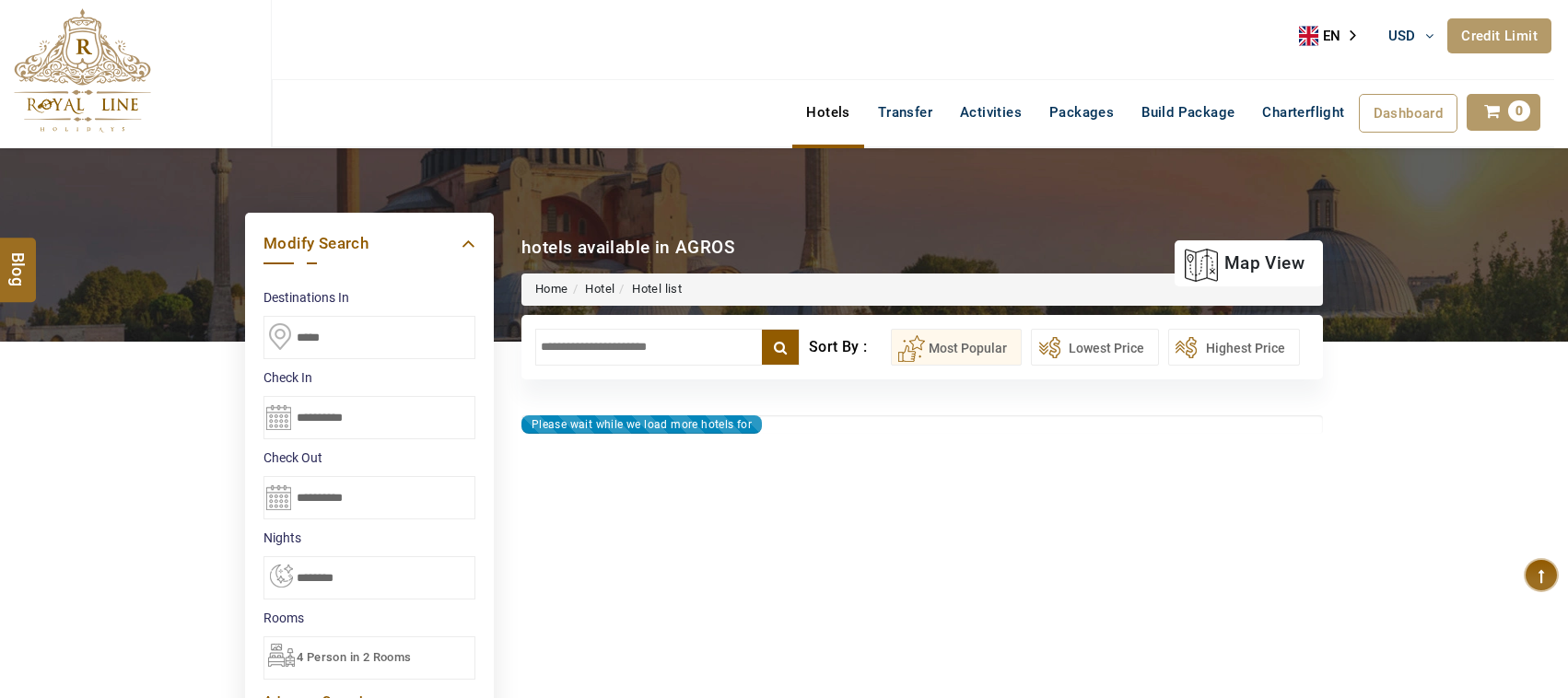 scroll, scrollTop: 0, scrollLeft: 0, axis: both 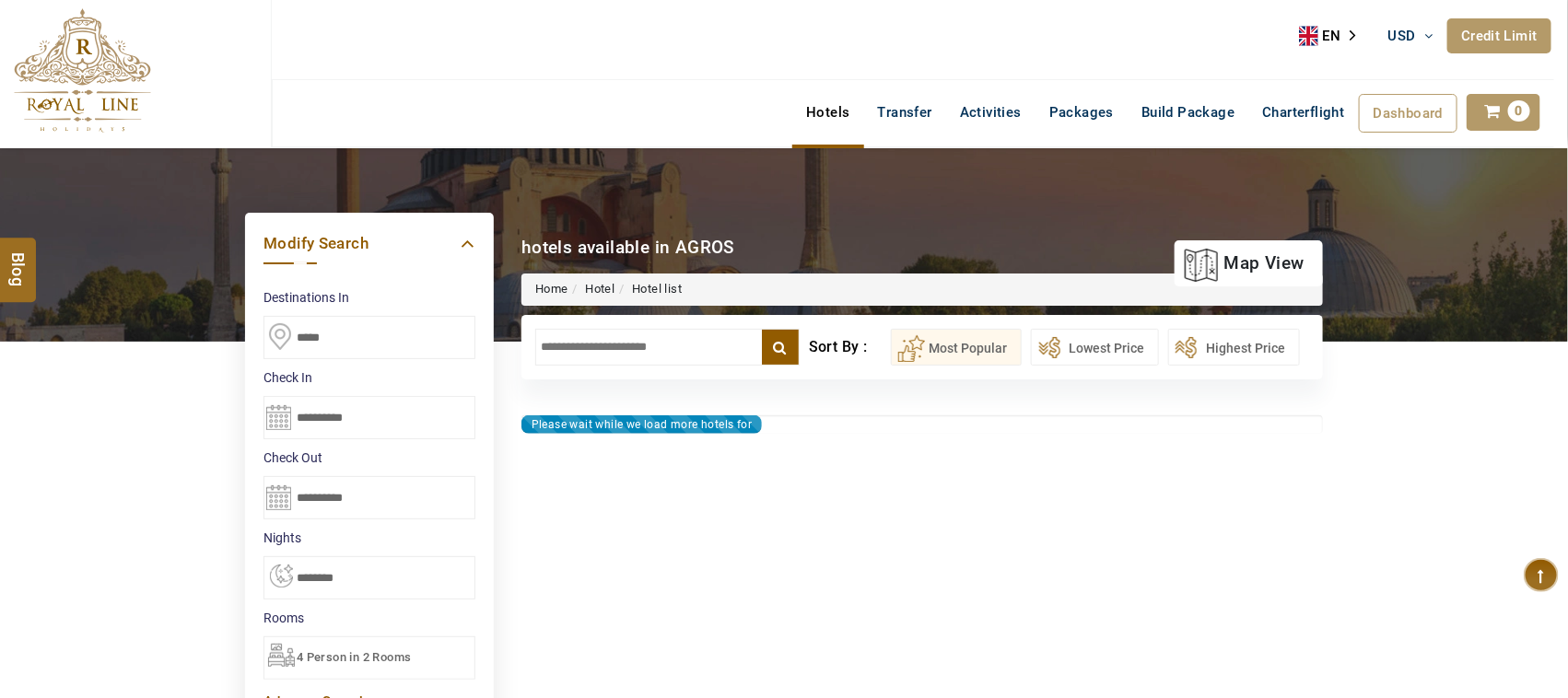 type on "**********" 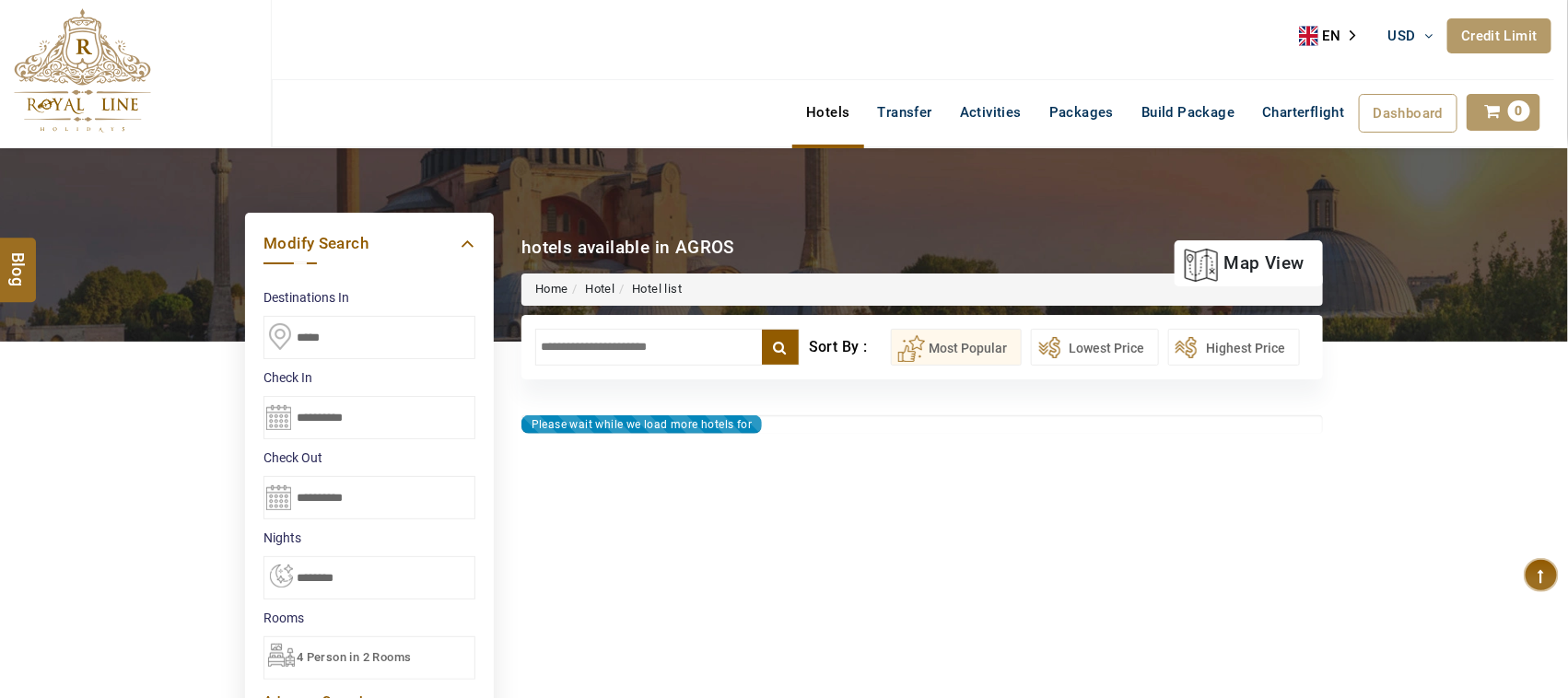 type on "**********" 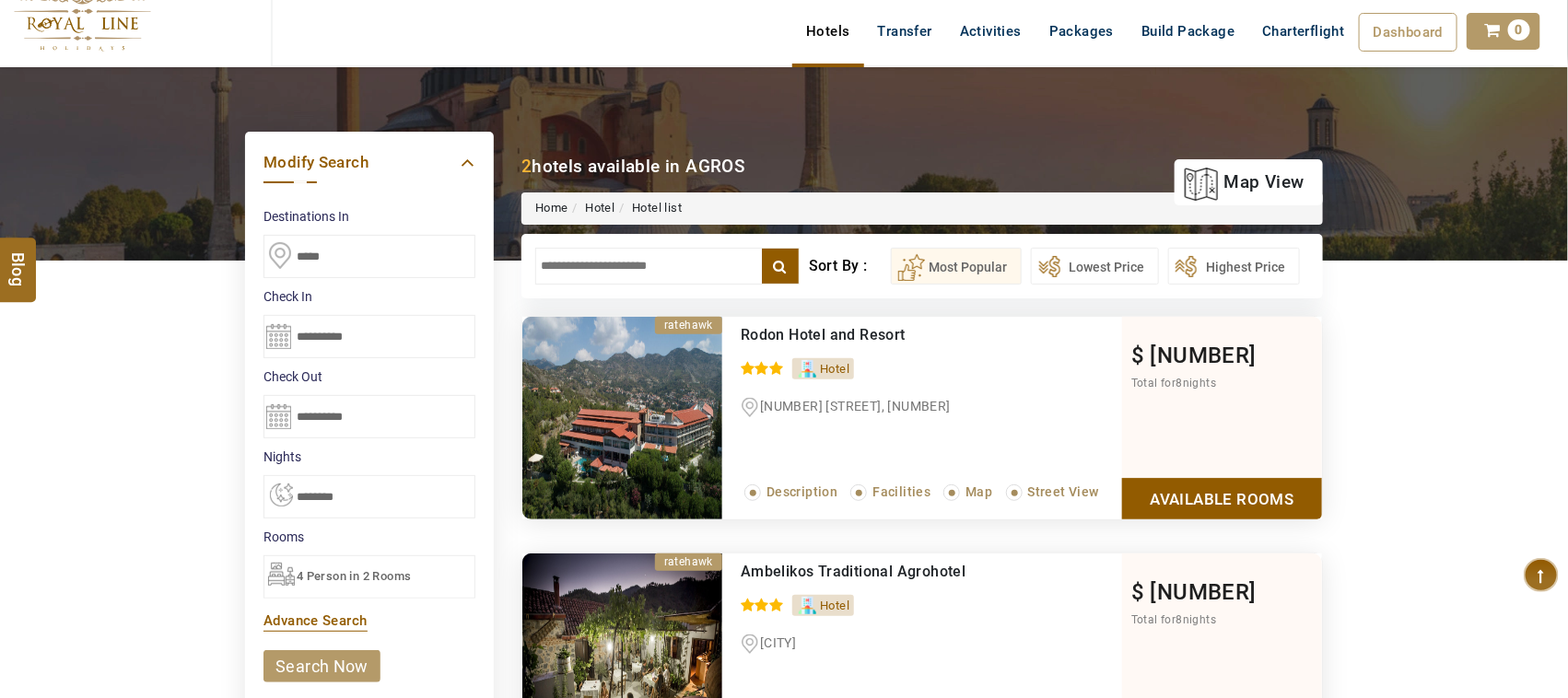 scroll, scrollTop: 230, scrollLeft: 0, axis: vertical 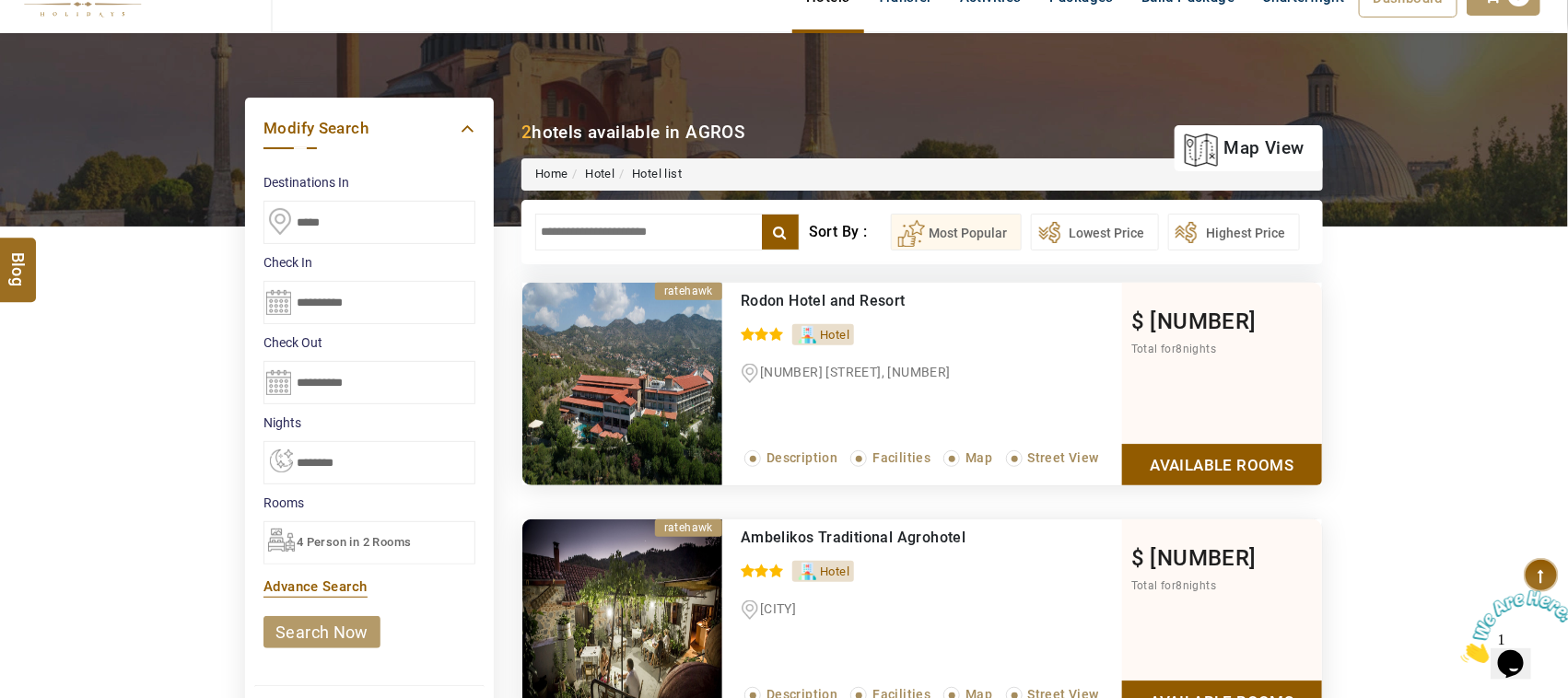 click on "4 Person in    2 Rooms" at bounding box center [369, 542] 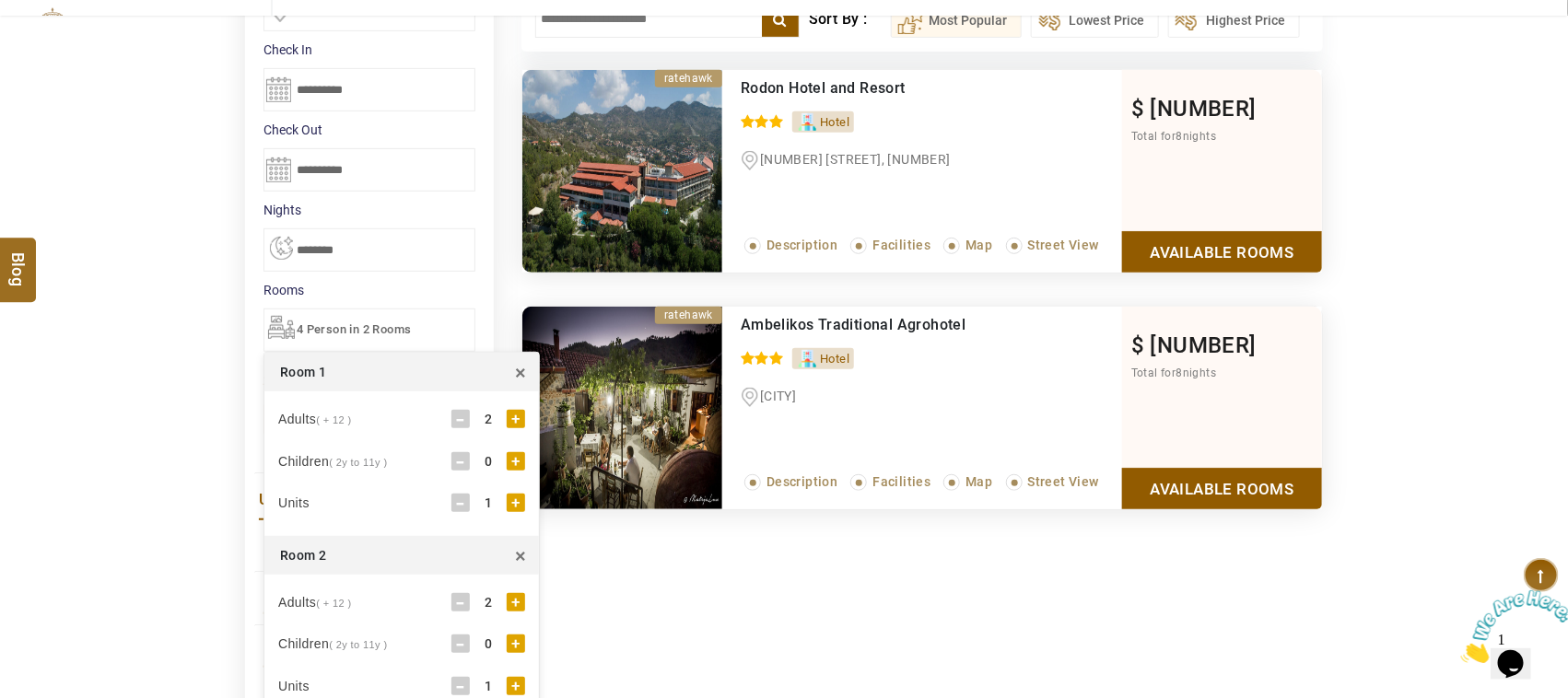 scroll, scrollTop: 345, scrollLeft: 0, axis: vertical 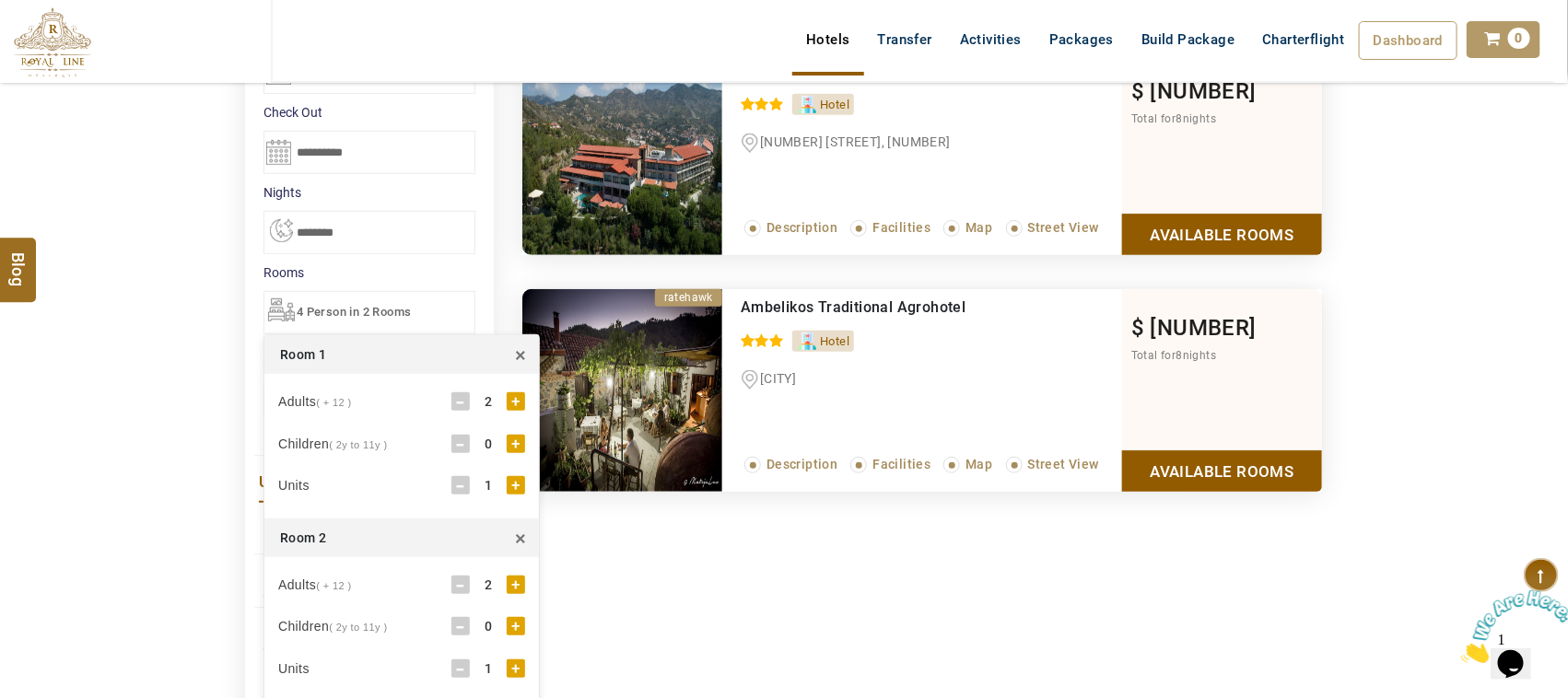 click on "×" at bounding box center (521, 538) 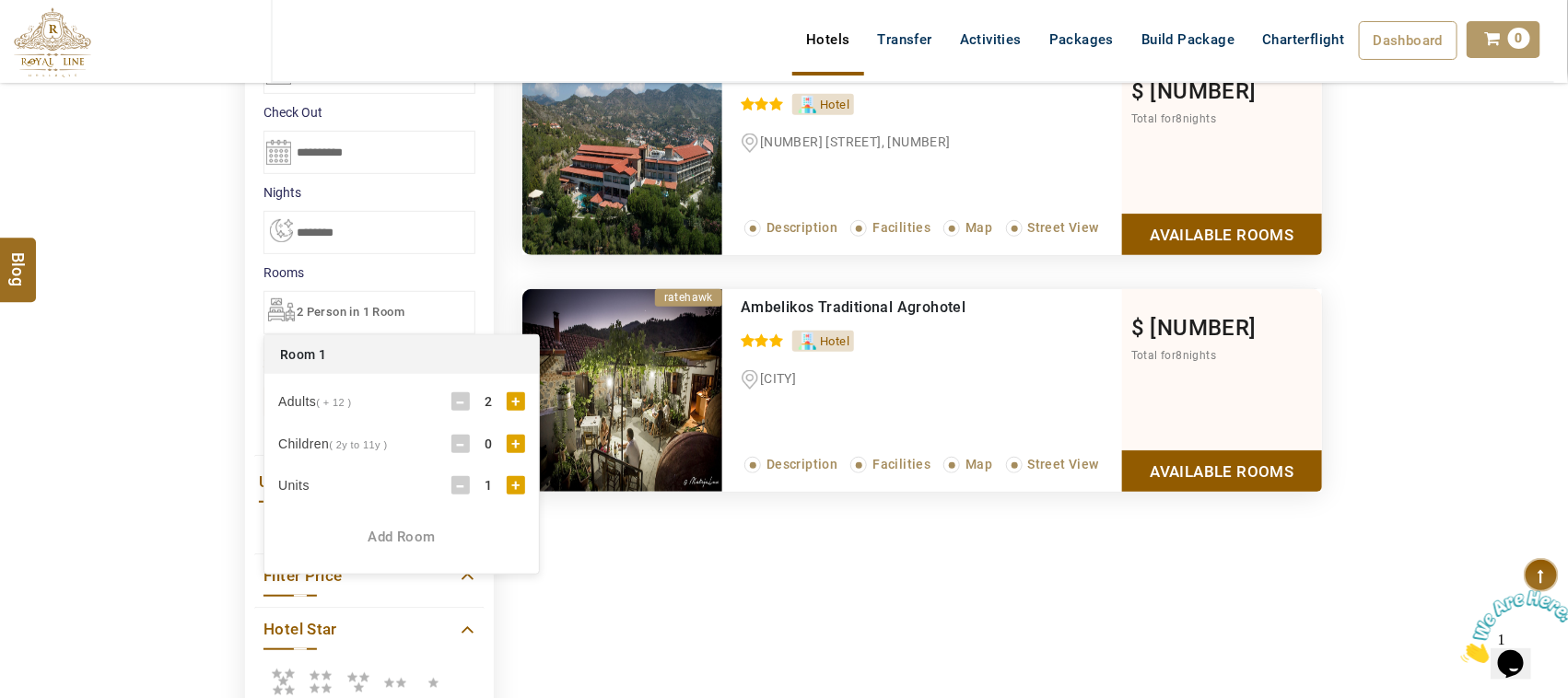 click on "DESTINATION + Add Destination  Nationality Afghanistan Albania Algeria American Samoa Andorra Angola Anguilla Antigua And Barbuda Argentina Armenia Aruba Australia Austria Azerbaijan Bahamas Bahrain Bangladesh Barbados Belarus Belgium Belize Benin Bermuda Bhutan Bolivia Bosnia Herzegovina Botswana Brazil British Indian Ocean Territory British Virgin Islands Brunei Darussalam Bulgaria Burkina Faso Burundi Cambodia Cameroon Canada Cape Verde Caribbean Cayman Islands Central African Republic Chad Chile China Christmas Island Cocos (Keeling) Islands Colombia Comoros Congo (Democratic Republic) Congo (Republic Of) Cook Islands Costa Rica Croatia Cuba Cyprus Czech Republic Denmark Djibouti Dominica Dominican Republic East Timor Ecuador Egypt El Salvador Equatorial Guinea Eritrea Estonia Ethiopia Falkland Islands(Malvinas) Faroe Islands Fiji Finland France French Guiana French Polynesia French Southern Territories Gabon Gambia Georgia Germany Ghana Gibraltar Greece Greenland Grenada Guadeloupe Guam Guatemala Guinea" at bounding box center (784, 391) 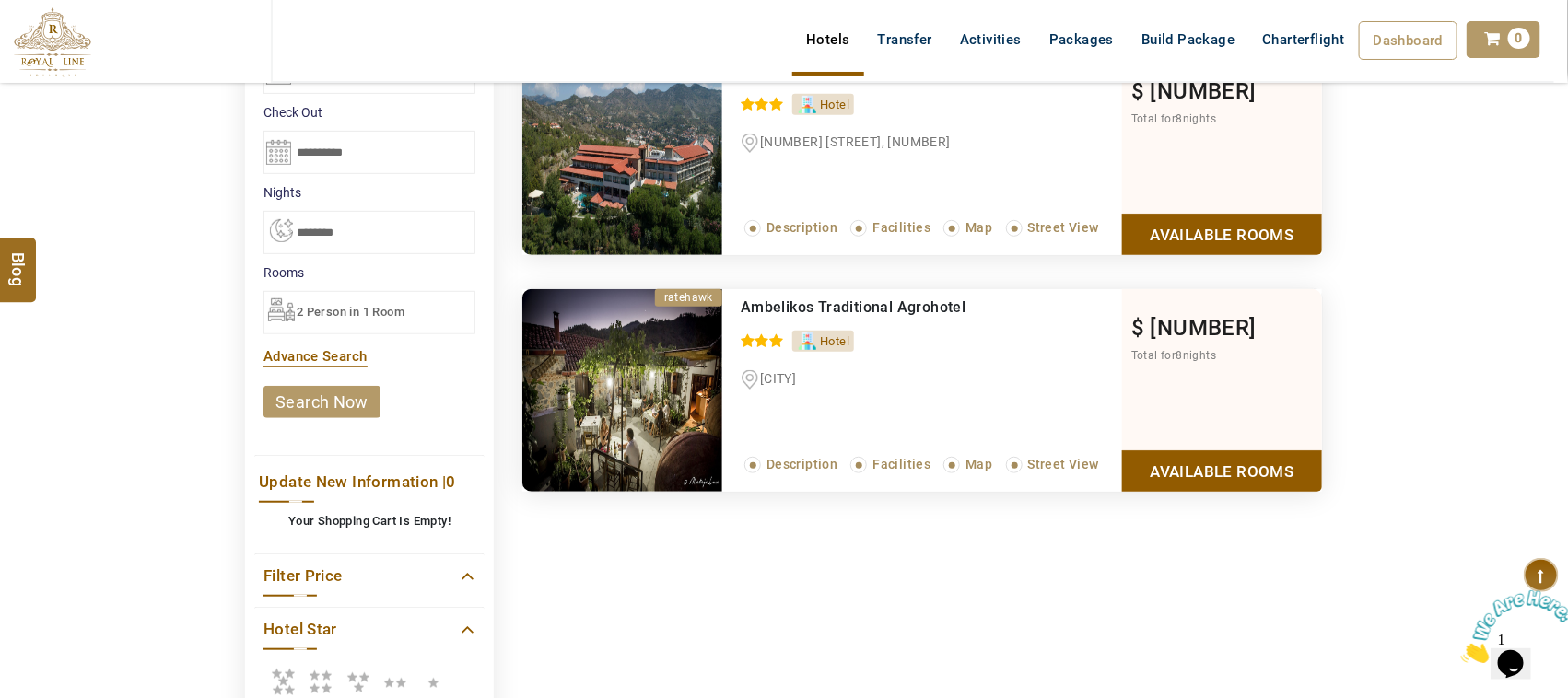click on "search now" at bounding box center (322, 401) 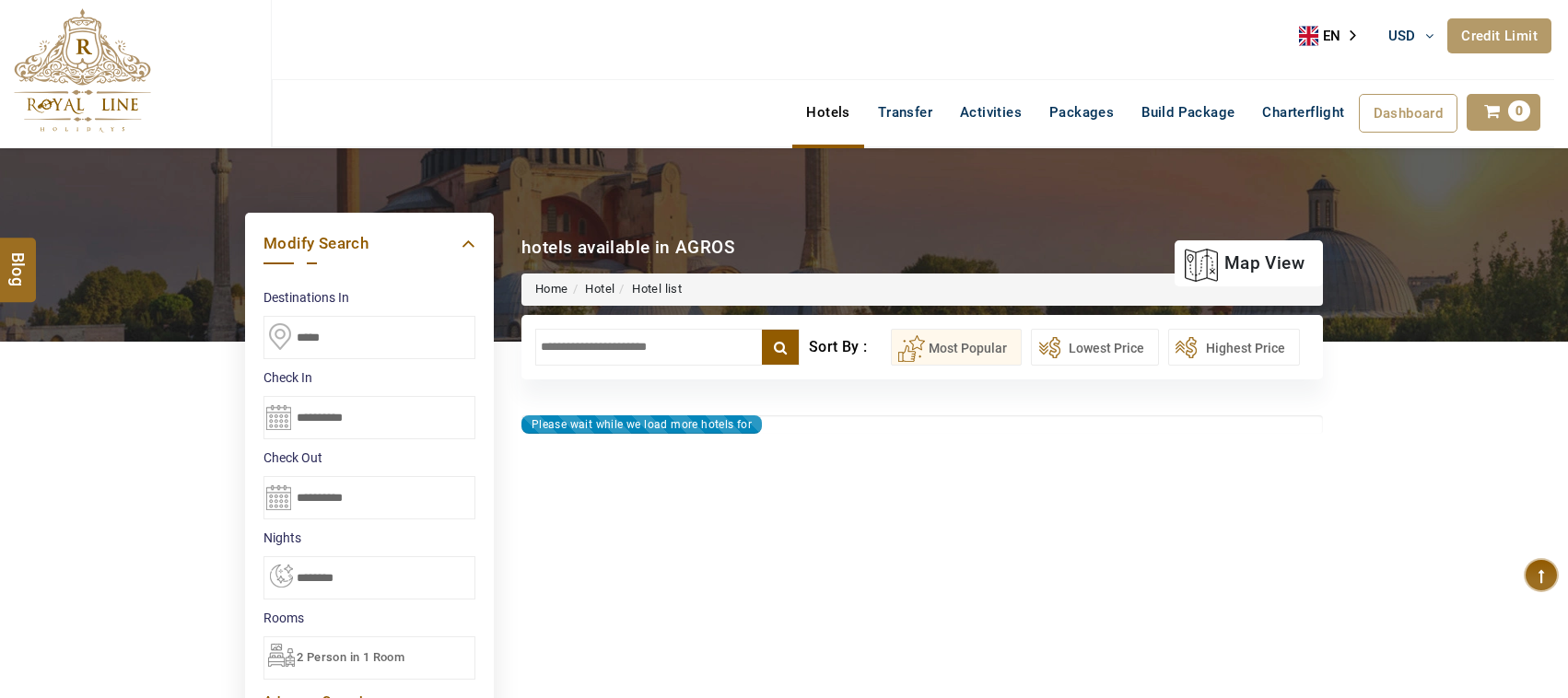 select on "*" 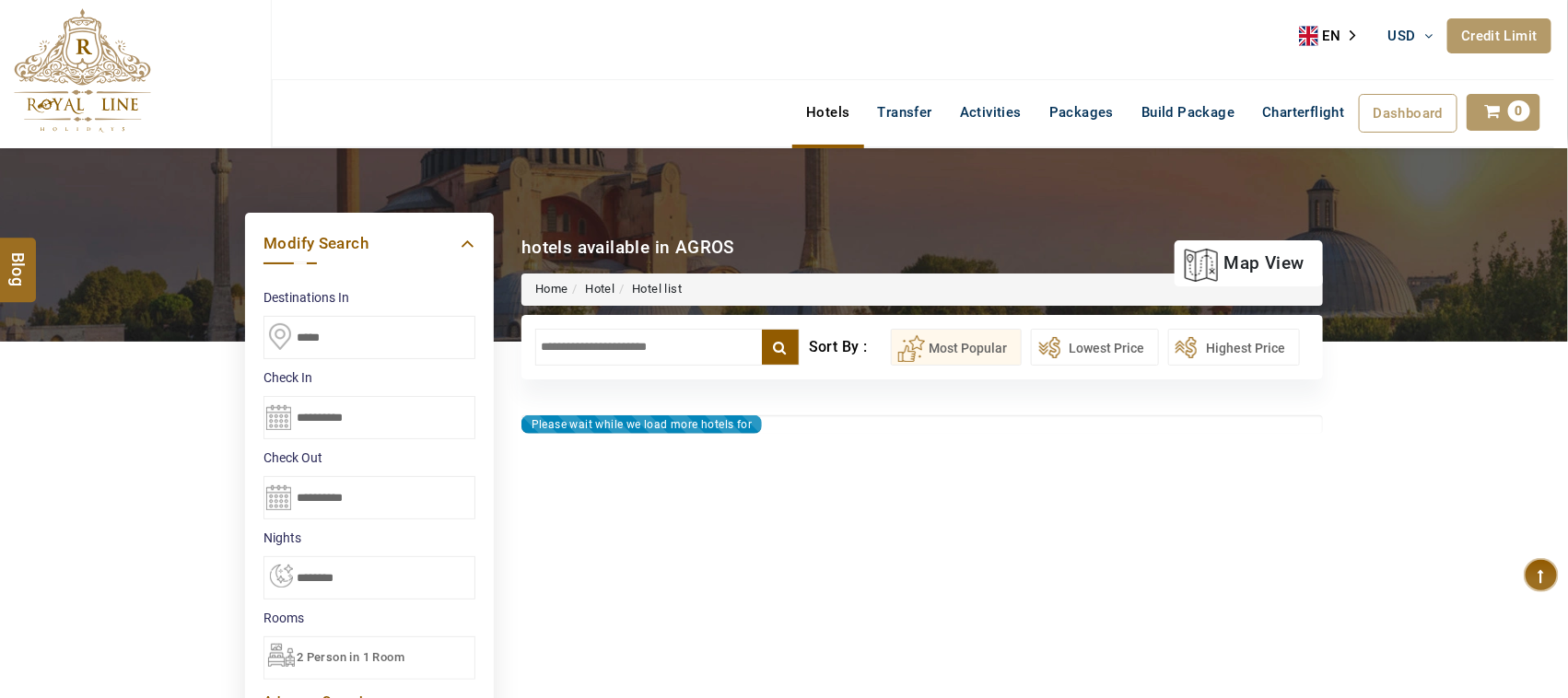type on "**********" 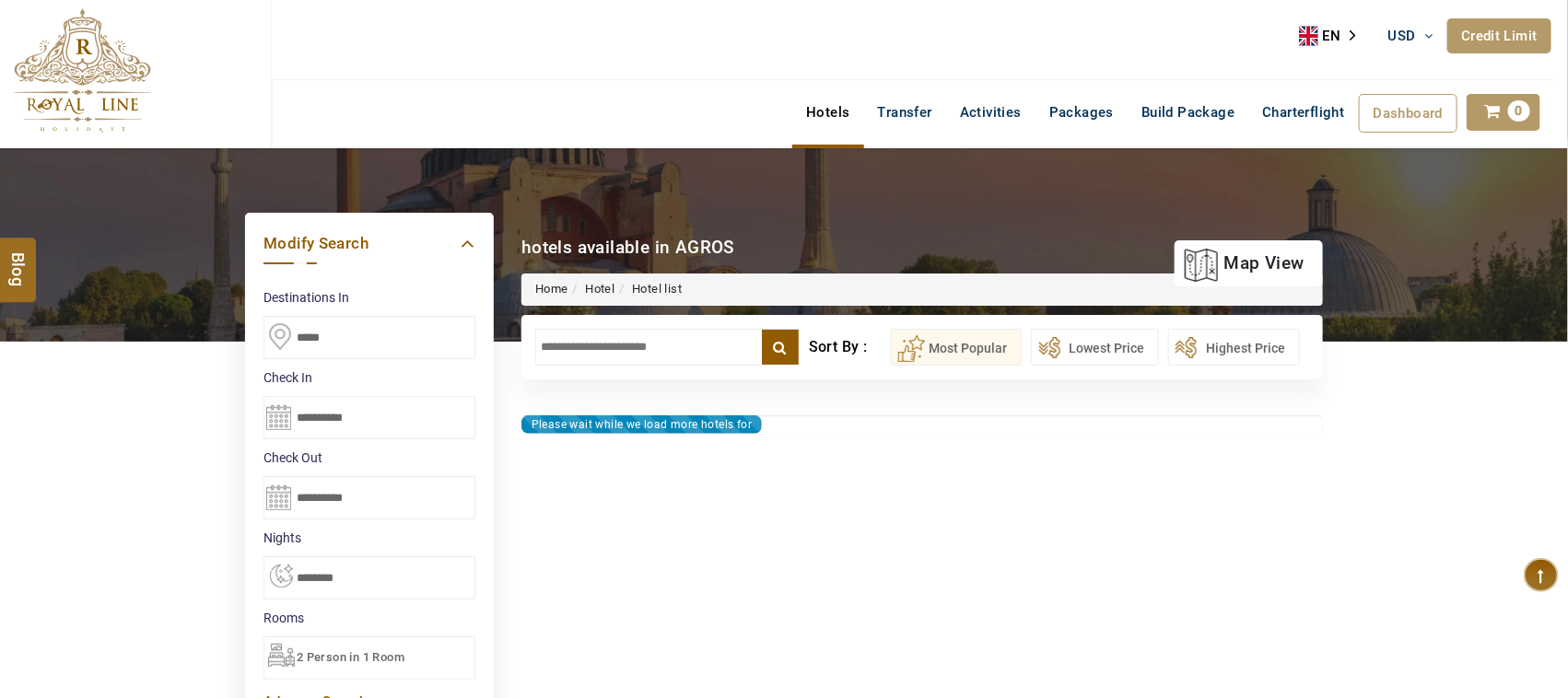 type on "**********" 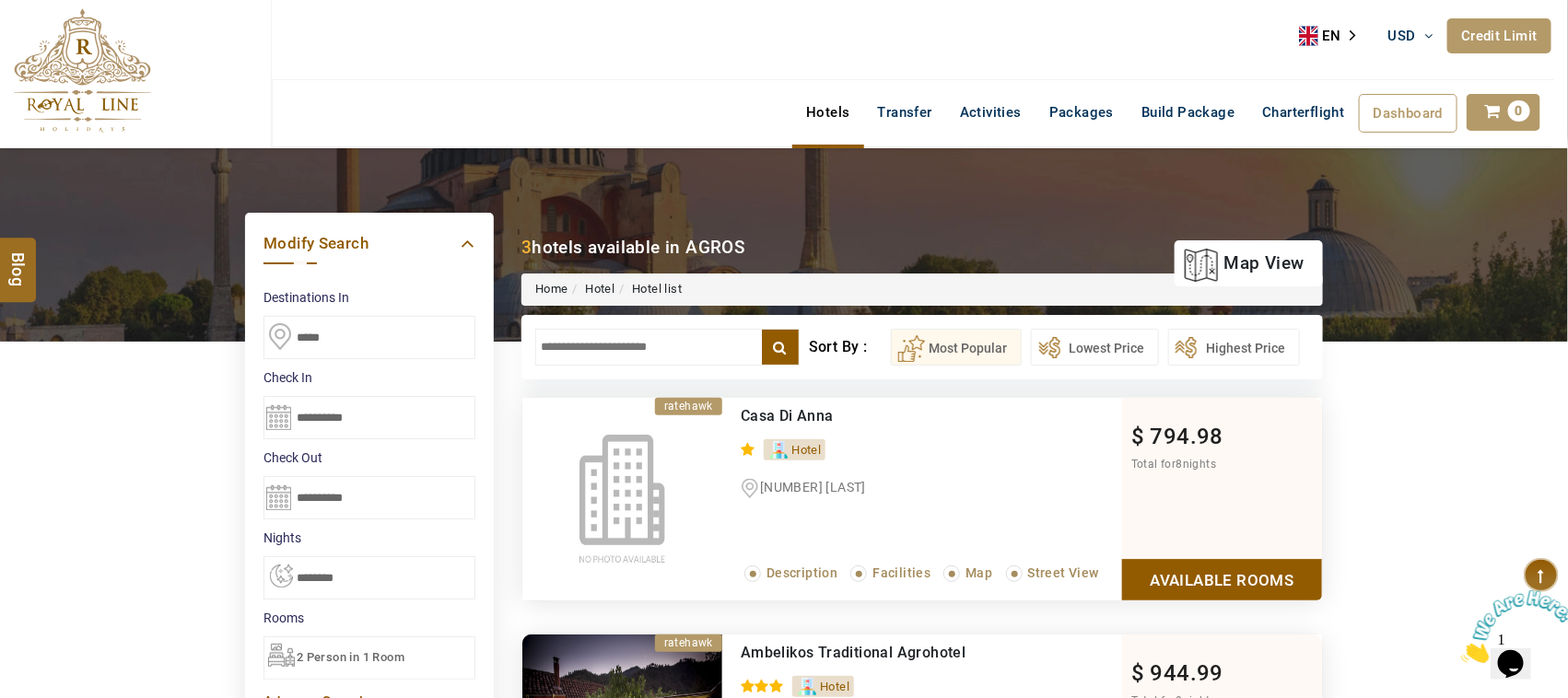 scroll, scrollTop: 0, scrollLeft: 0, axis: both 